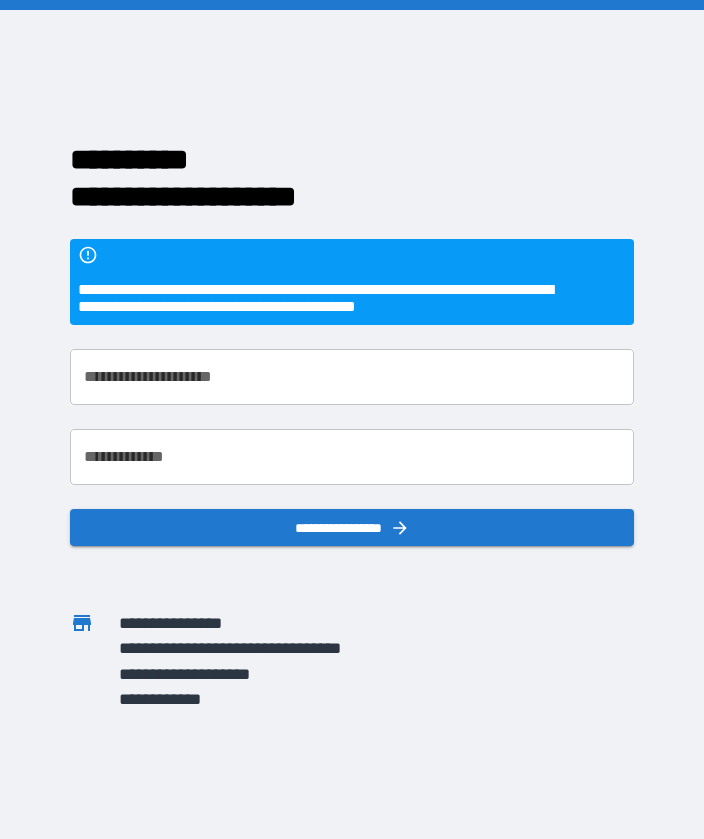 scroll, scrollTop: 0, scrollLeft: 0, axis: both 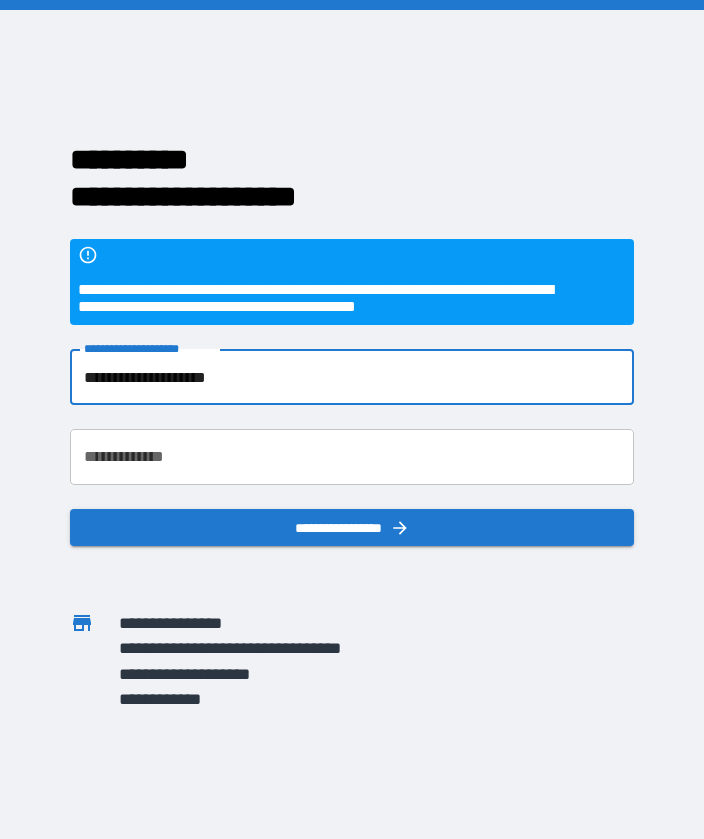 type on "**********" 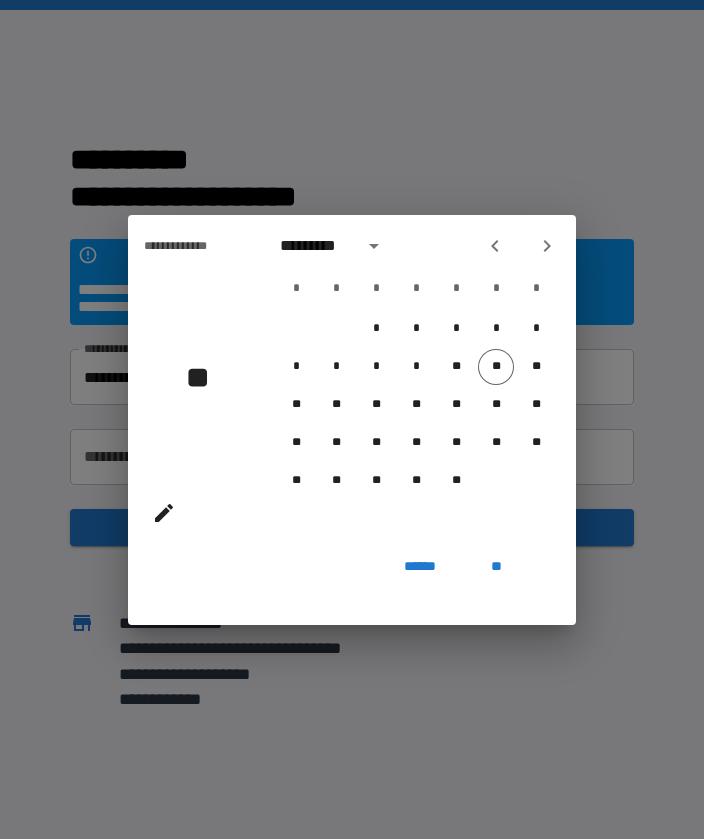 click at bounding box center (164, 513) 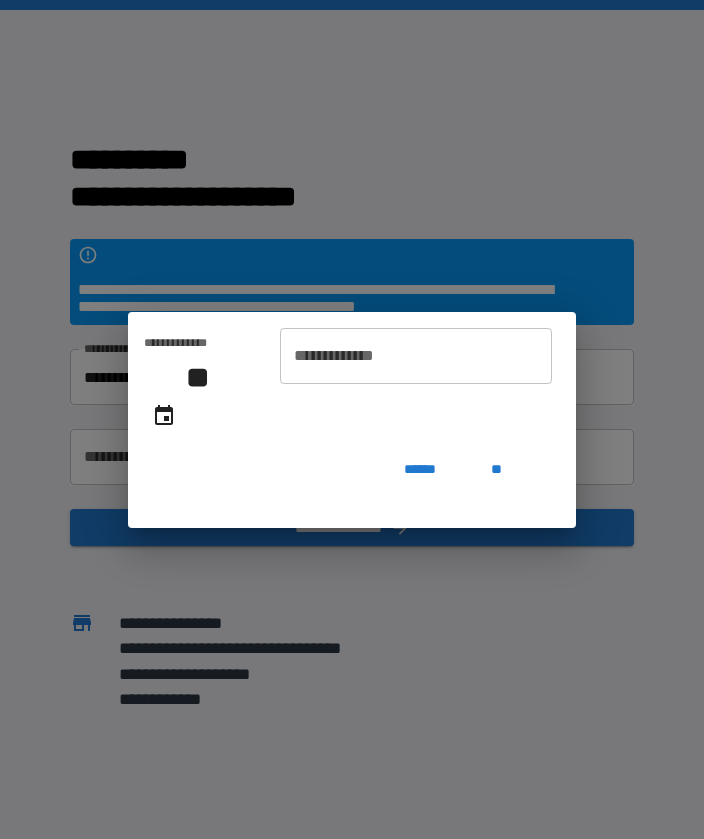 click on "**********" at bounding box center (416, 356) 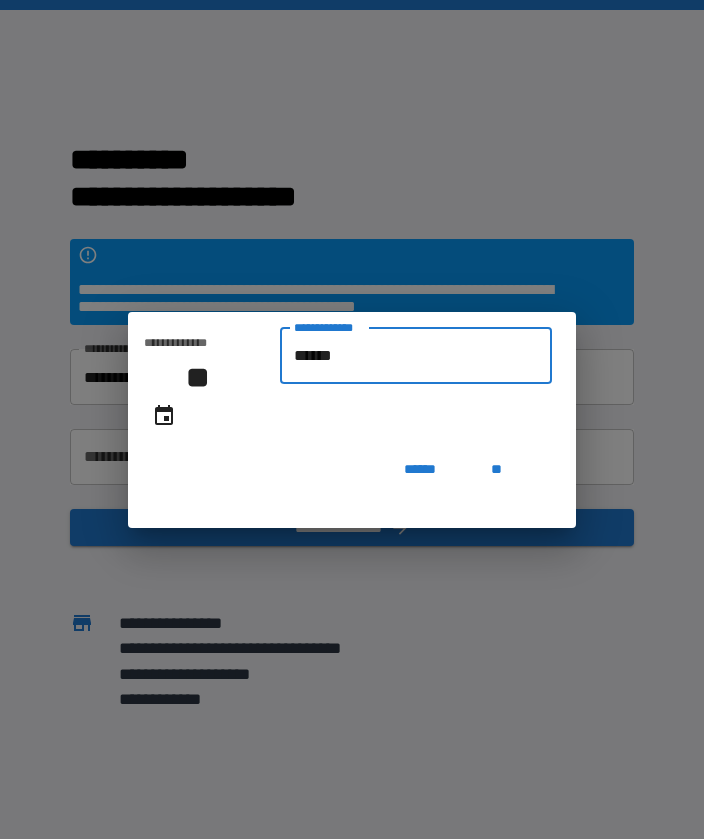 type on "*******" 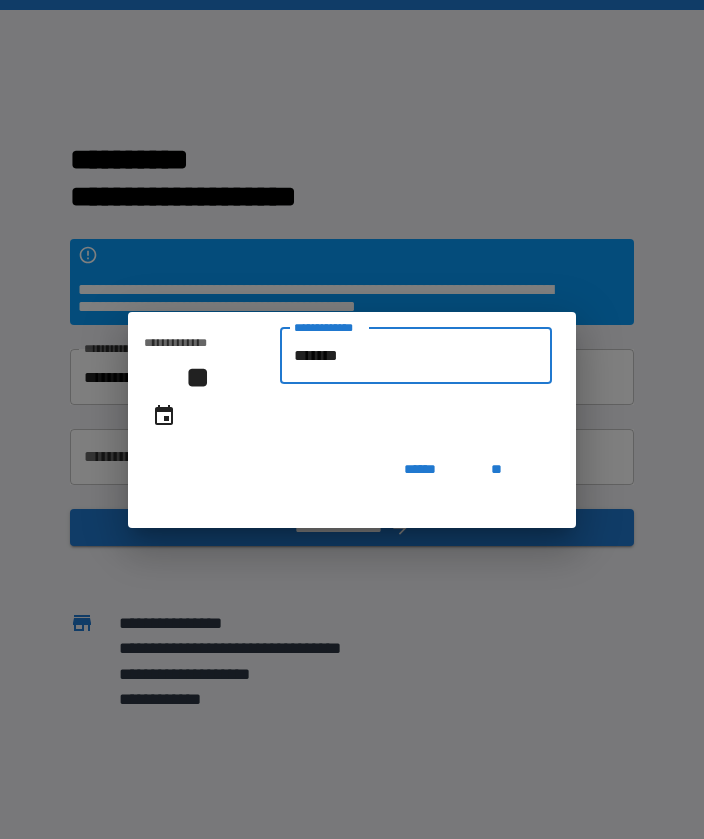 type on "**********" 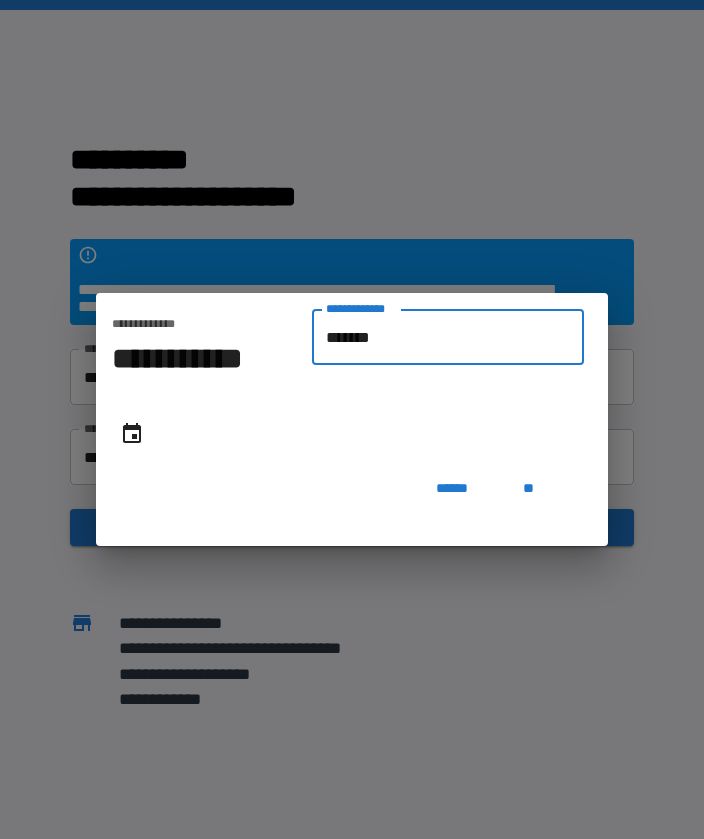 type on "********" 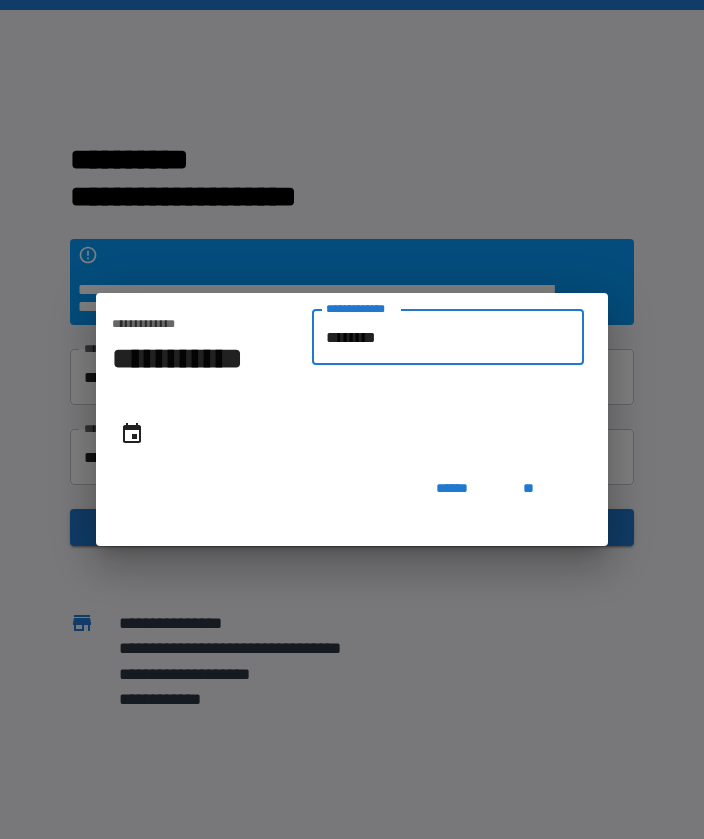 type on "**********" 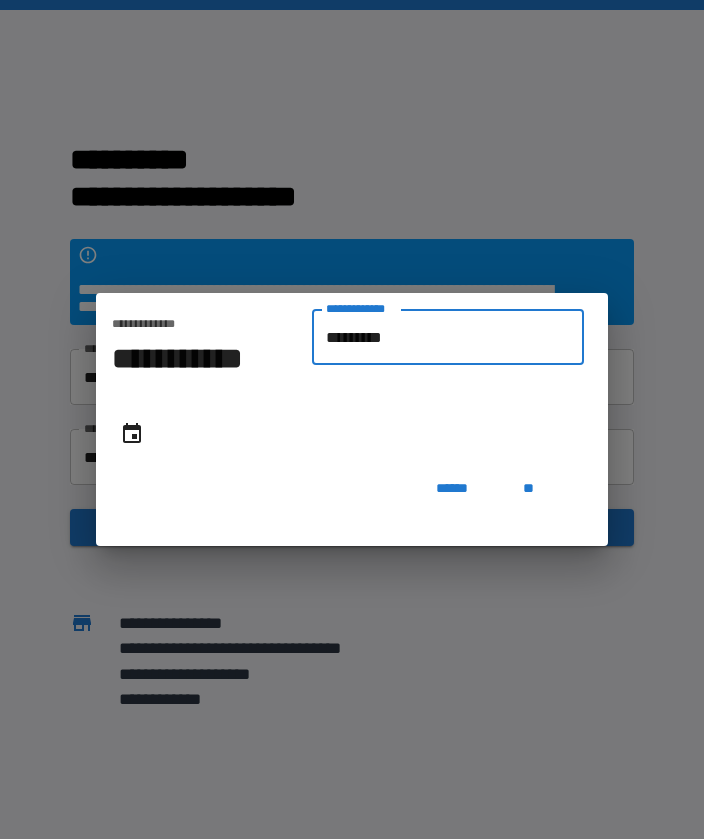 type on "**********" 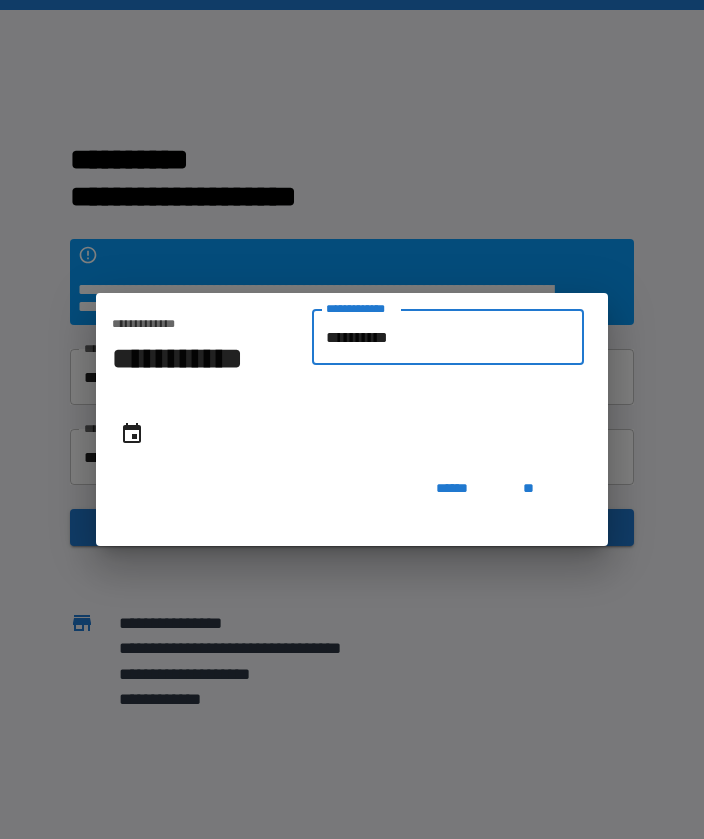 type on "**********" 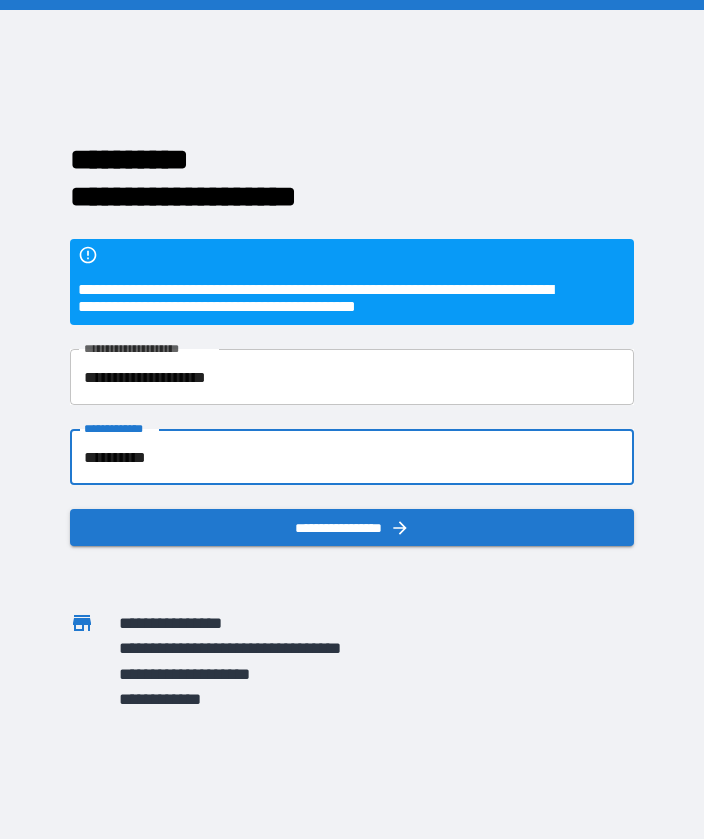click on "**********" at bounding box center [351, 527] 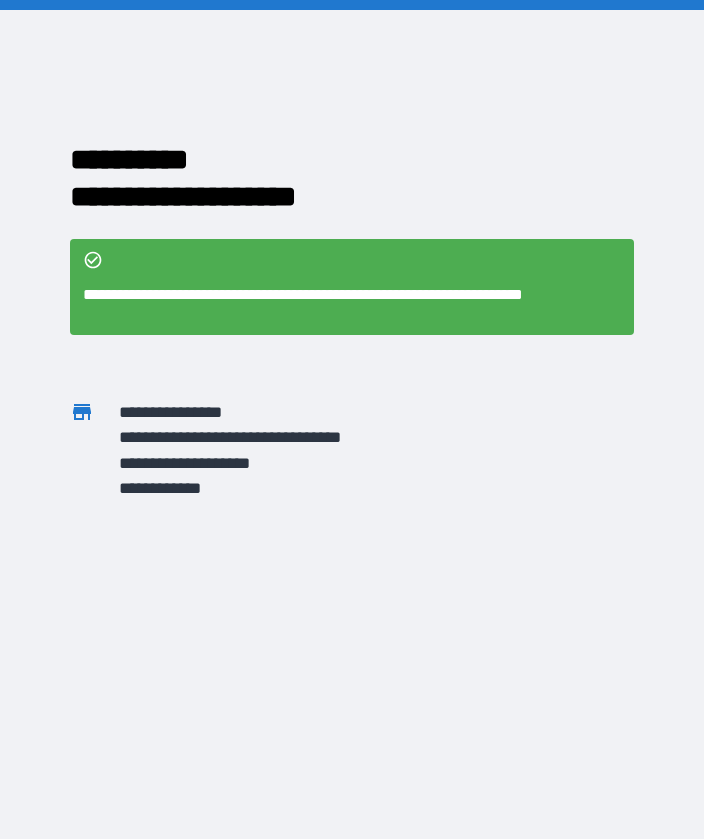 click on "**********" at bounding box center (328, 305) 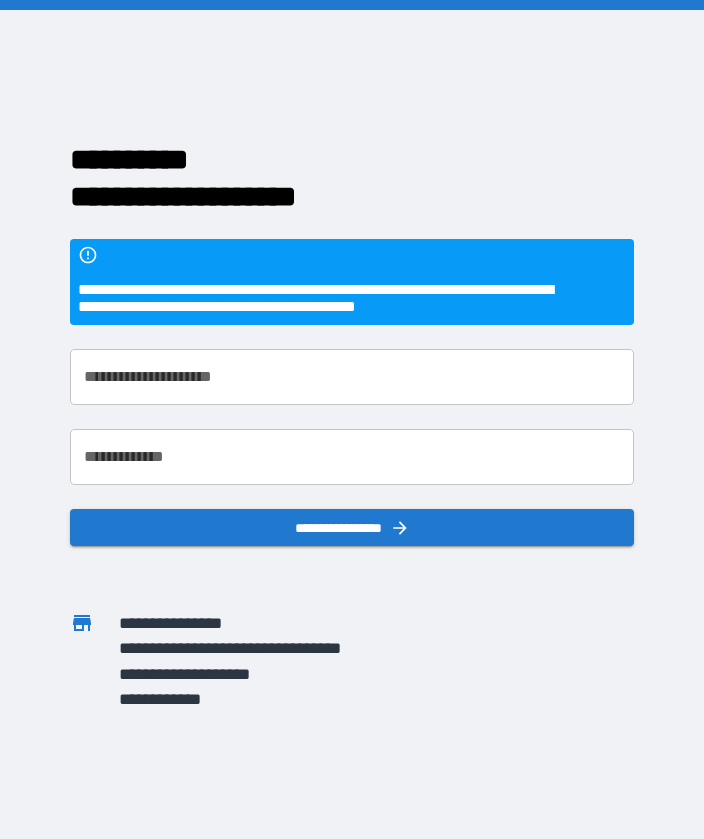 scroll, scrollTop: 0, scrollLeft: 0, axis: both 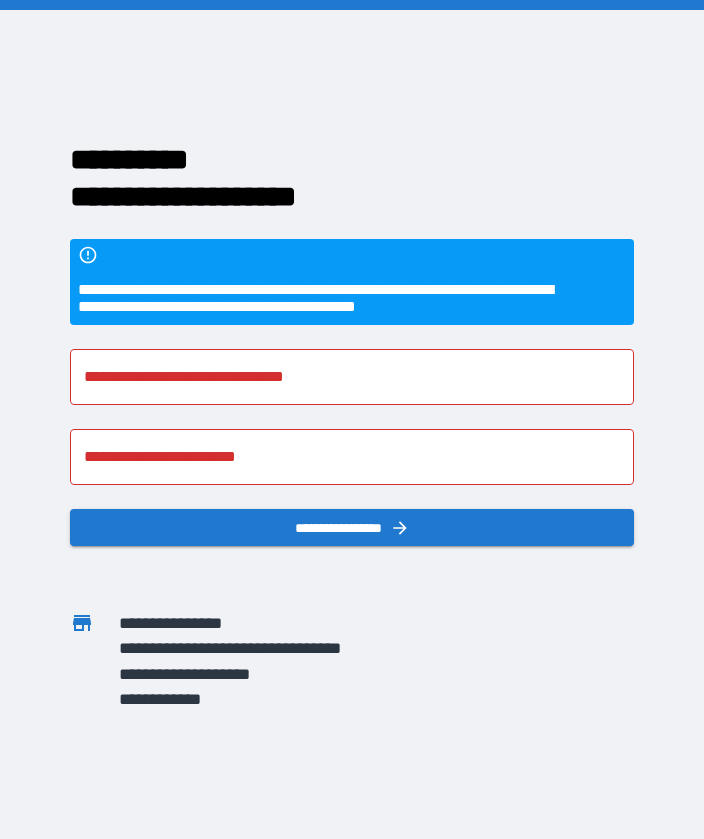 click on "**********" at bounding box center [327, 673] 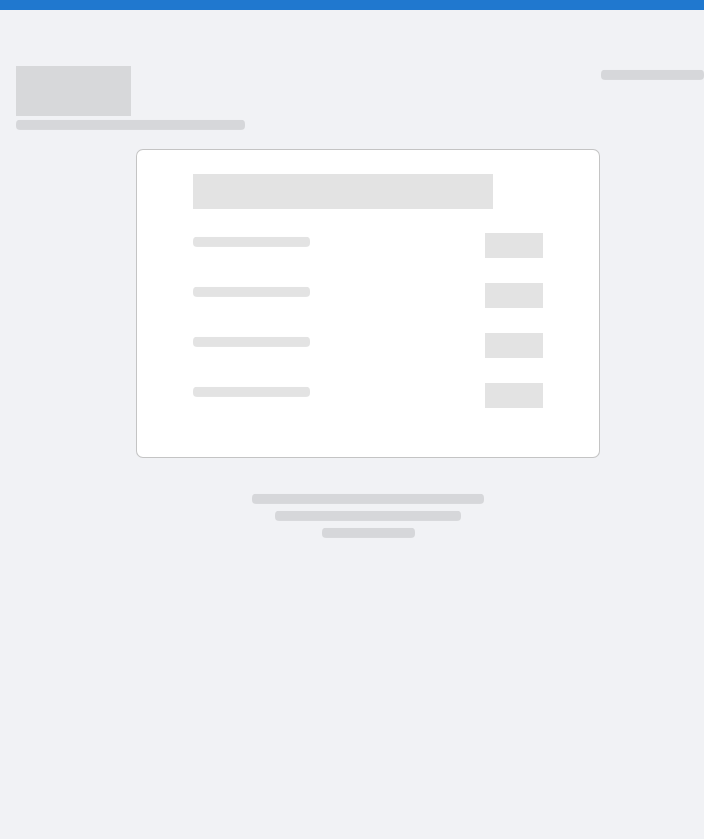 scroll, scrollTop: 0, scrollLeft: 0, axis: both 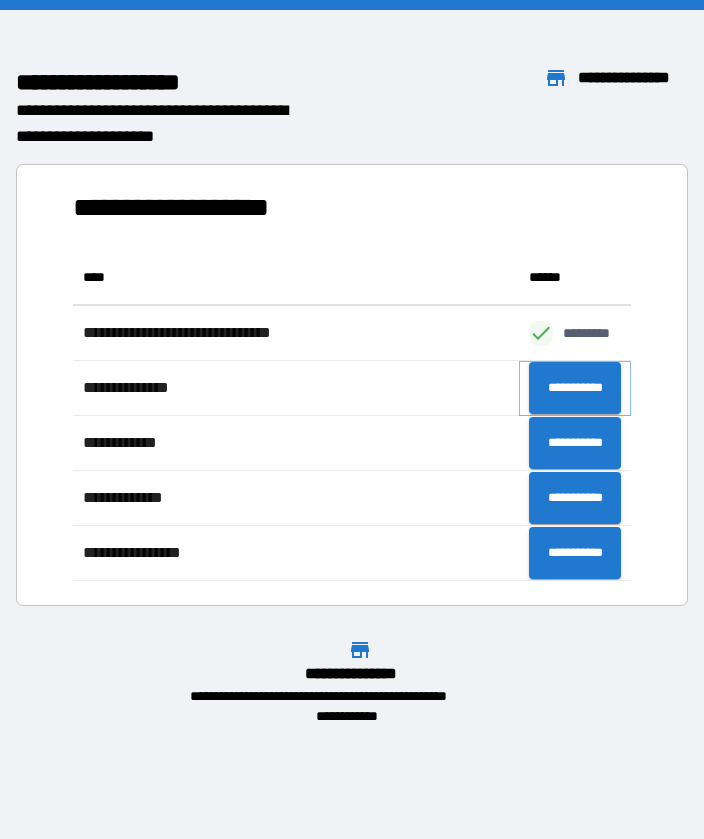 click on "**********" at bounding box center (575, 388) 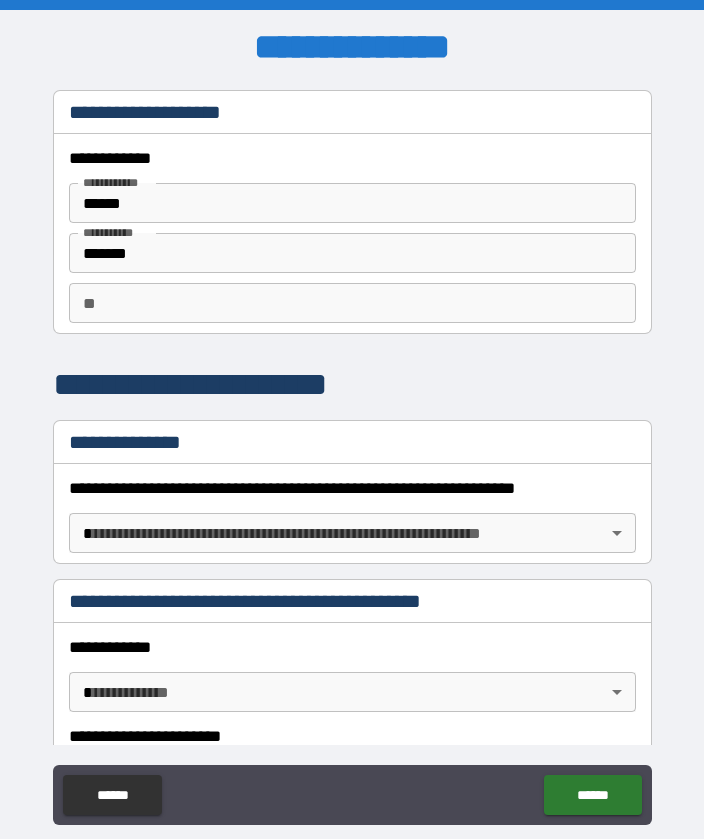 click on "**********" at bounding box center (352, 450) 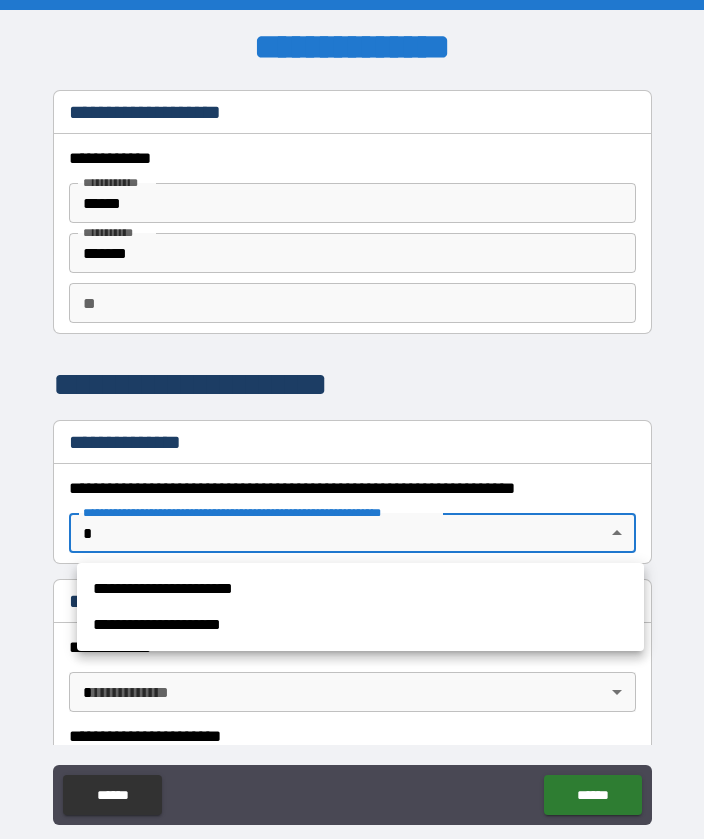 click on "**********" at bounding box center (360, 589) 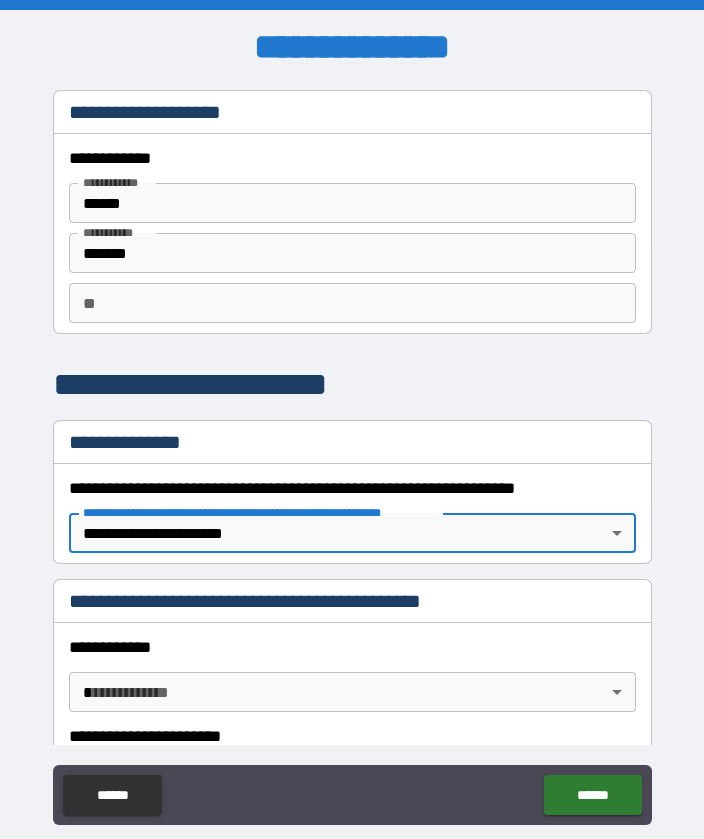 type on "*" 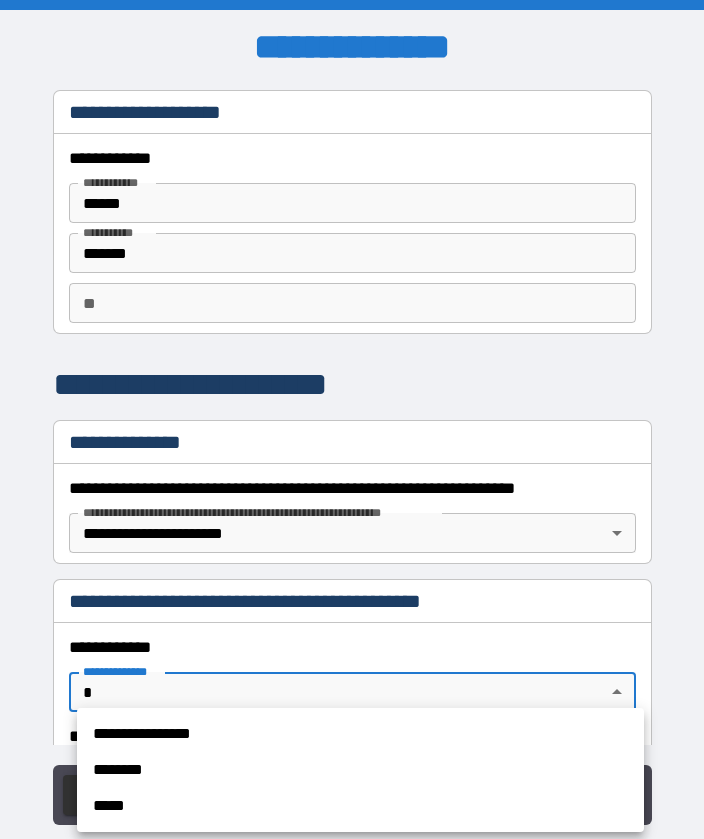 click on "**********" at bounding box center (360, 734) 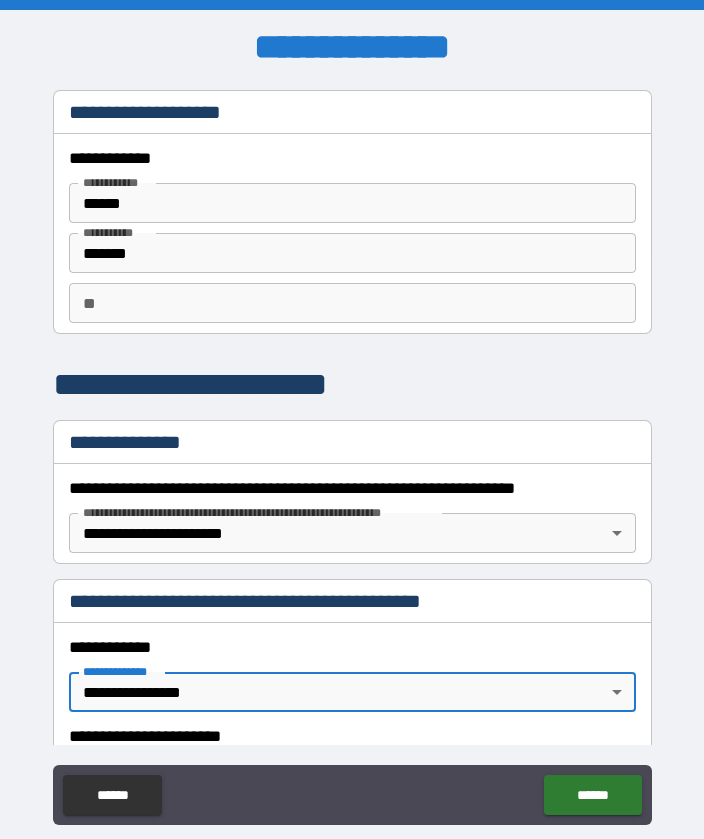 click on "******" at bounding box center [592, 795] 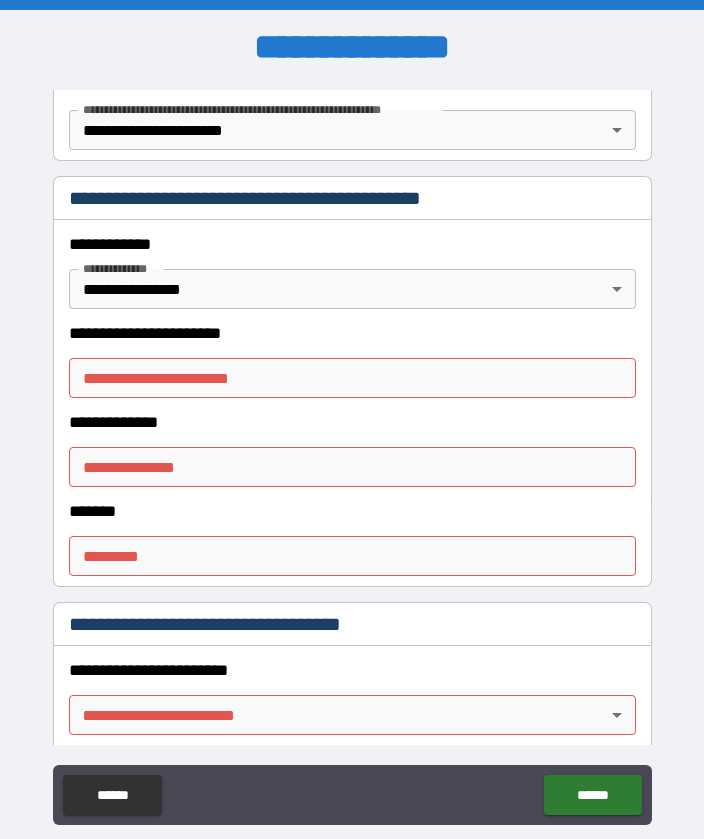 scroll, scrollTop: 400, scrollLeft: 0, axis: vertical 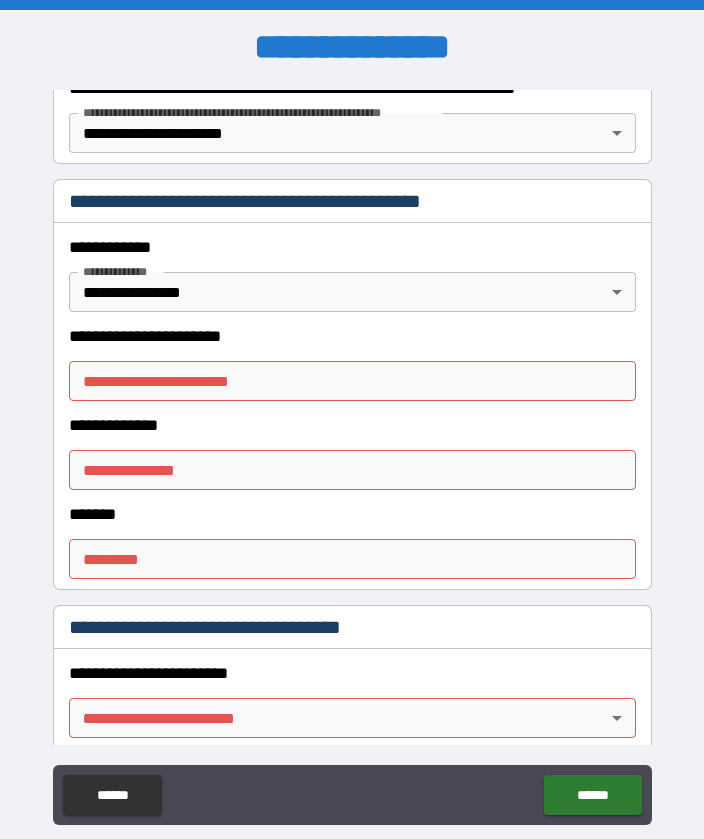 click on "**********" at bounding box center [352, 381] 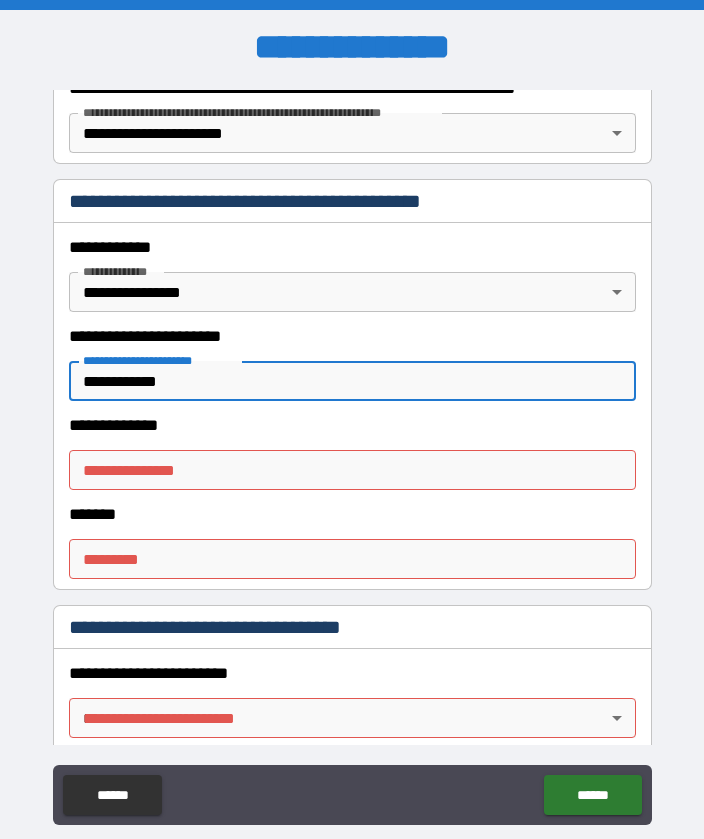 type on "**********" 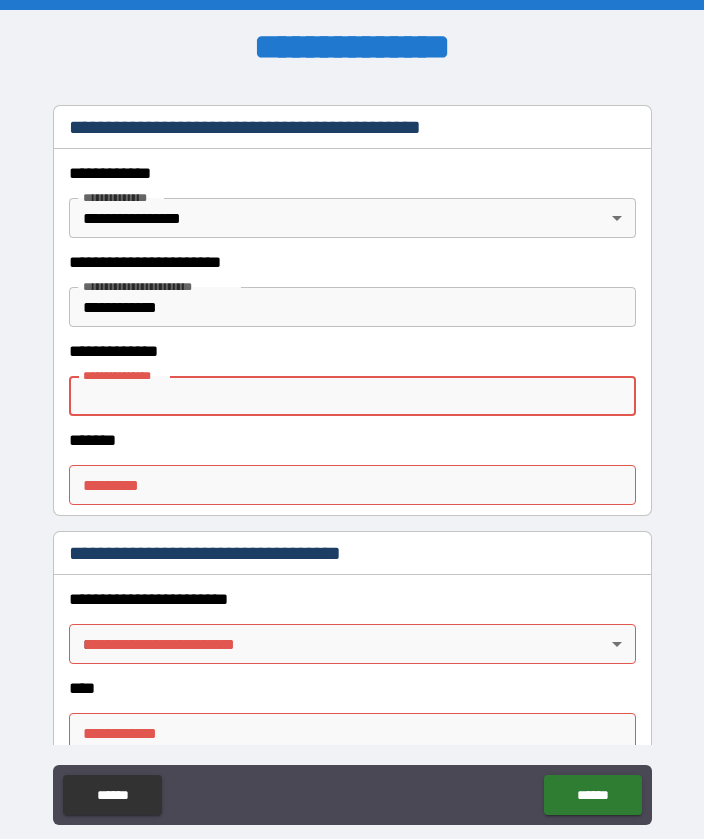 scroll, scrollTop: 475, scrollLeft: 0, axis: vertical 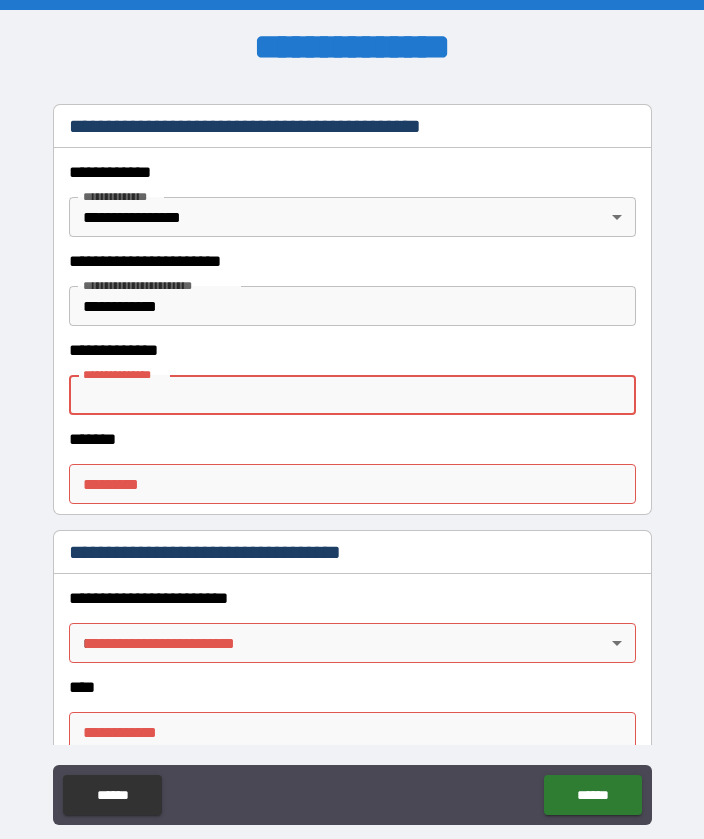 click on "**********" at bounding box center [352, 395] 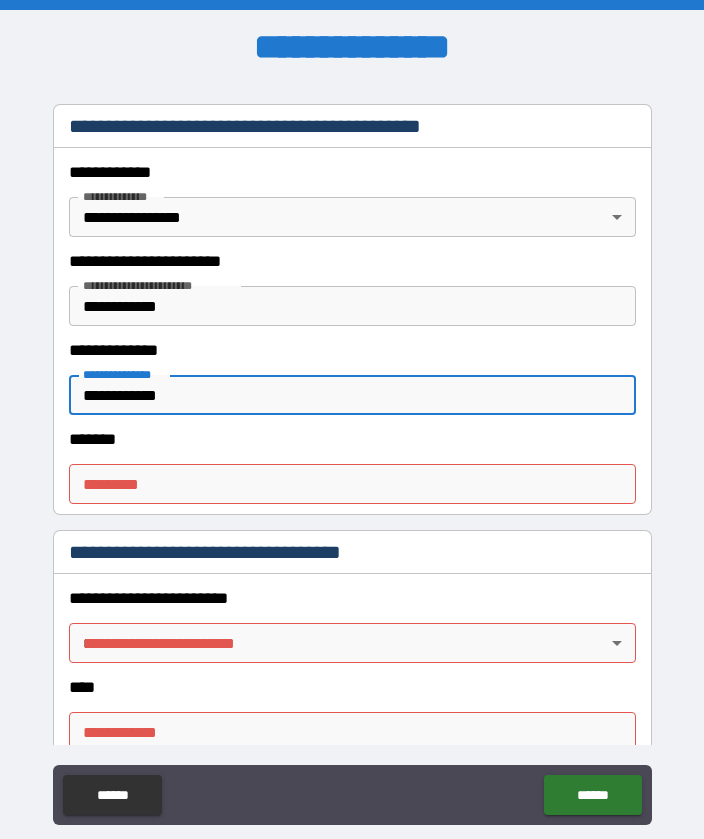 type on "**********" 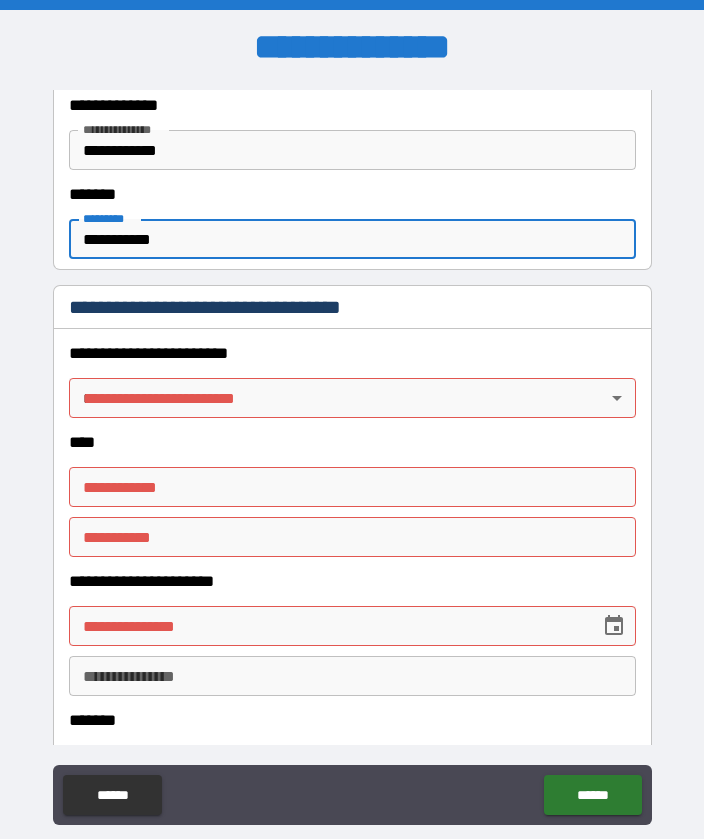 scroll, scrollTop: 741, scrollLeft: 0, axis: vertical 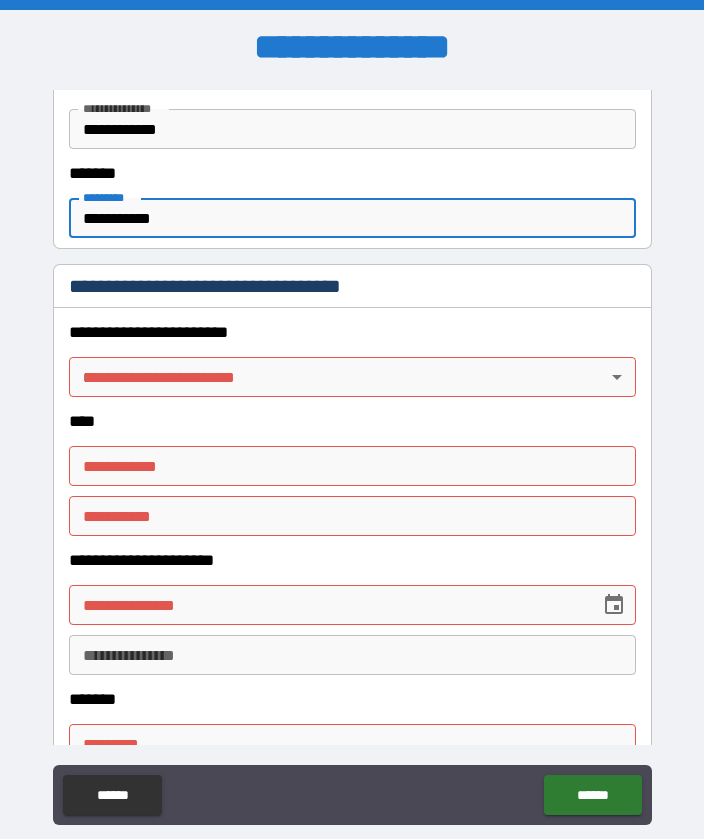 type on "**********" 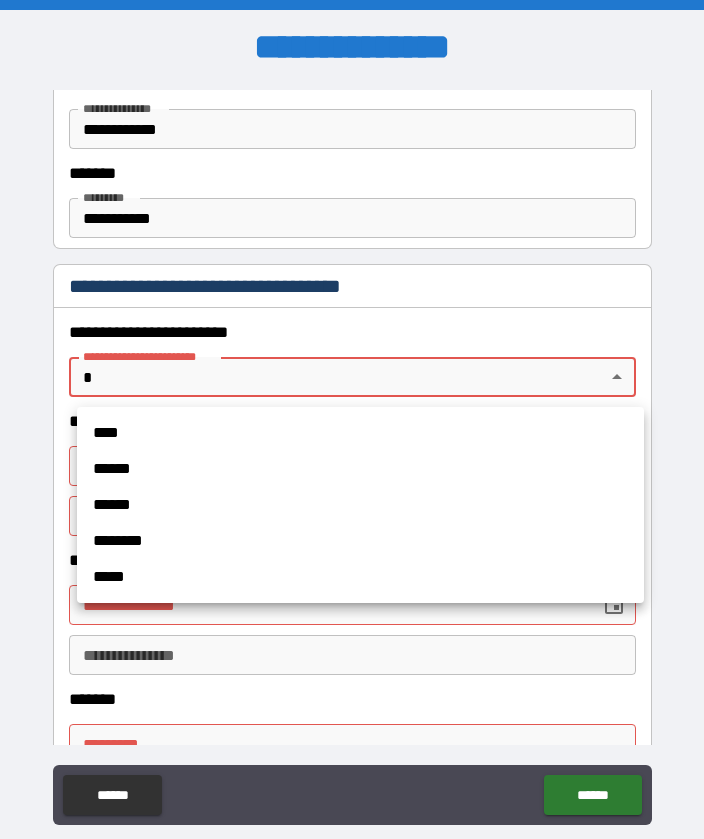 click on "****" at bounding box center (360, 433) 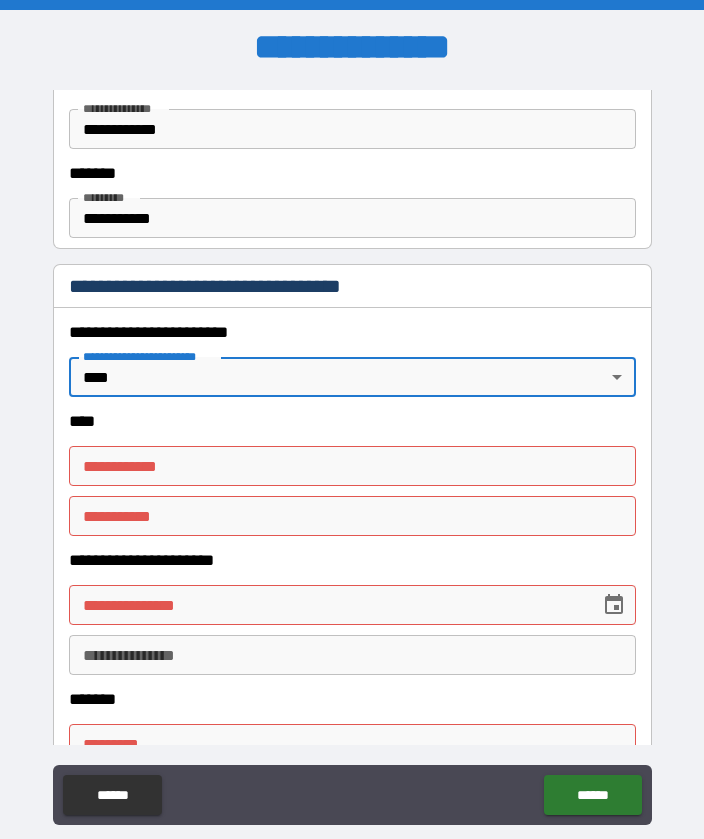click on "**********" at bounding box center (352, 466) 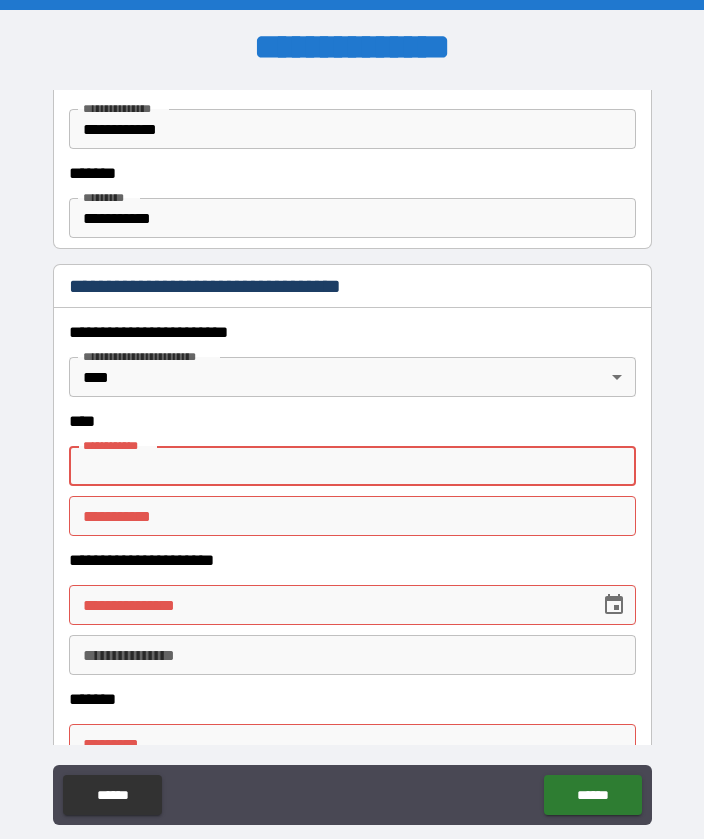 type on "******" 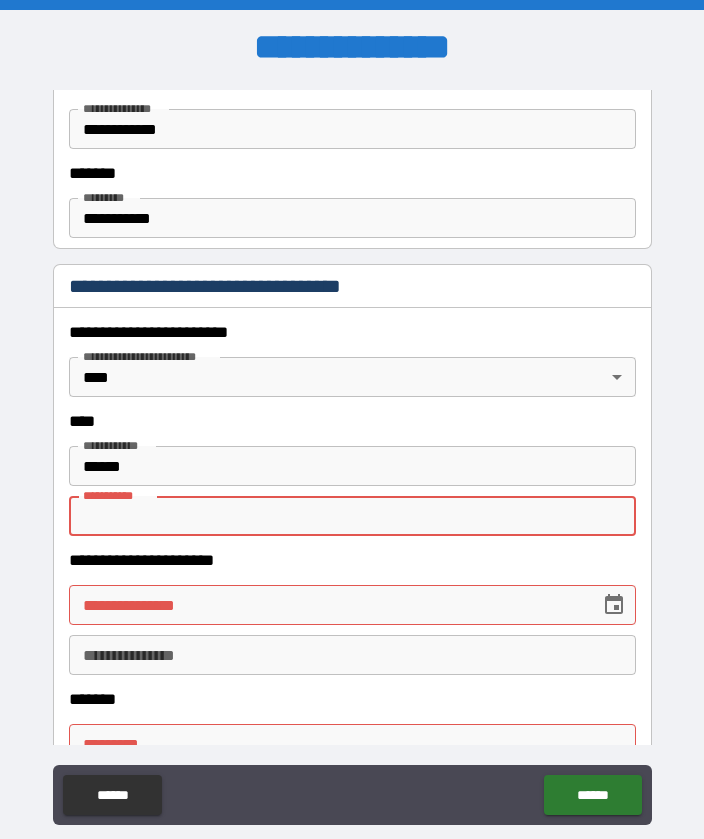 click on "*********   *" at bounding box center [352, 516] 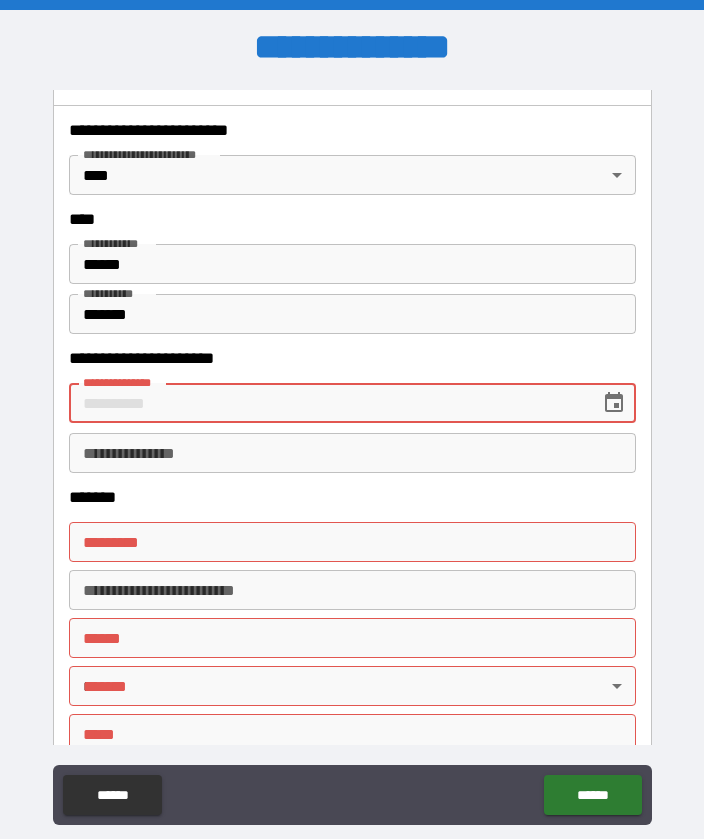 scroll, scrollTop: 958, scrollLeft: 0, axis: vertical 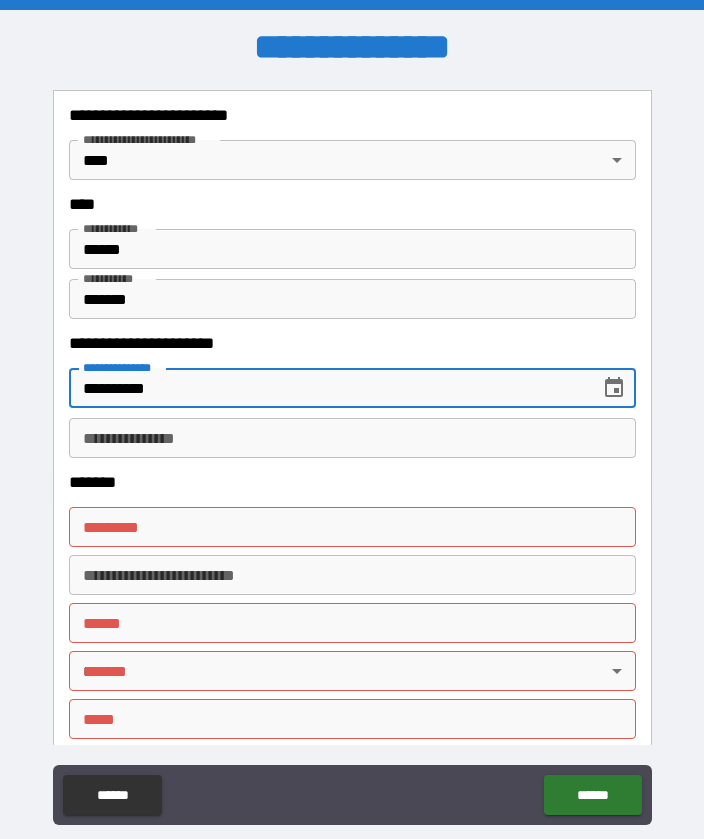 type on "**********" 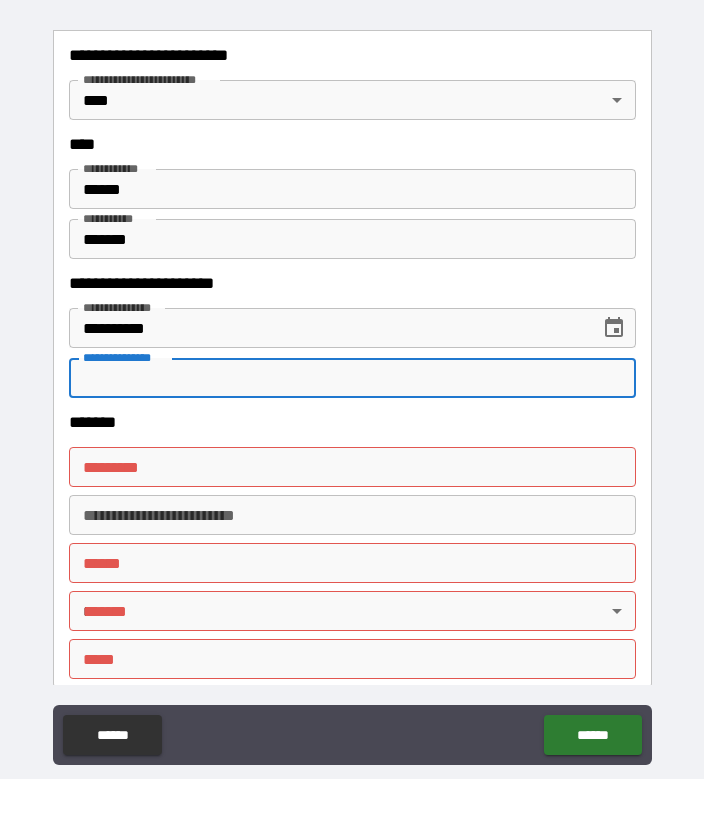 click on "**********" at bounding box center [352, 438] 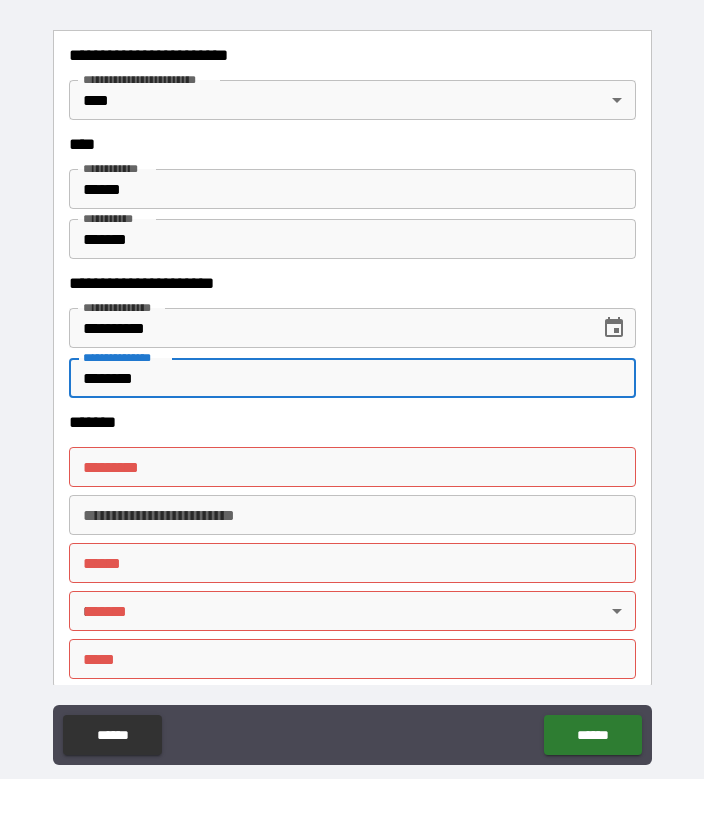 type on "********" 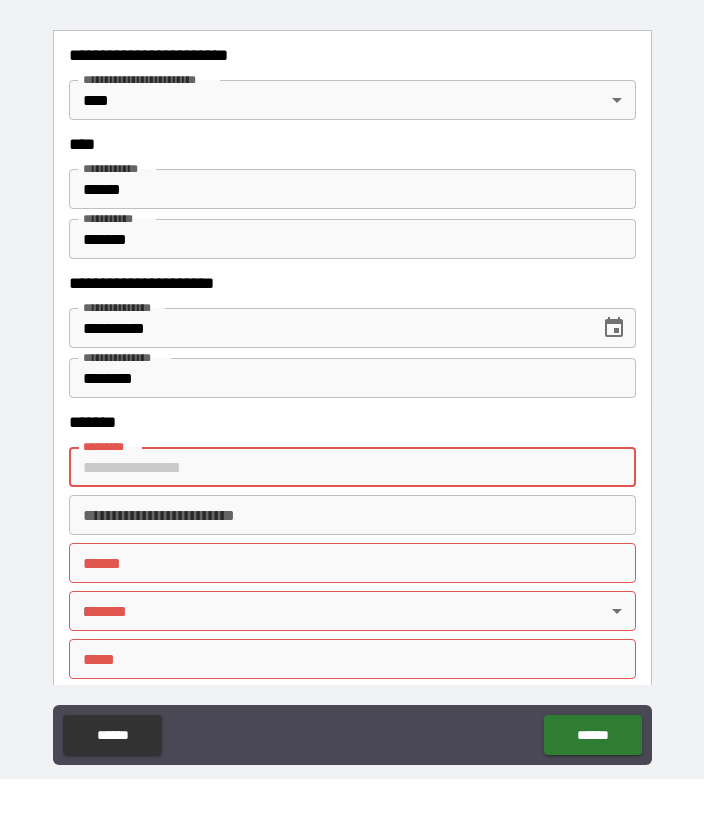 type on "**********" 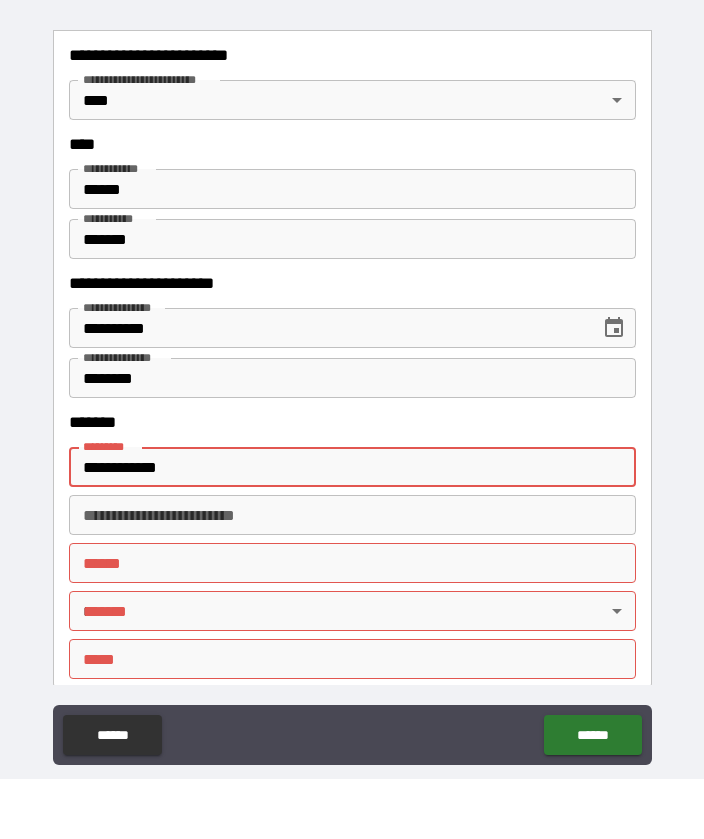 type on "*" 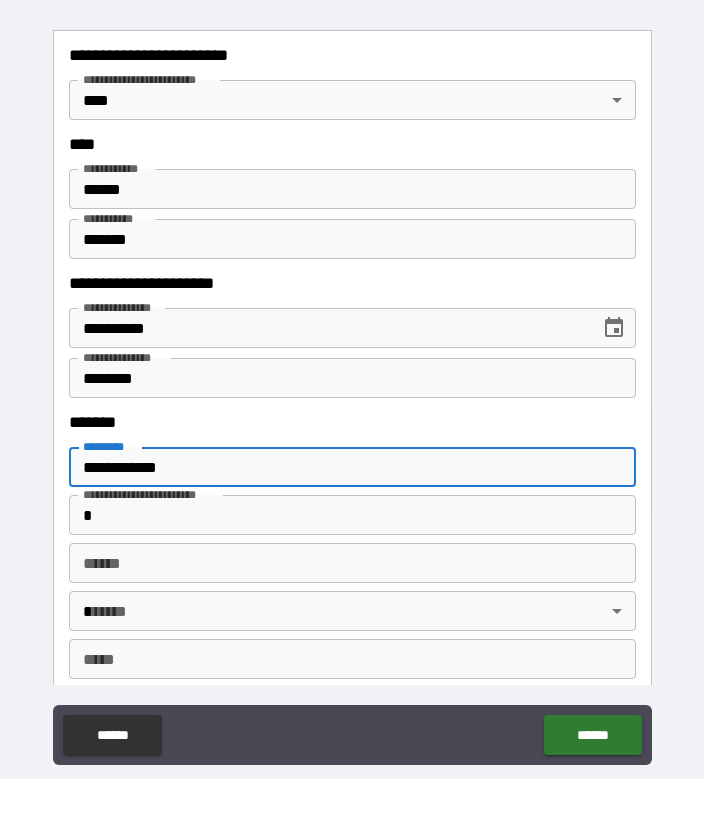type on "********" 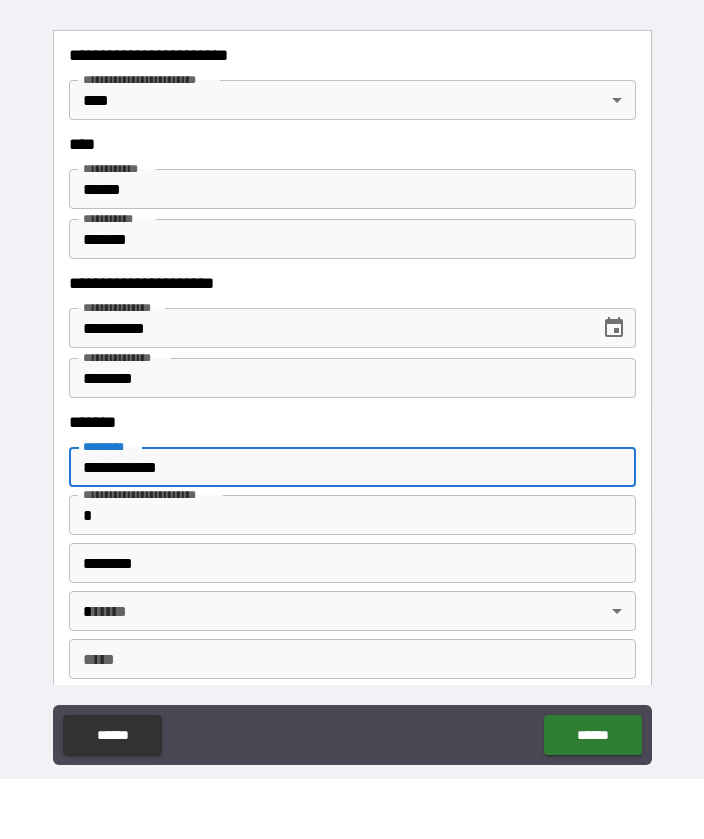 type on "**" 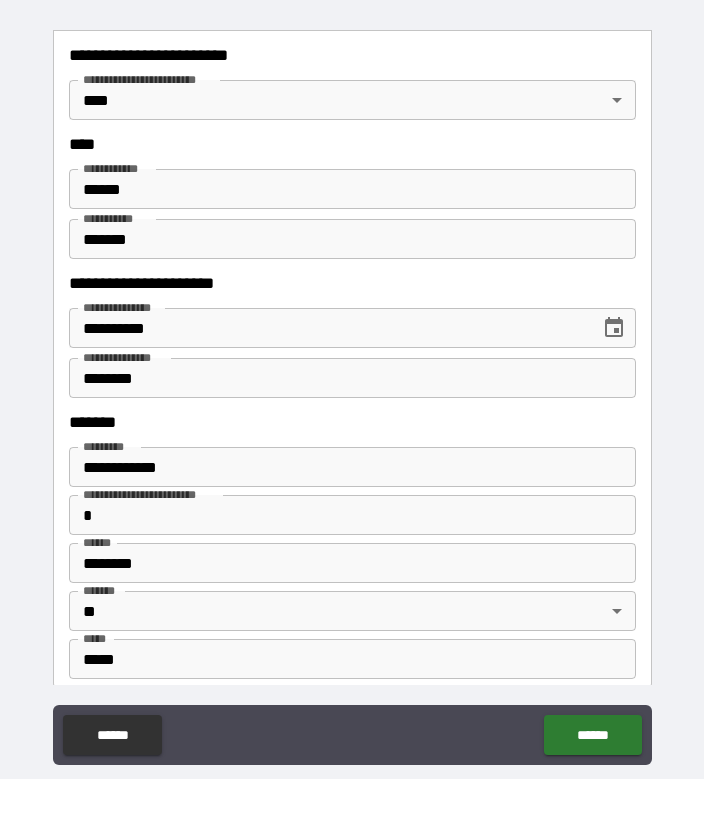 scroll, scrollTop: 60, scrollLeft: 0, axis: vertical 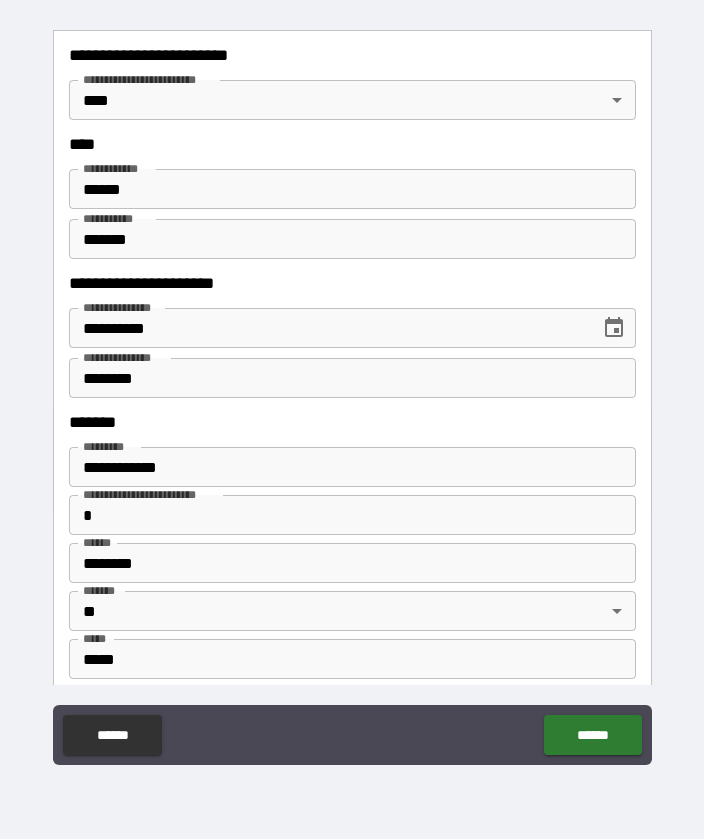 click on "******" at bounding box center (592, 735) 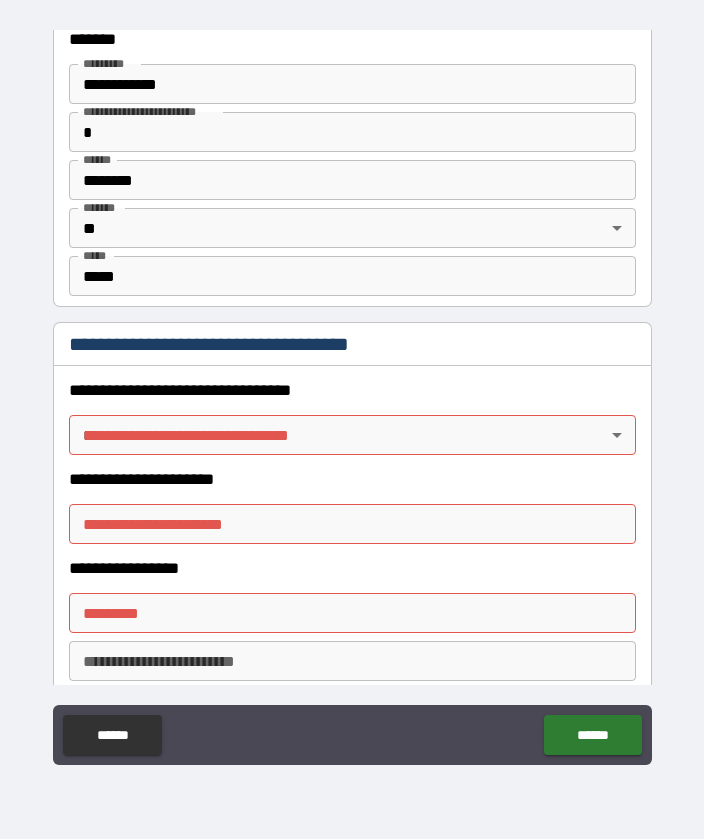 scroll, scrollTop: 1340, scrollLeft: 0, axis: vertical 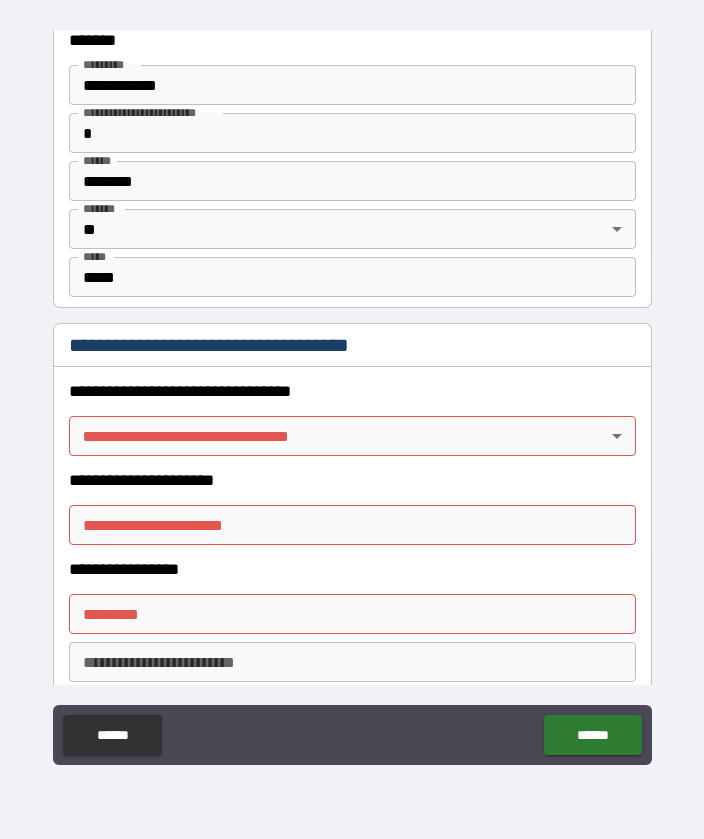 click on "**********" at bounding box center (352, 390) 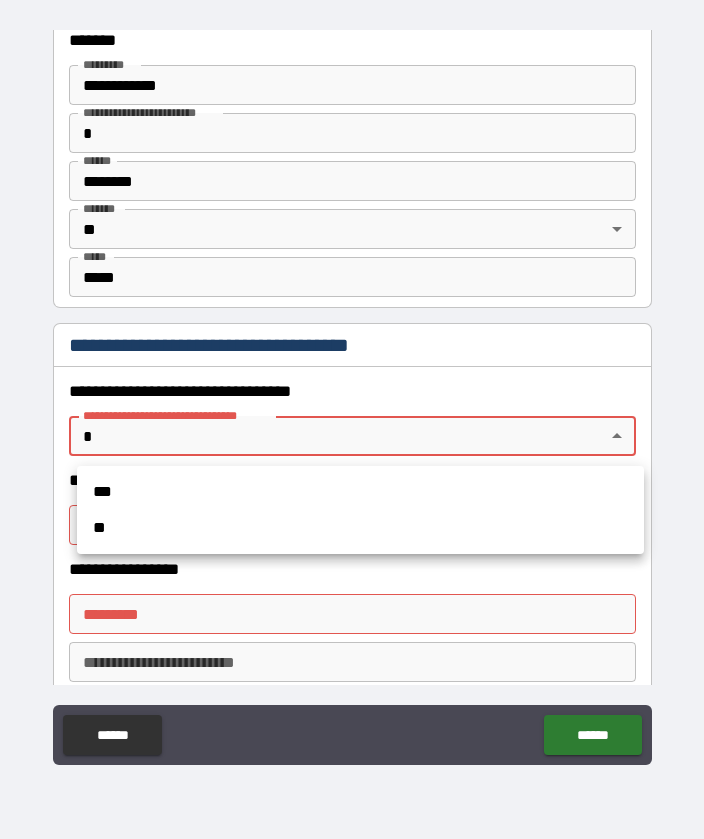click on "**" at bounding box center [360, 528] 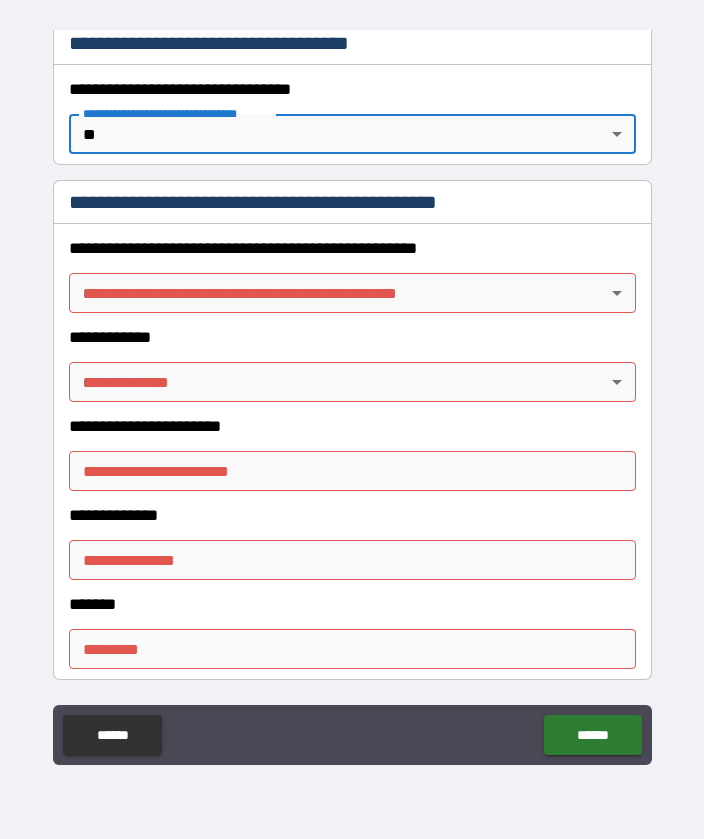 scroll, scrollTop: 1650, scrollLeft: 0, axis: vertical 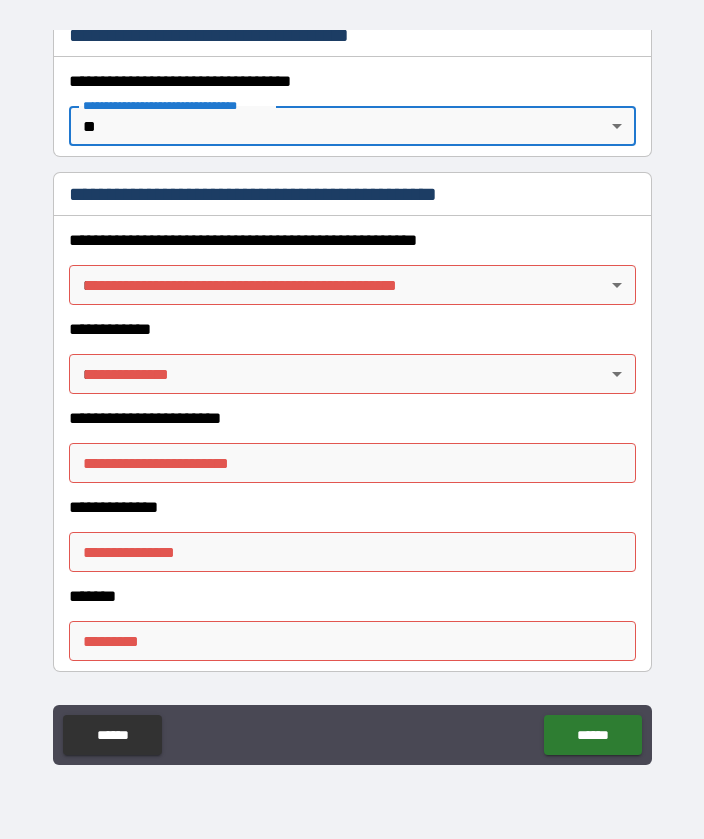 click on "**********" at bounding box center [352, 390] 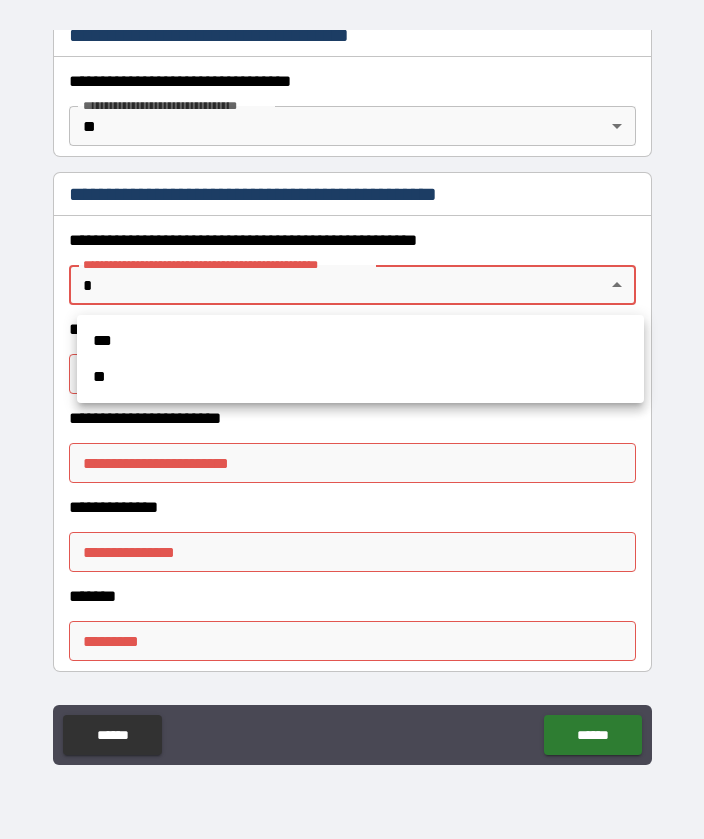 click on "**" at bounding box center (360, 377) 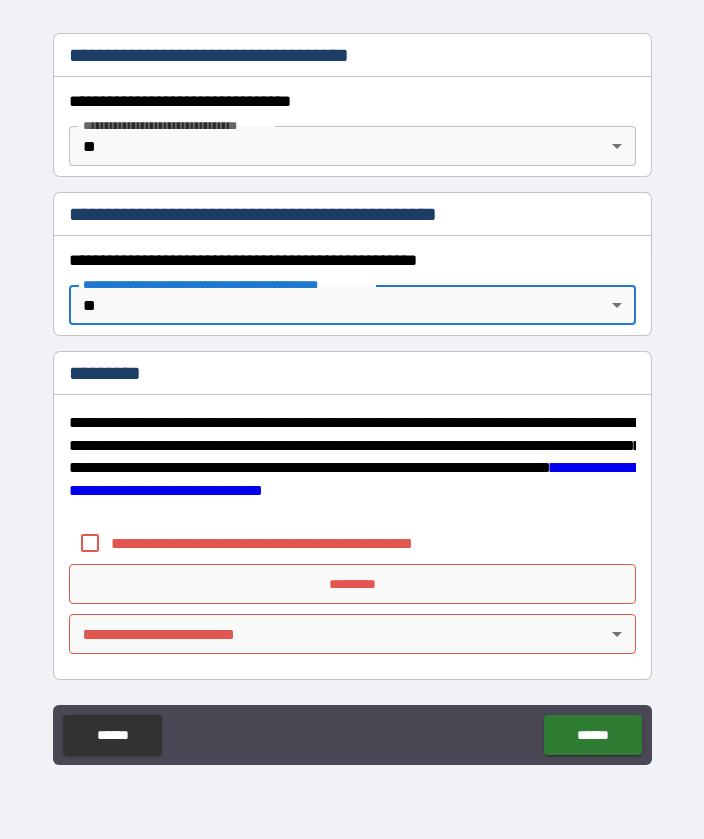scroll, scrollTop: 1630, scrollLeft: 0, axis: vertical 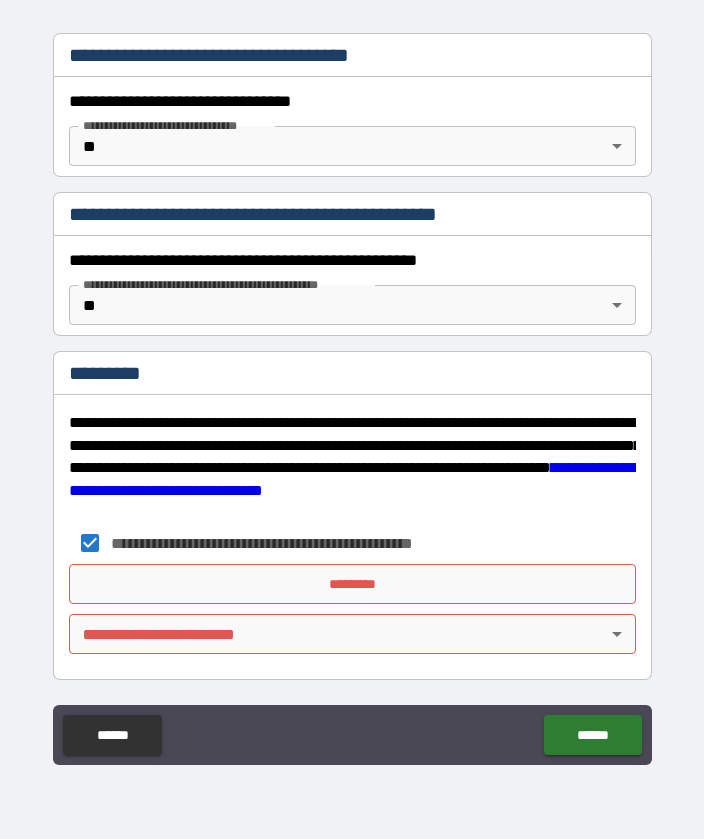 click on "*********" at bounding box center (352, 584) 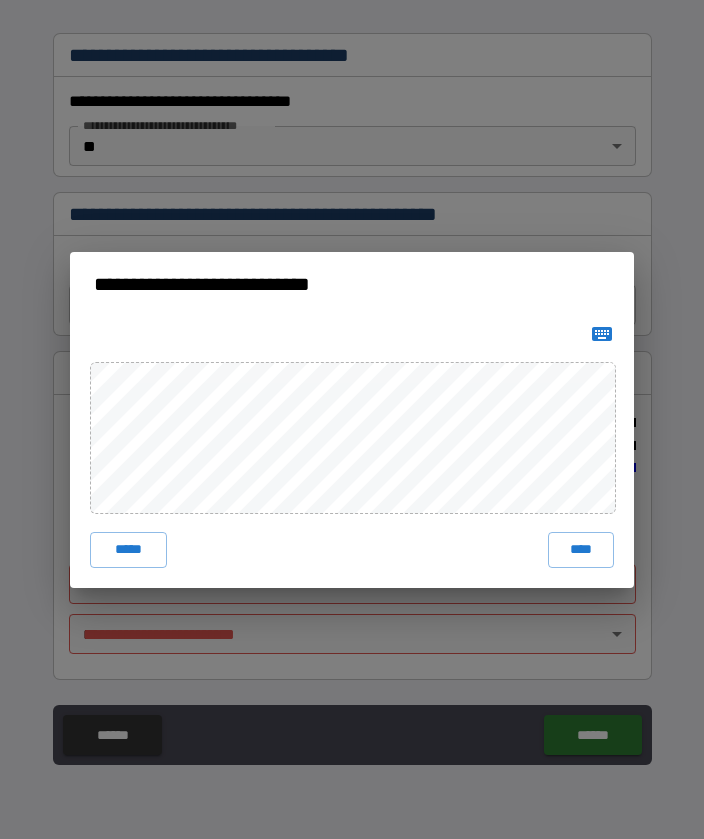 click on "****" at bounding box center [581, 550] 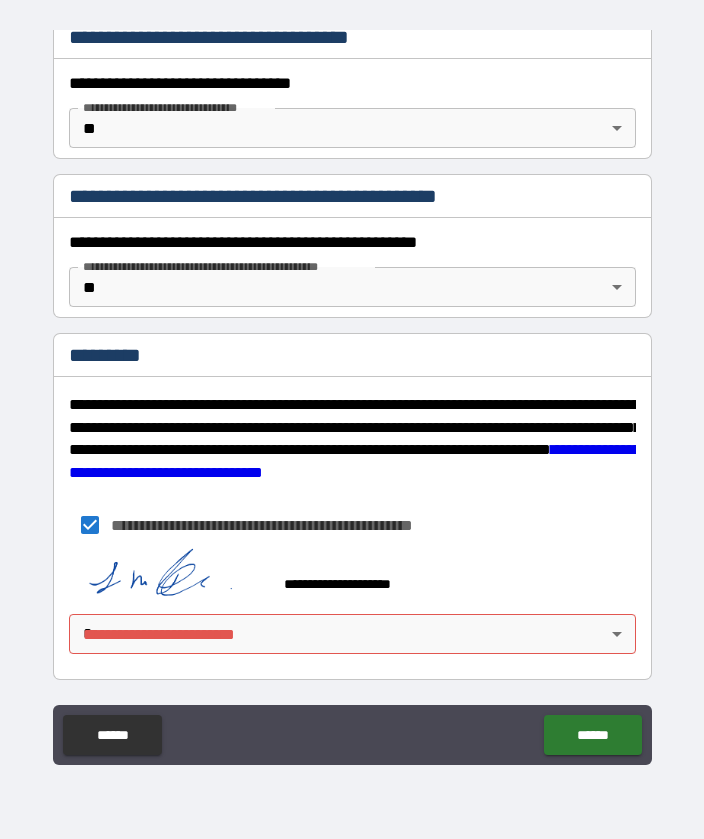 scroll, scrollTop: 1648, scrollLeft: 0, axis: vertical 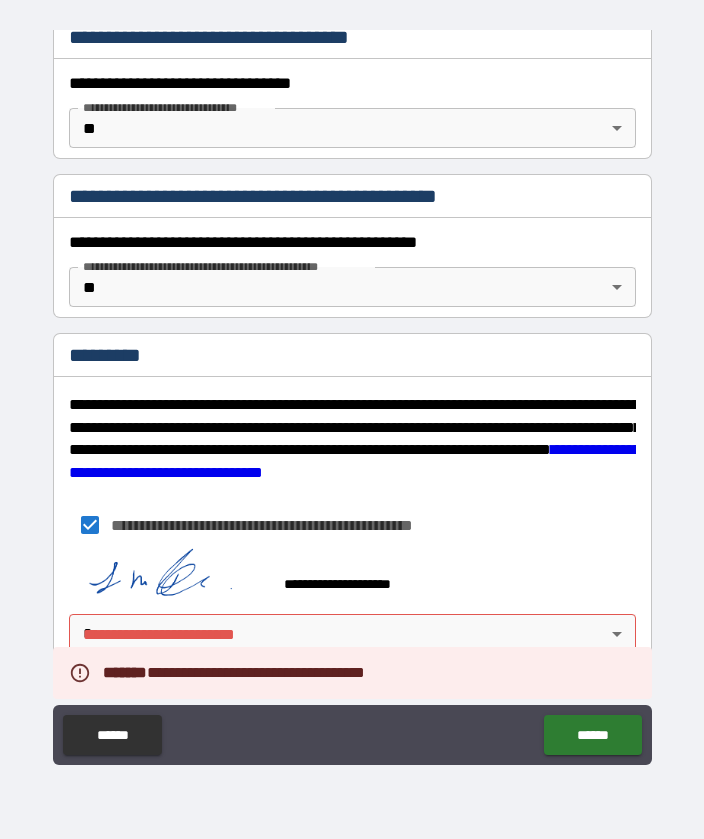 click on "**********" at bounding box center (352, 613) 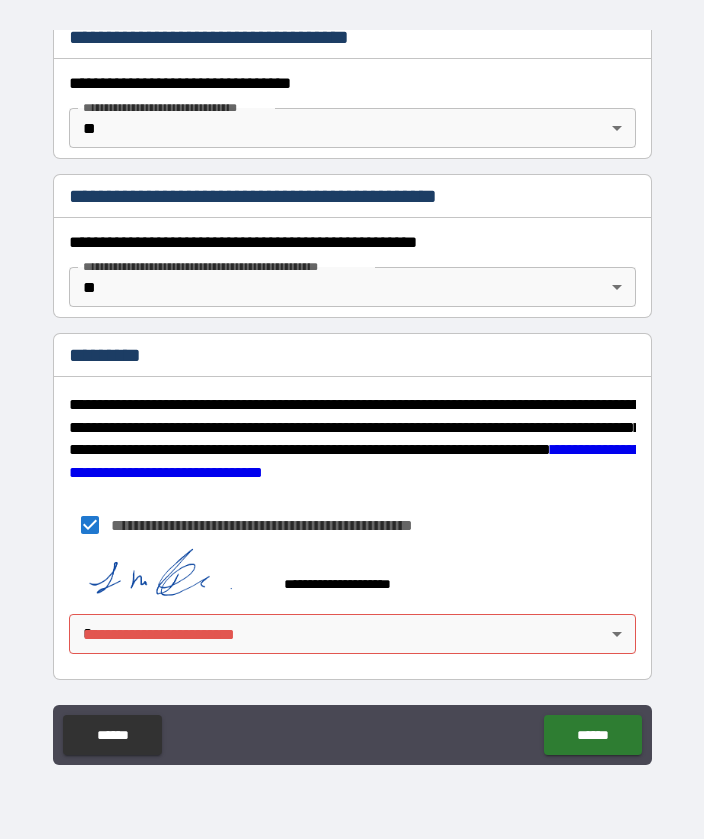 scroll, scrollTop: 1648, scrollLeft: 0, axis: vertical 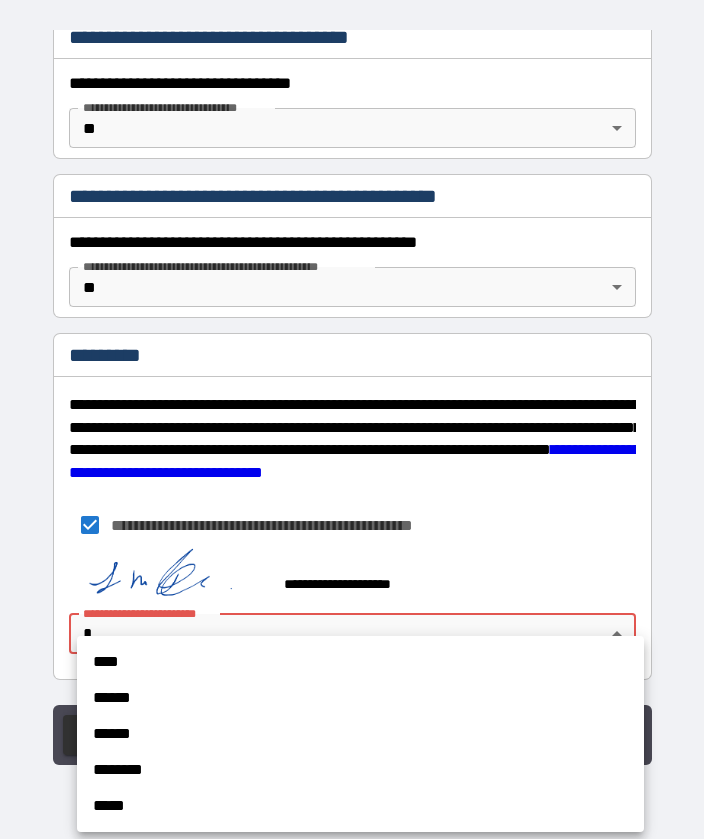 click on "****" at bounding box center [360, 662] 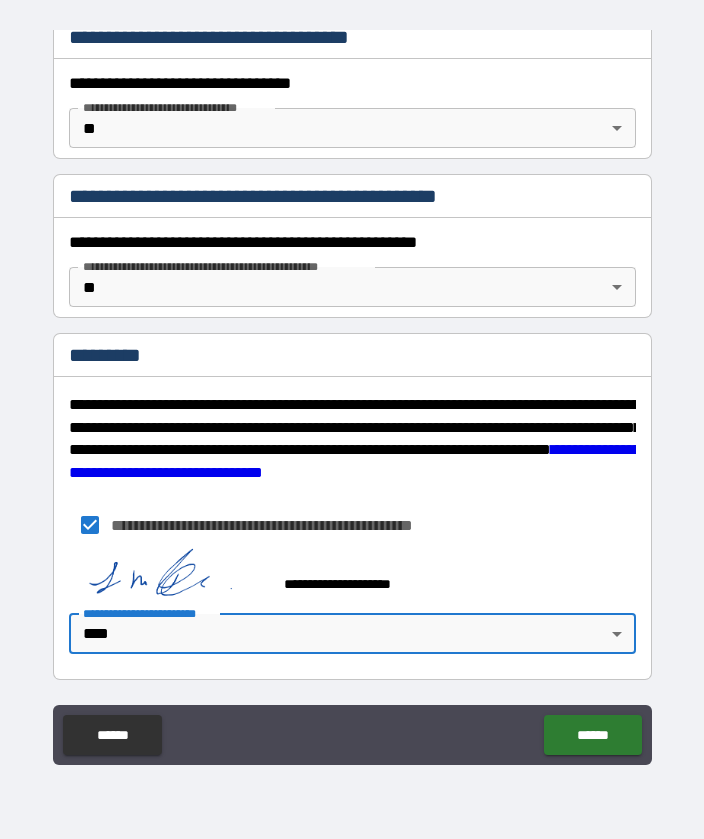 click on "******" at bounding box center (592, 735) 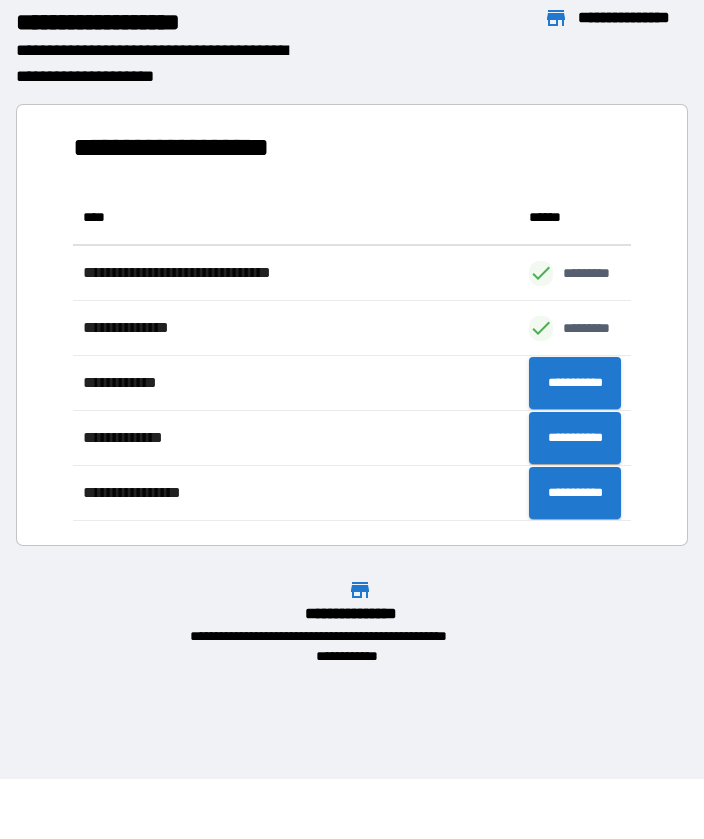 scroll, scrollTop: 1, scrollLeft: 1, axis: both 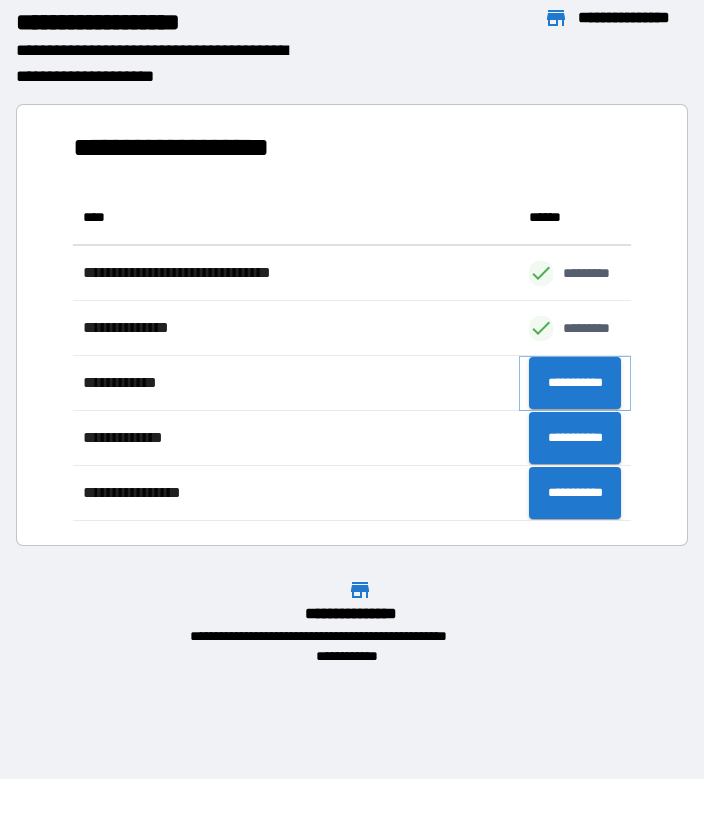 click on "**********" at bounding box center (575, 383) 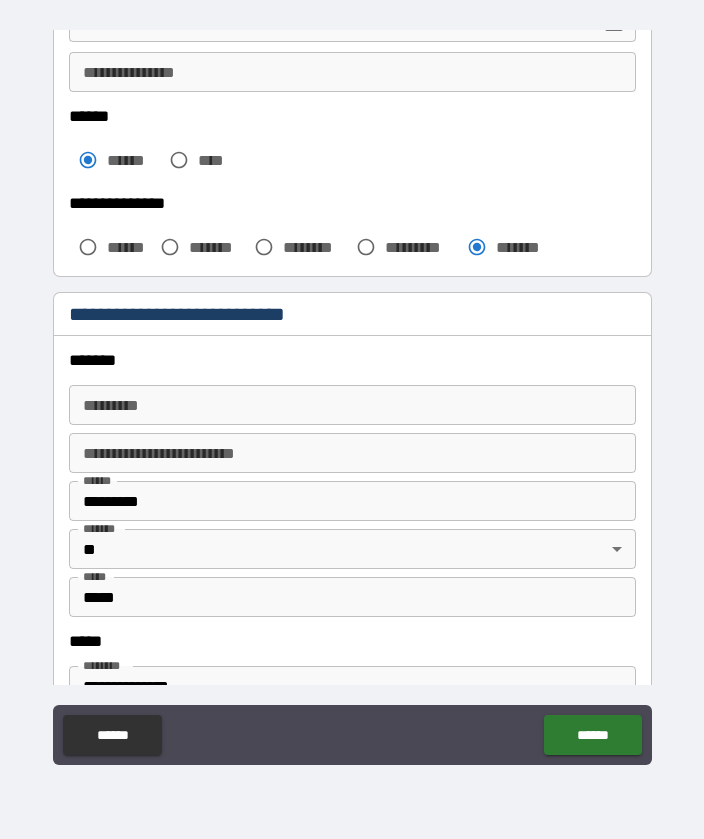 scroll, scrollTop: 419, scrollLeft: 0, axis: vertical 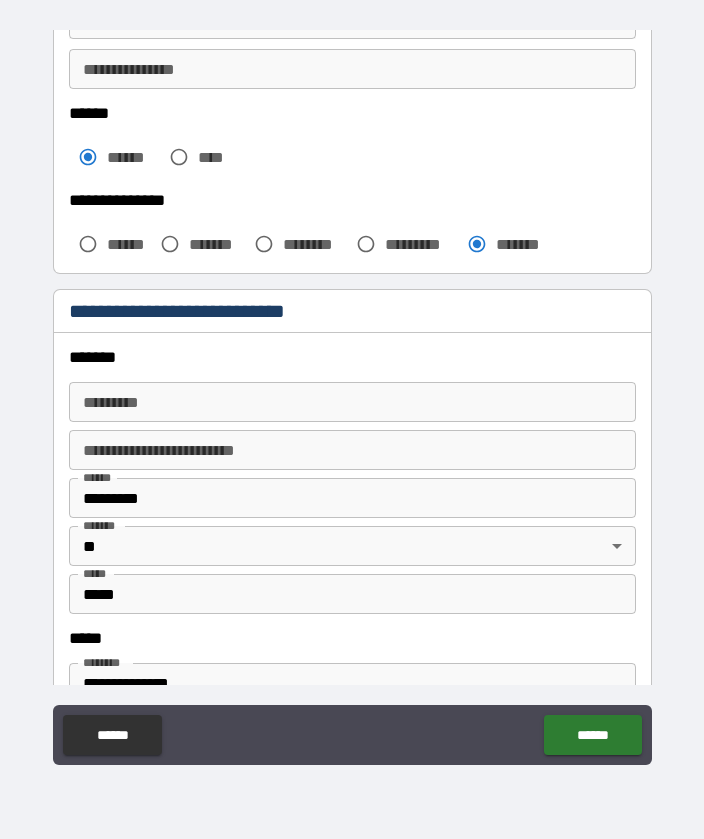 click on "*******   *" at bounding box center (352, 402) 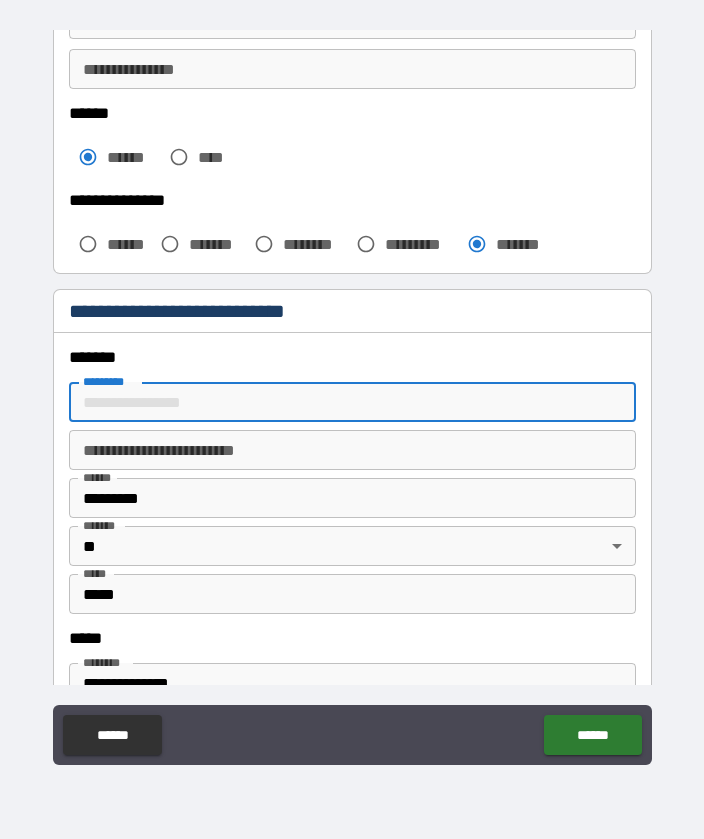 type on "**********" 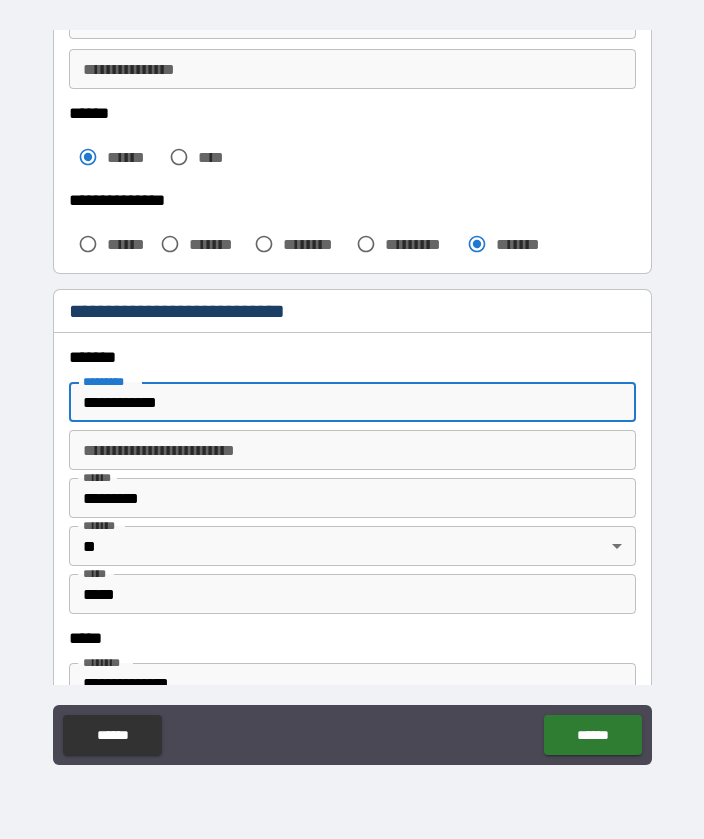 type on "*" 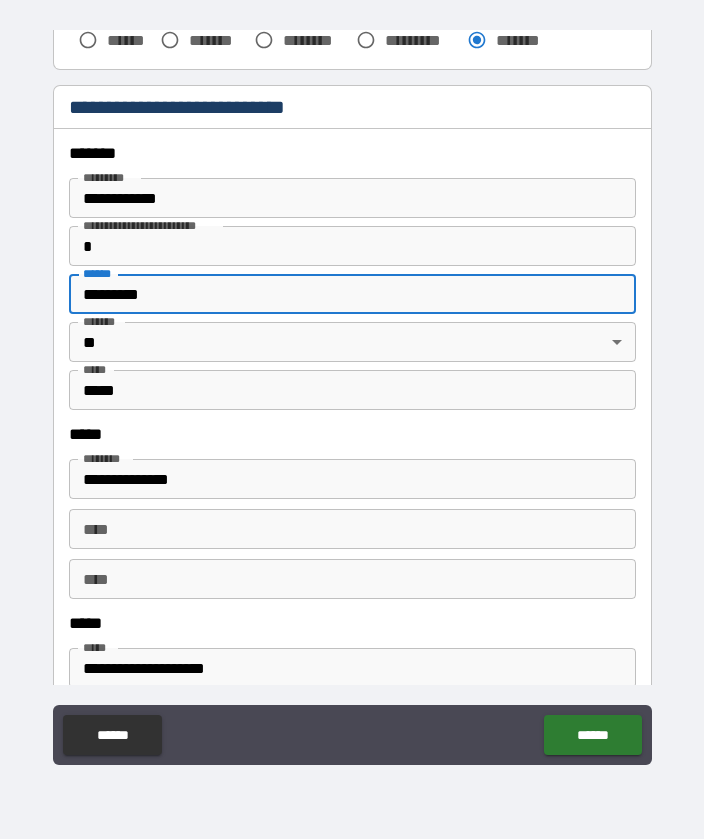 scroll, scrollTop: 630, scrollLeft: 0, axis: vertical 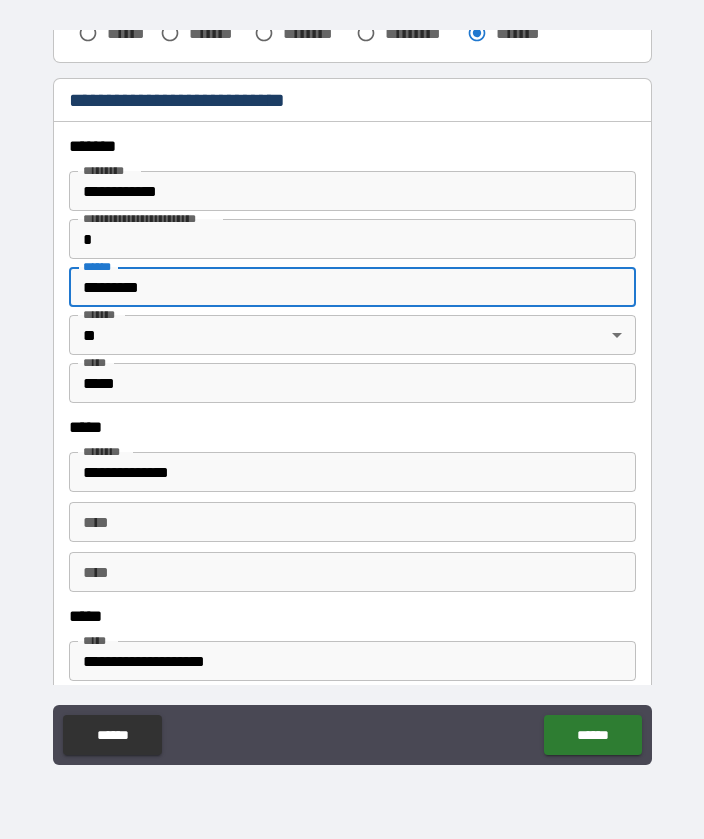 click on "*****" at bounding box center (352, 383) 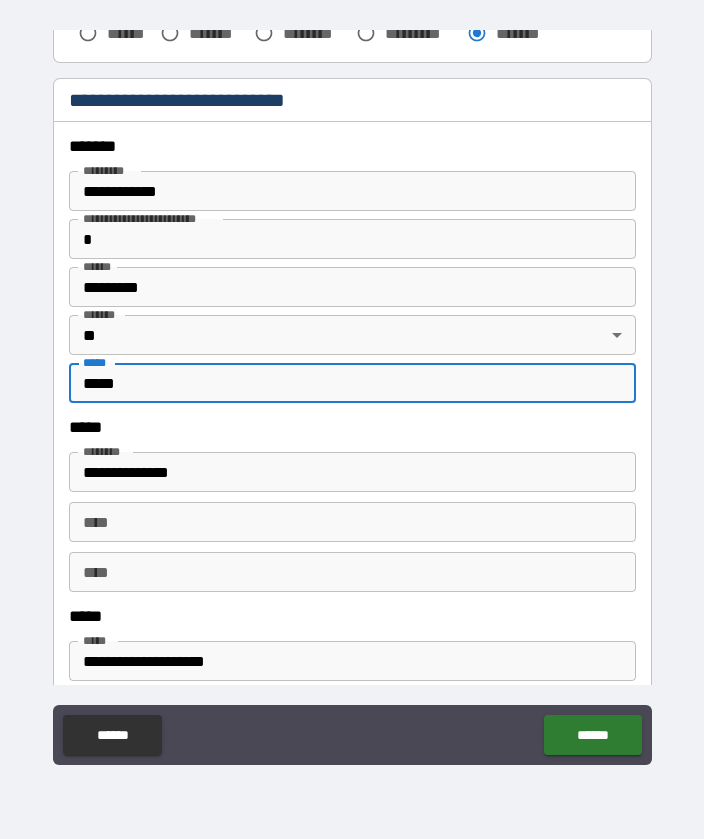 click on "*****" at bounding box center [352, 383] 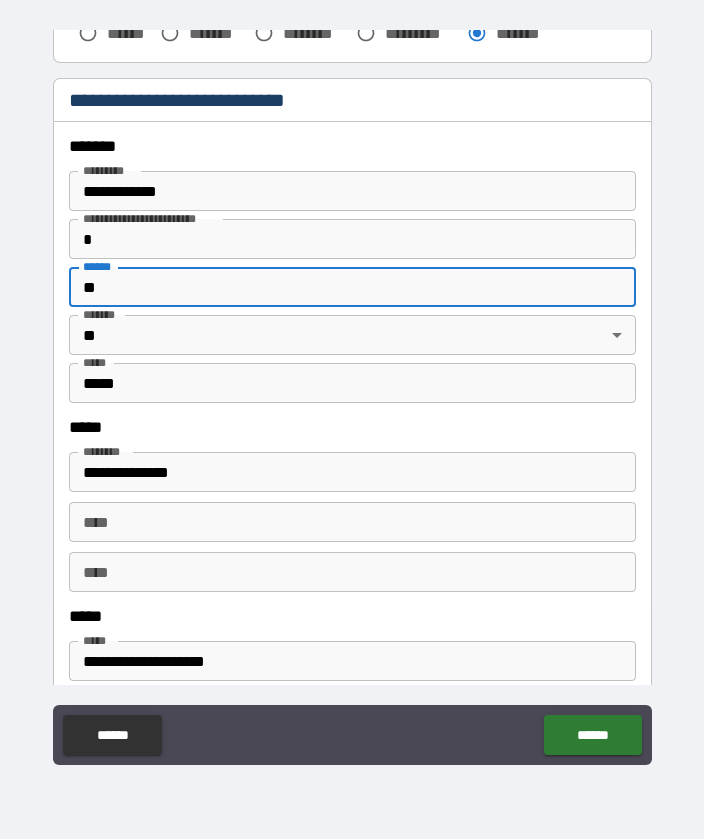 type on "*" 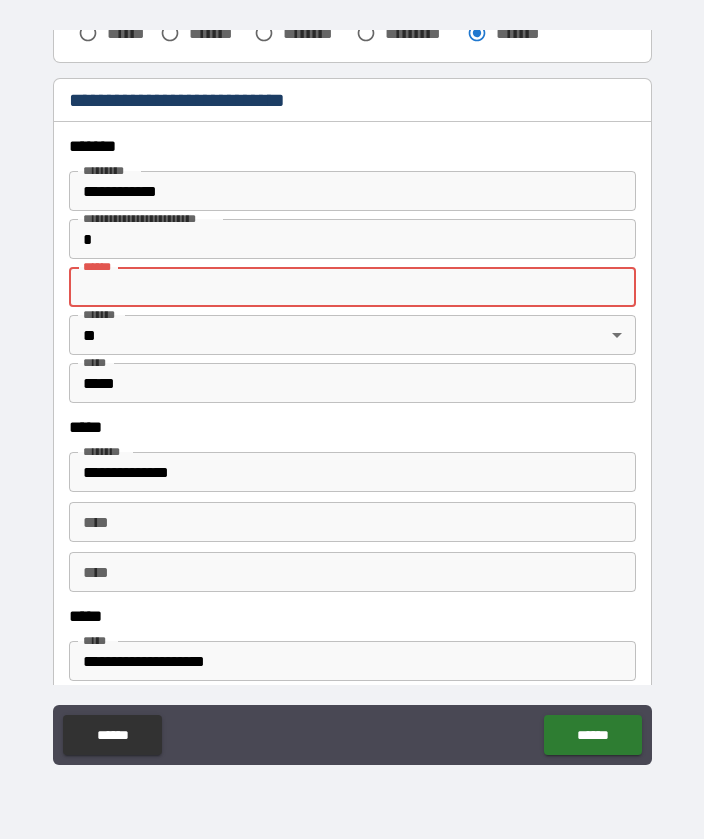 type on "********" 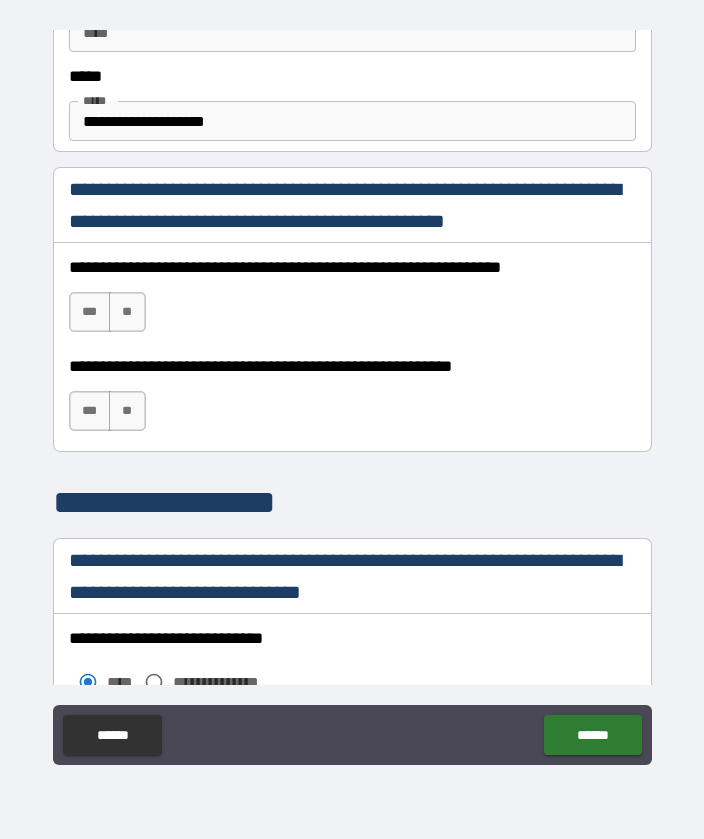 scroll, scrollTop: 1171, scrollLeft: 0, axis: vertical 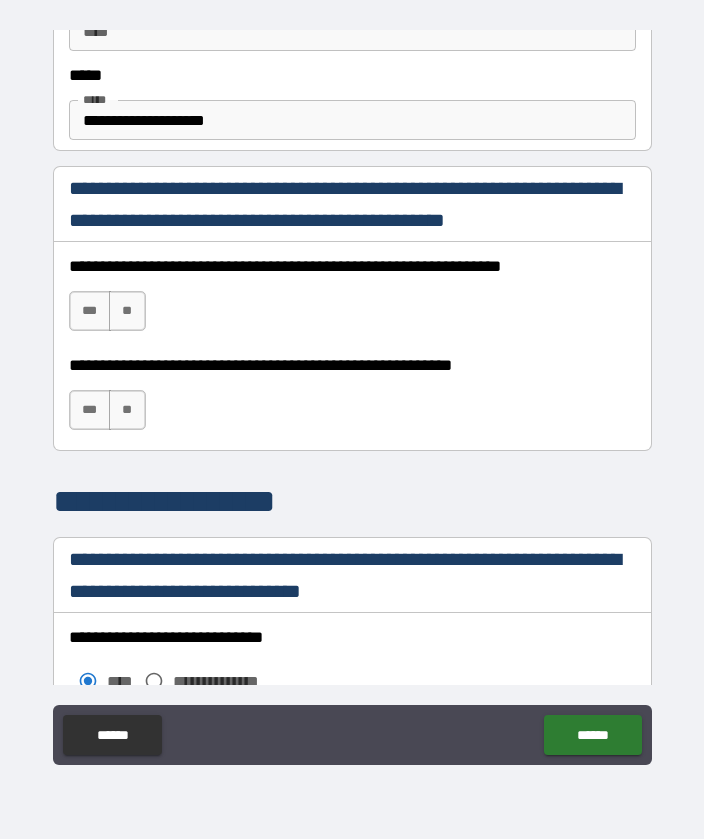 click on "***" at bounding box center [90, 311] 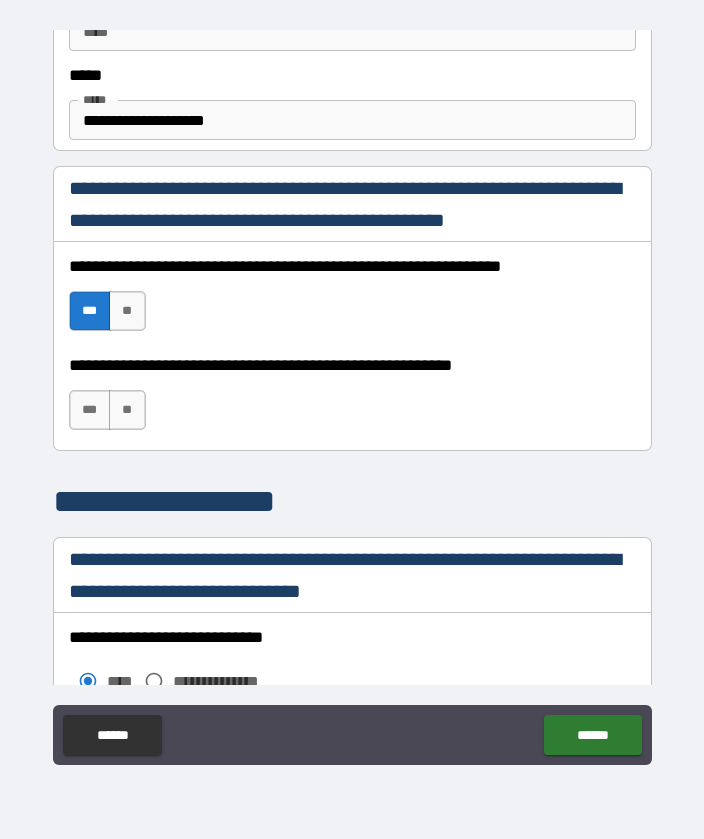 click on "***" at bounding box center [90, 410] 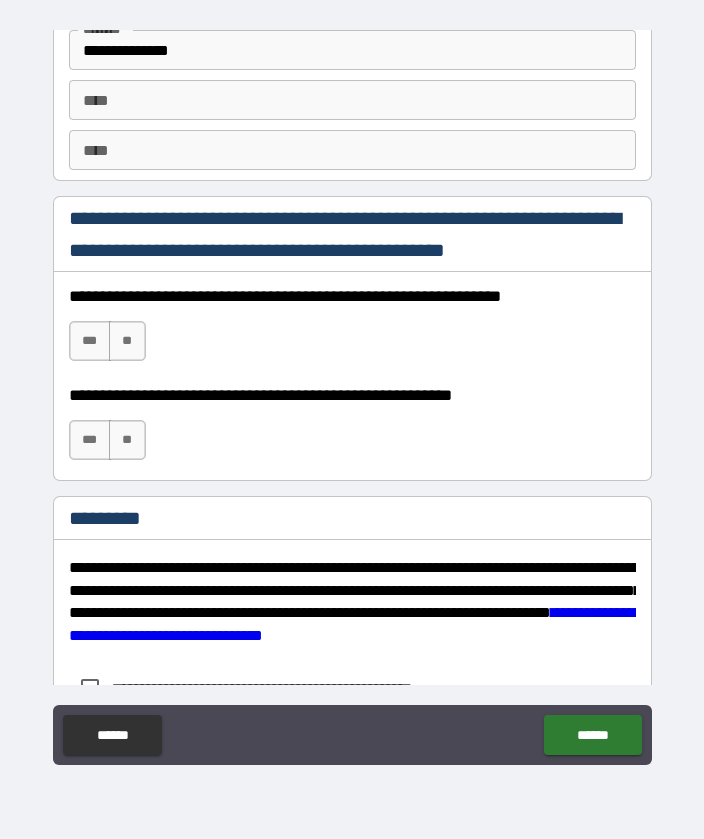 scroll, scrollTop: 2730, scrollLeft: 0, axis: vertical 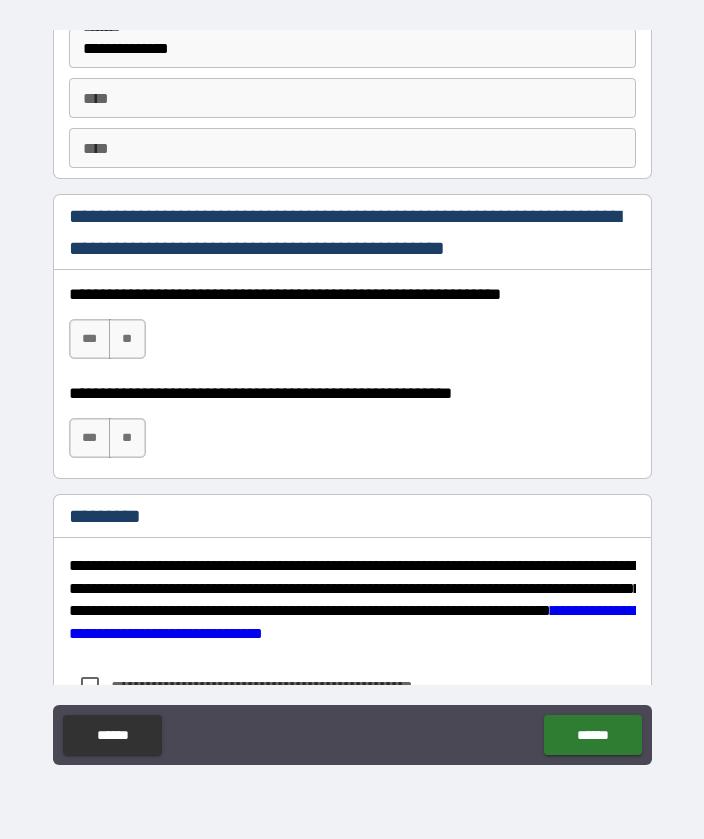click on "******" at bounding box center (592, 735) 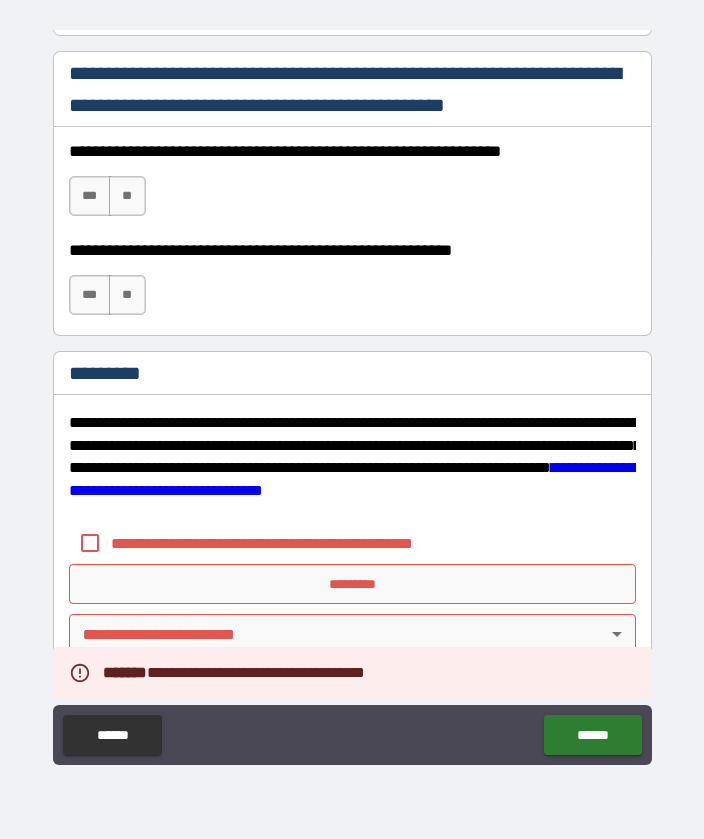 scroll, scrollTop: 2873, scrollLeft: 0, axis: vertical 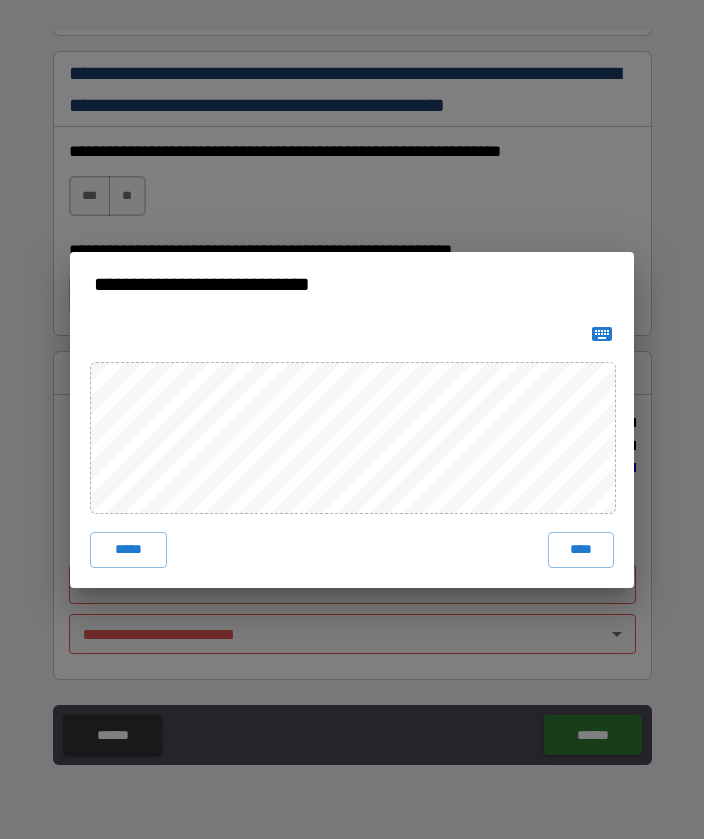 click on "****" at bounding box center [581, 550] 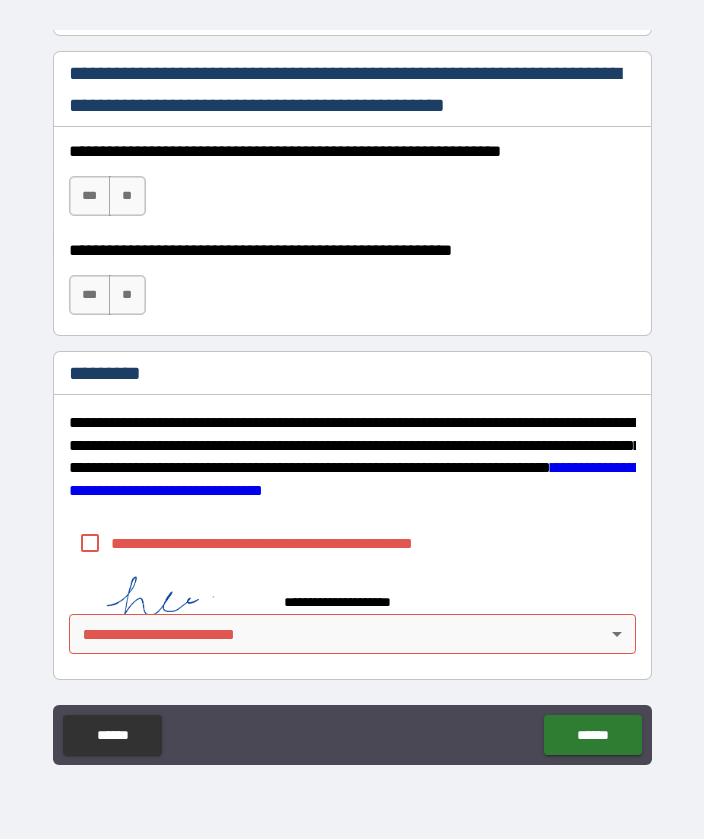 scroll, scrollTop: 2863, scrollLeft: 0, axis: vertical 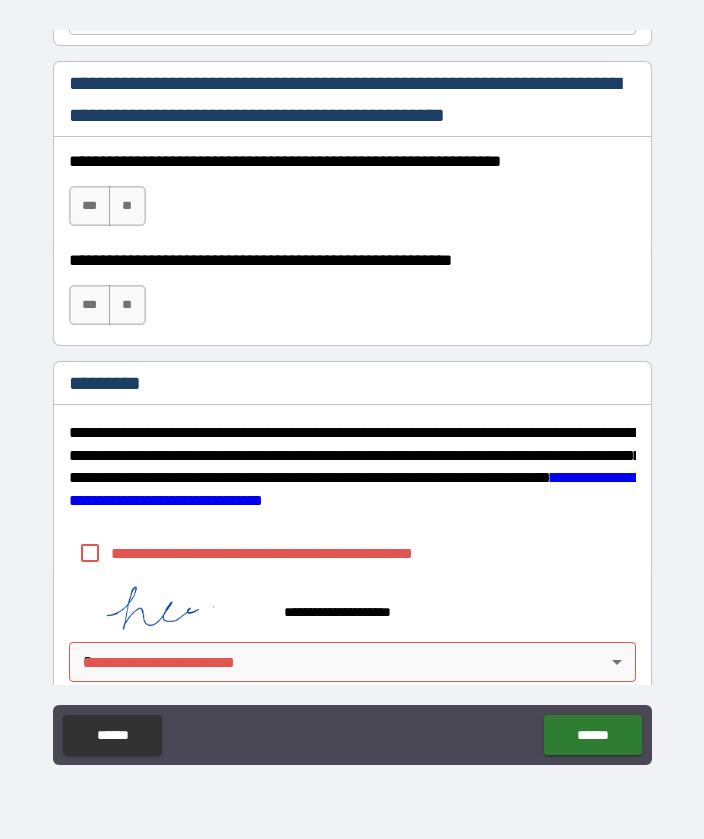 click on "******" at bounding box center [592, 735] 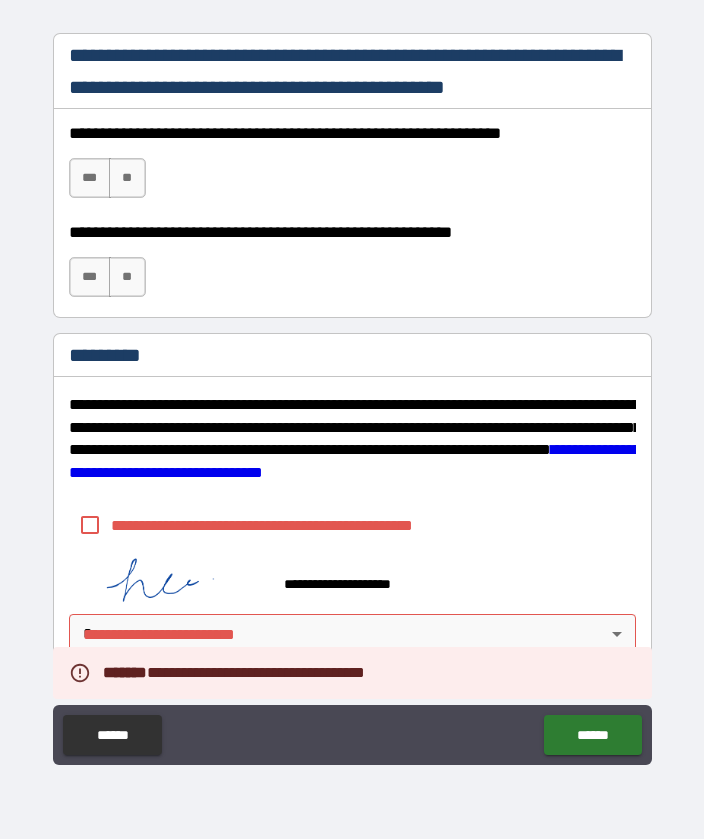 scroll, scrollTop: 2891, scrollLeft: 0, axis: vertical 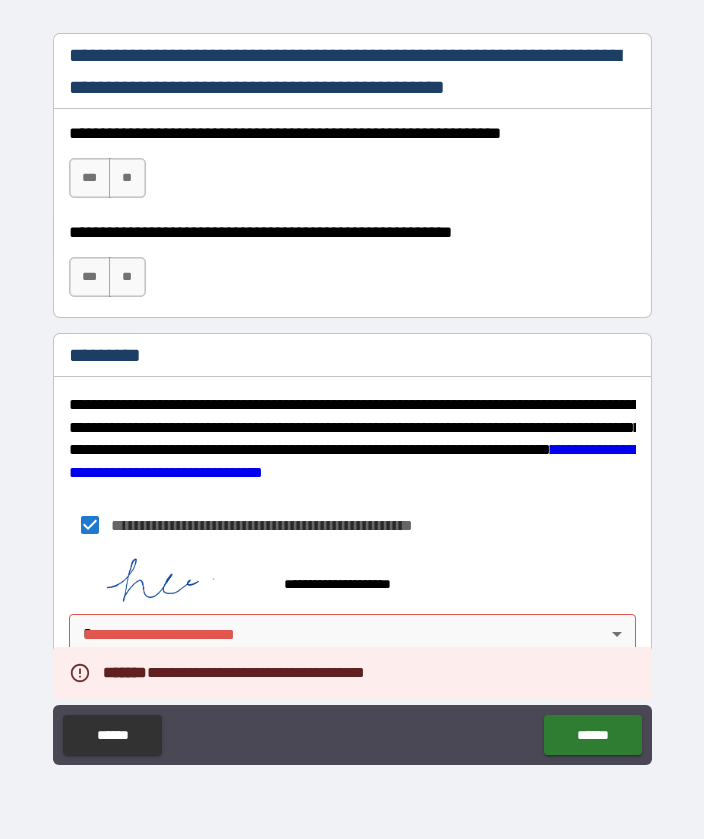 click on "******" at bounding box center (592, 735) 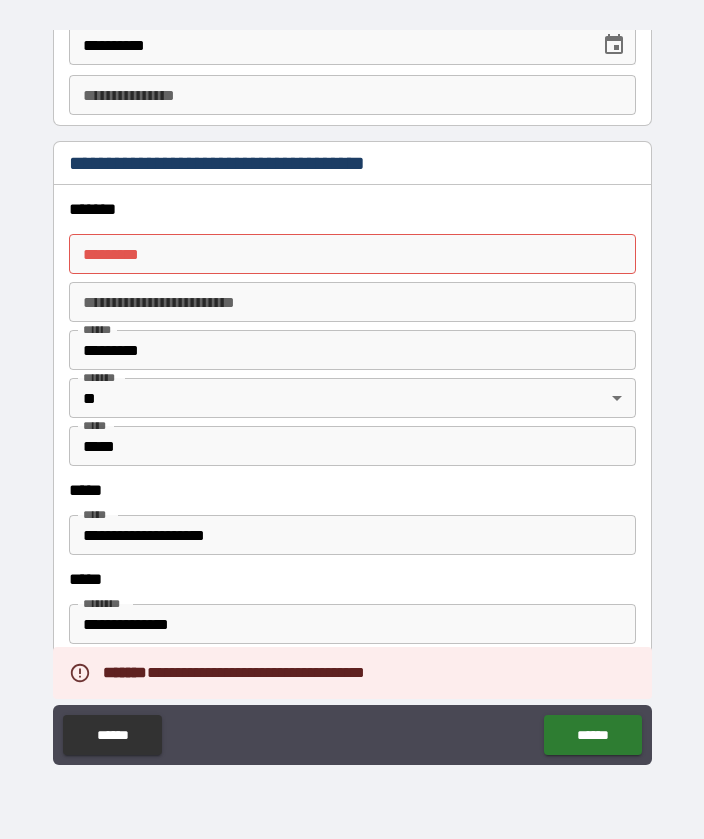 scroll, scrollTop: 2154, scrollLeft: 0, axis: vertical 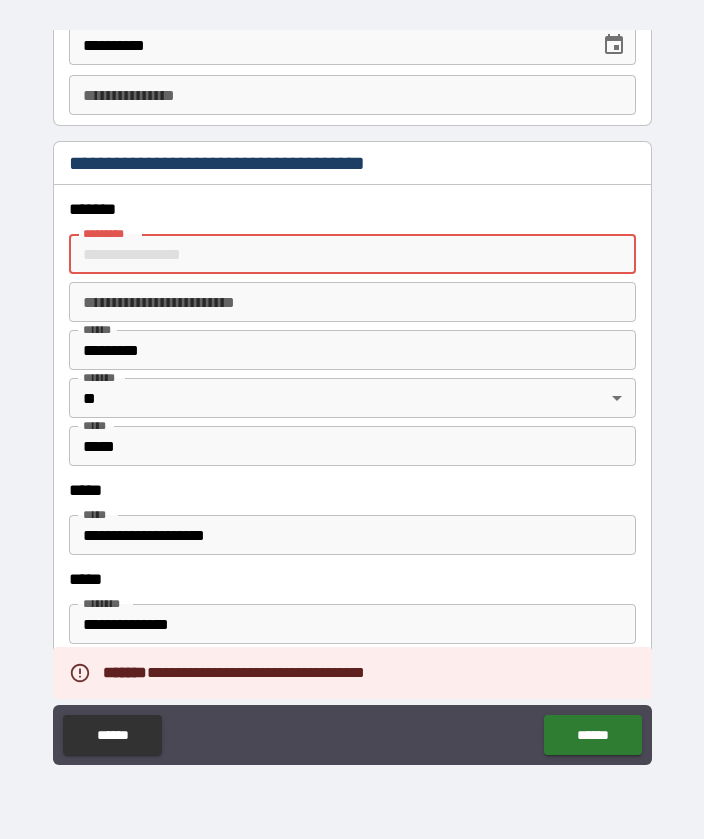 type on "**********" 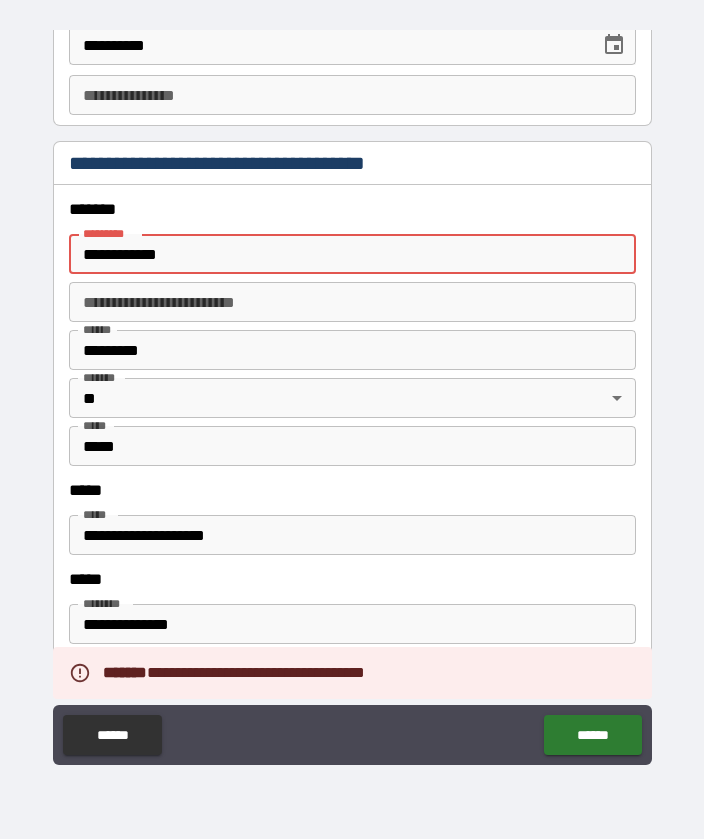 type on "*" 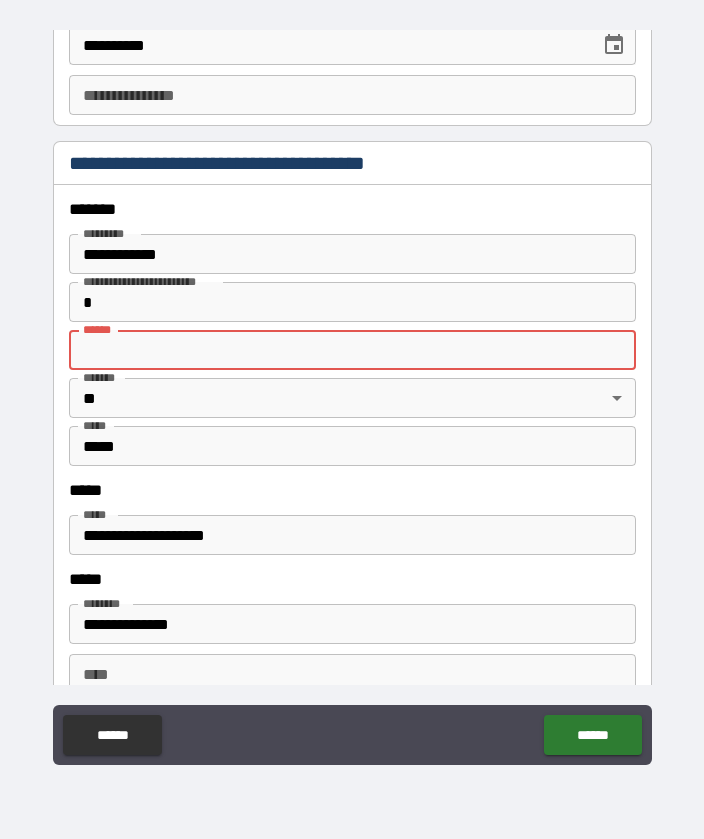 type on "********" 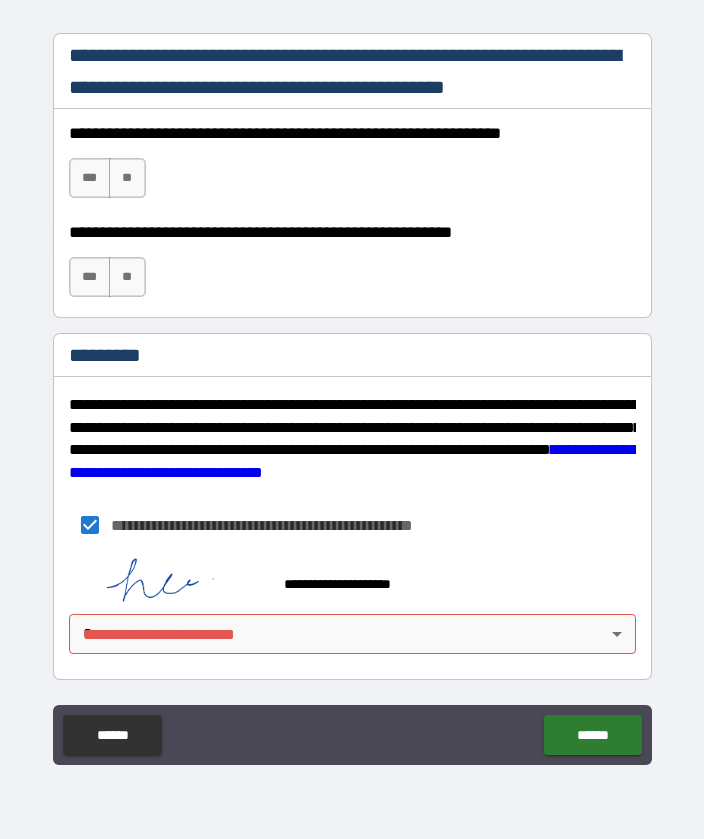 scroll, scrollTop: 2891, scrollLeft: 0, axis: vertical 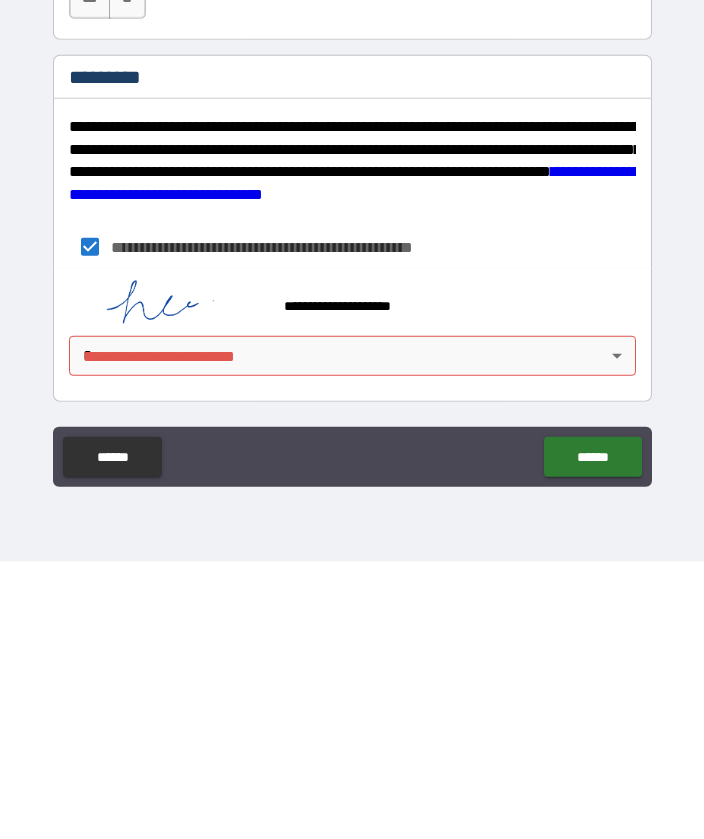 click on "******" at bounding box center (592, 734) 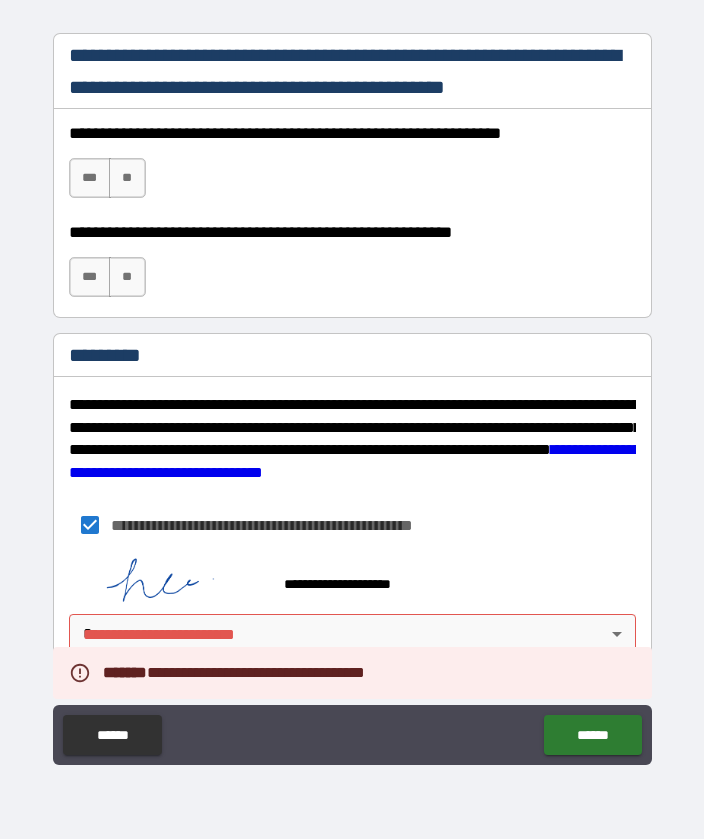 click on "******" at bounding box center [592, 735] 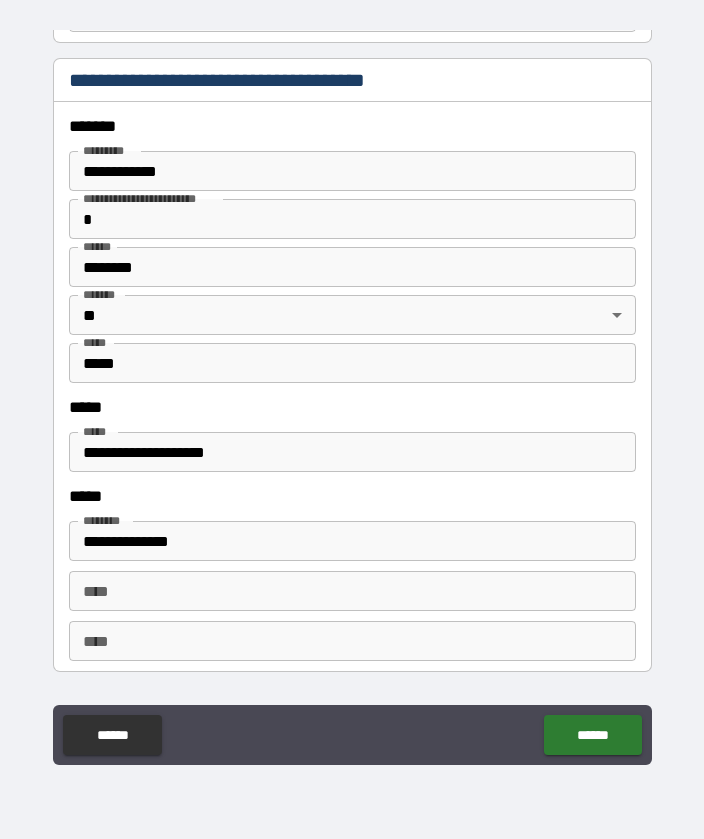 scroll, scrollTop: 2150, scrollLeft: 0, axis: vertical 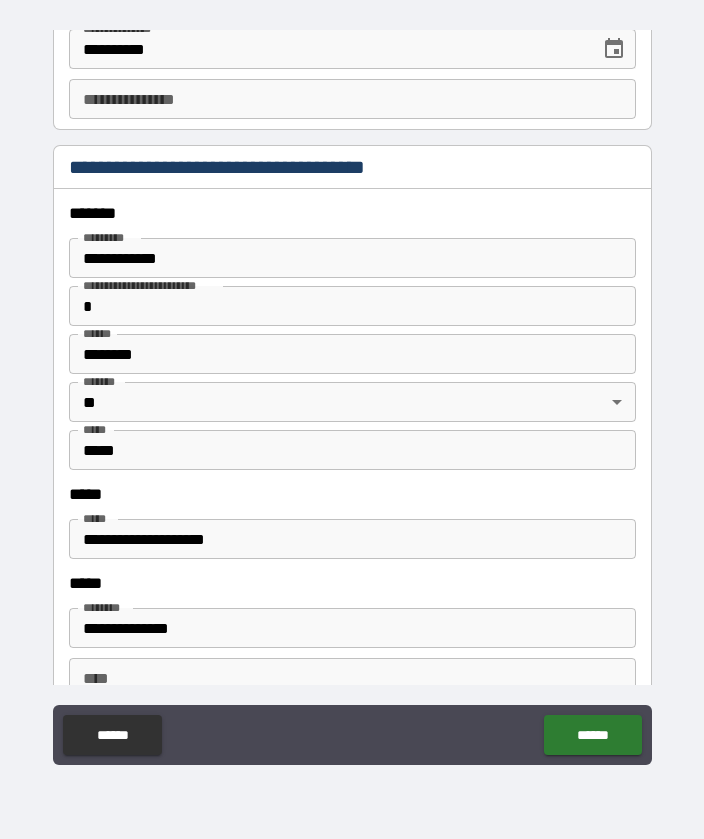 click on "**********" at bounding box center (352, 258) 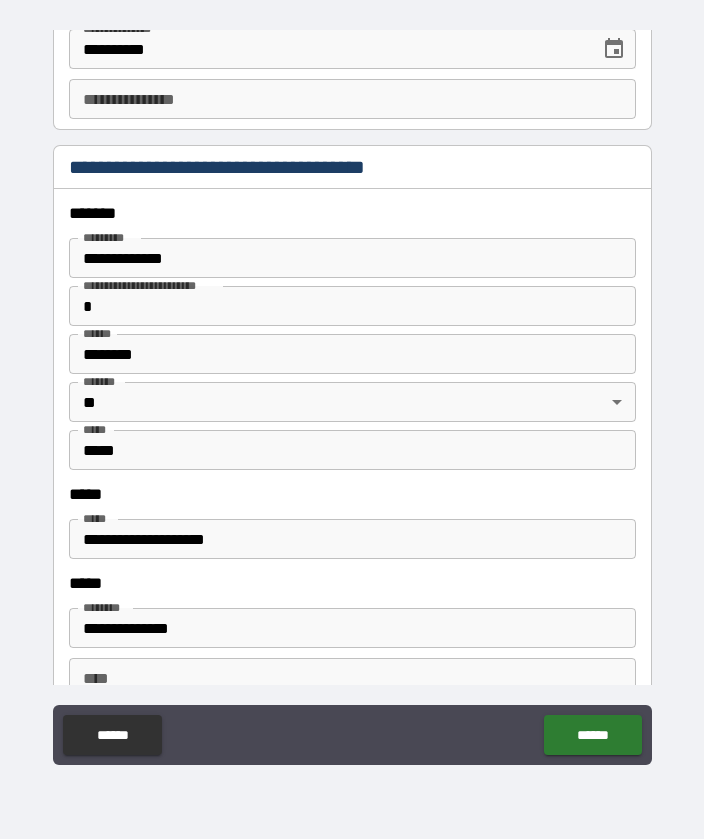 click on "******" at bounding box center (592, 735) 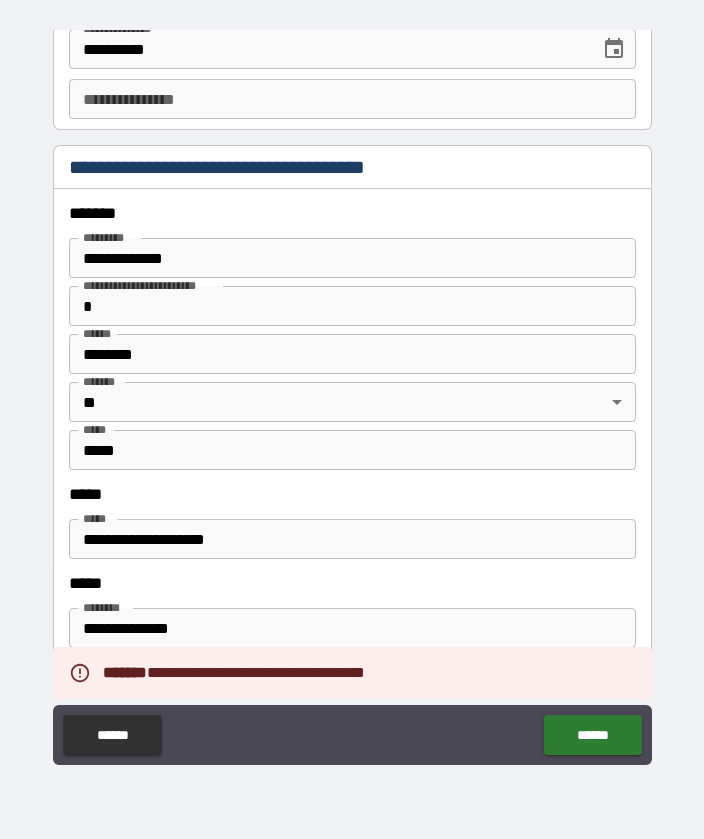 click on "**********" at bounding box center [352, 390] 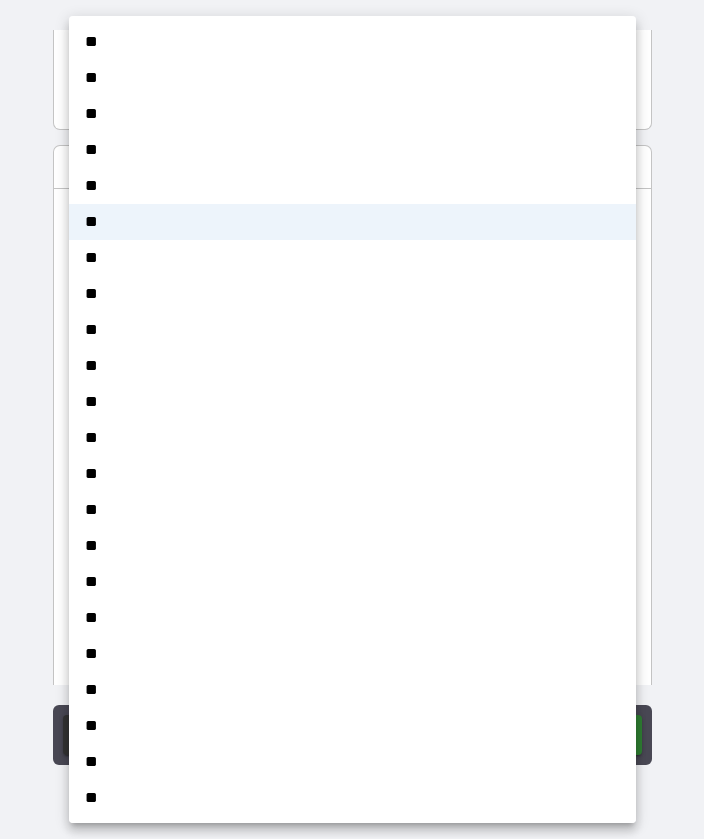 click on "**" at bounding box center (352, 222) 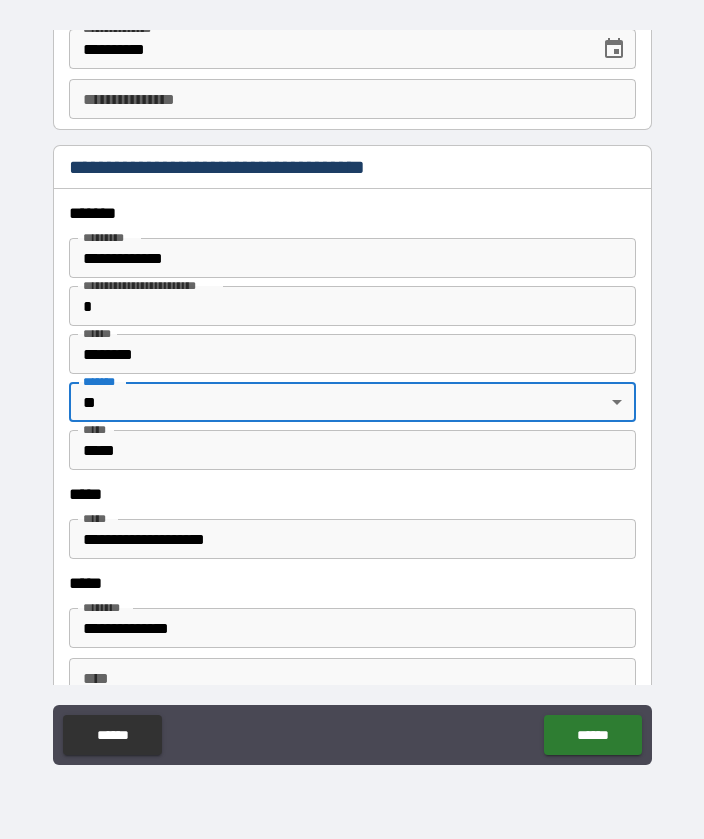 click on "**********" at bounding box center [352, 539] 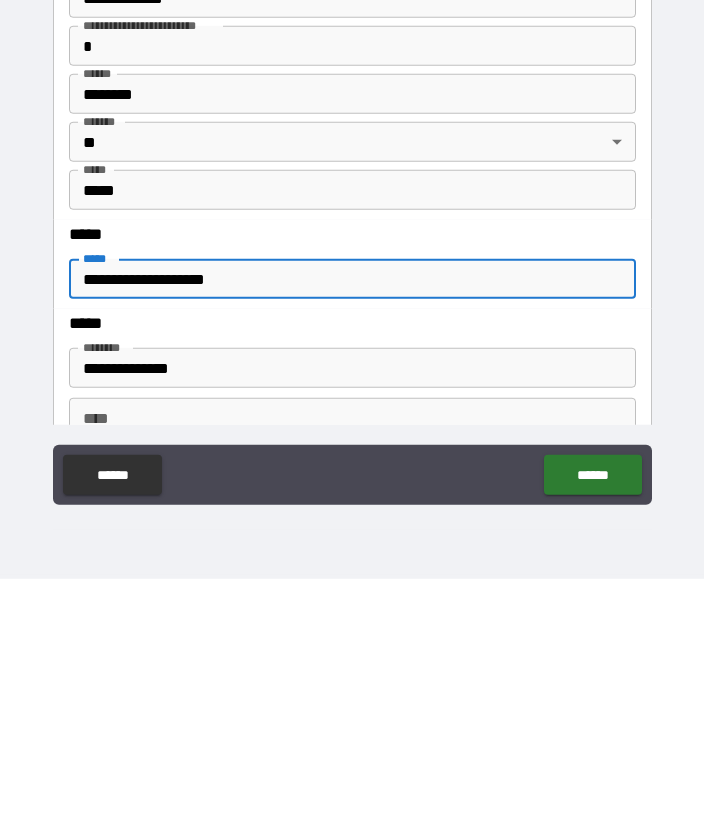 click on "**********" at bounding box center [352, 539] 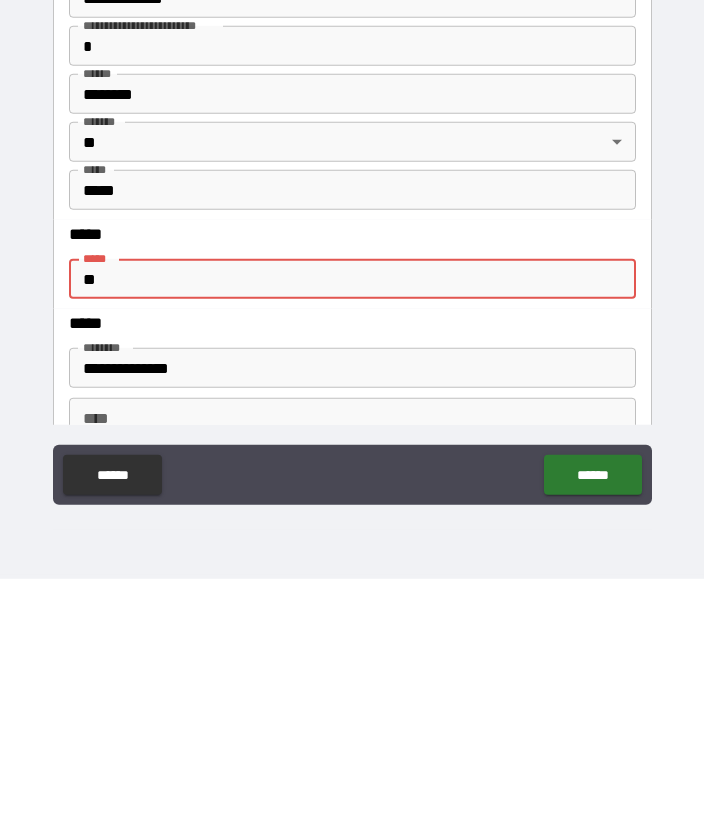 type on "*" 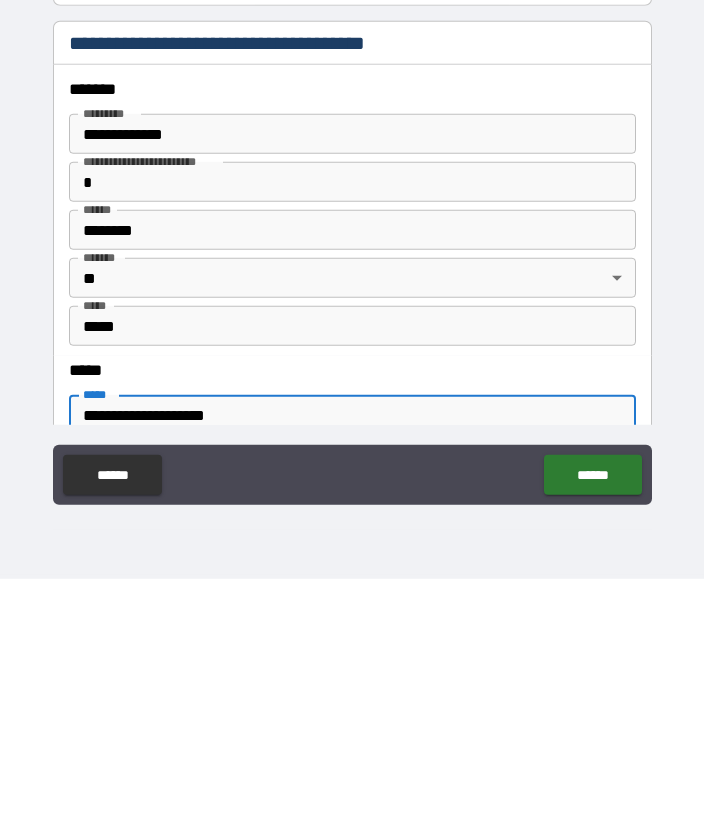 scroll, scrollTop: 2007, scrollLeft: 0, axis: vertical 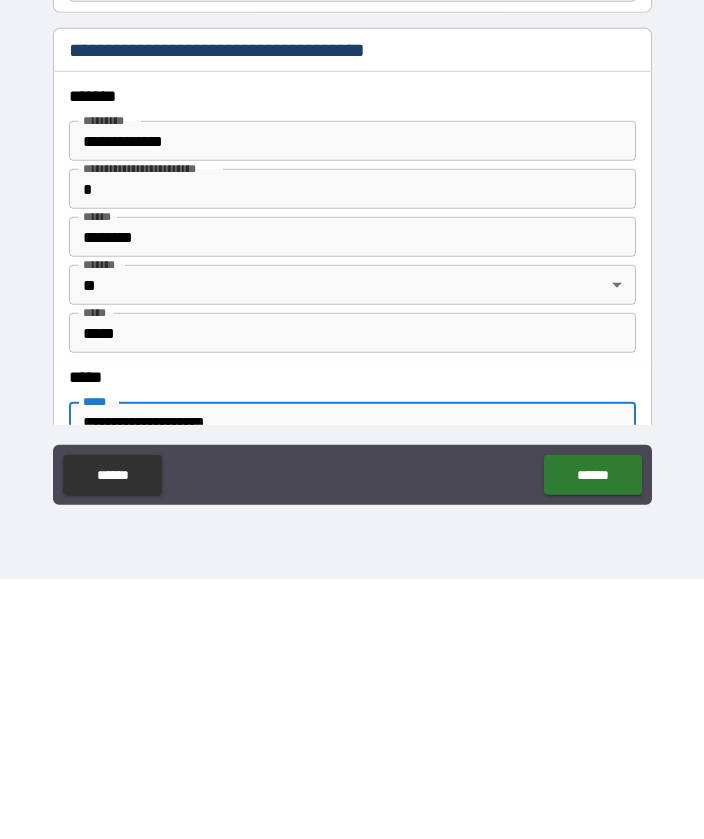 type on "**********" 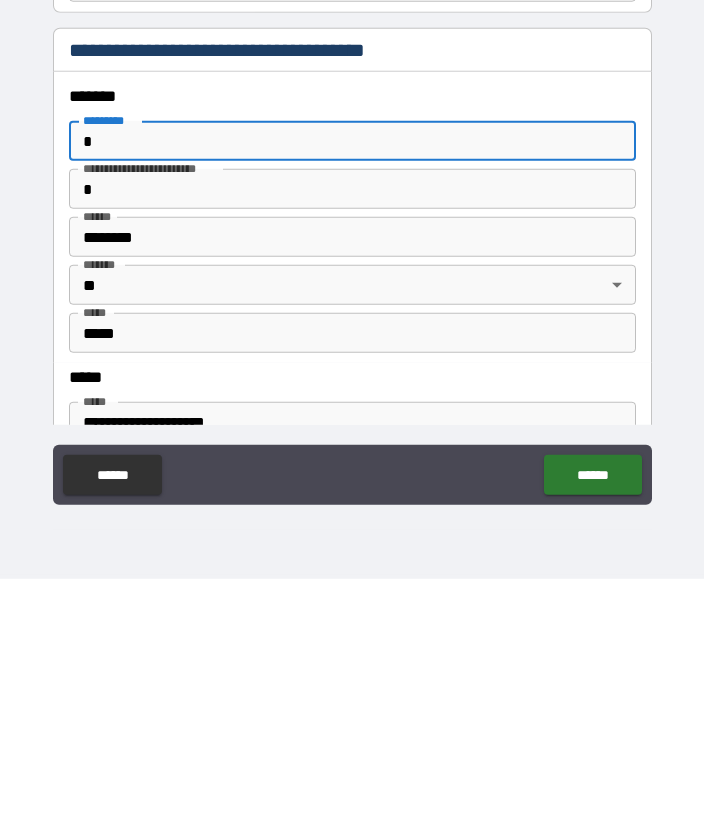 type on "**********" 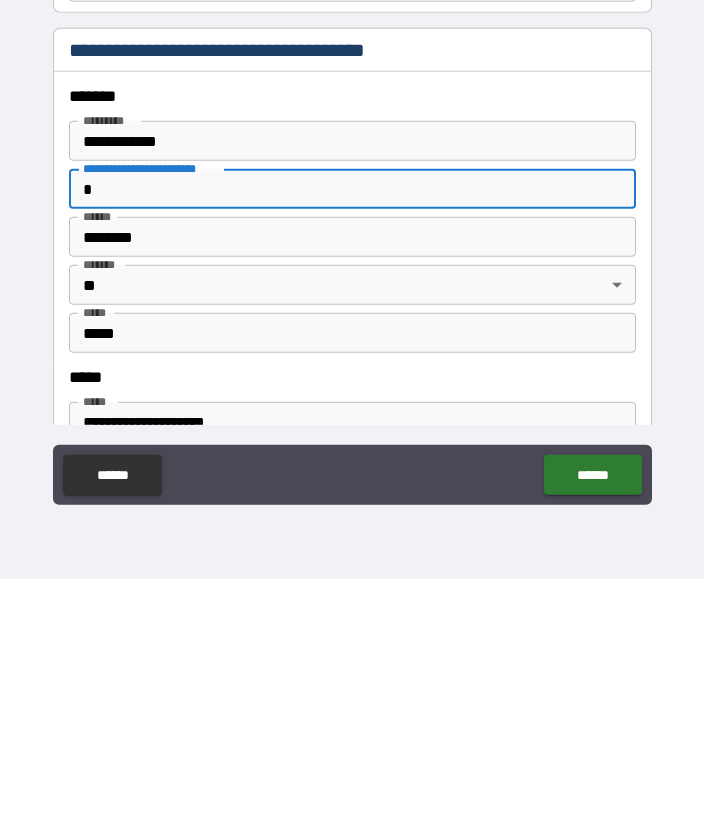 click on "******" at bounding box center (592, 735) 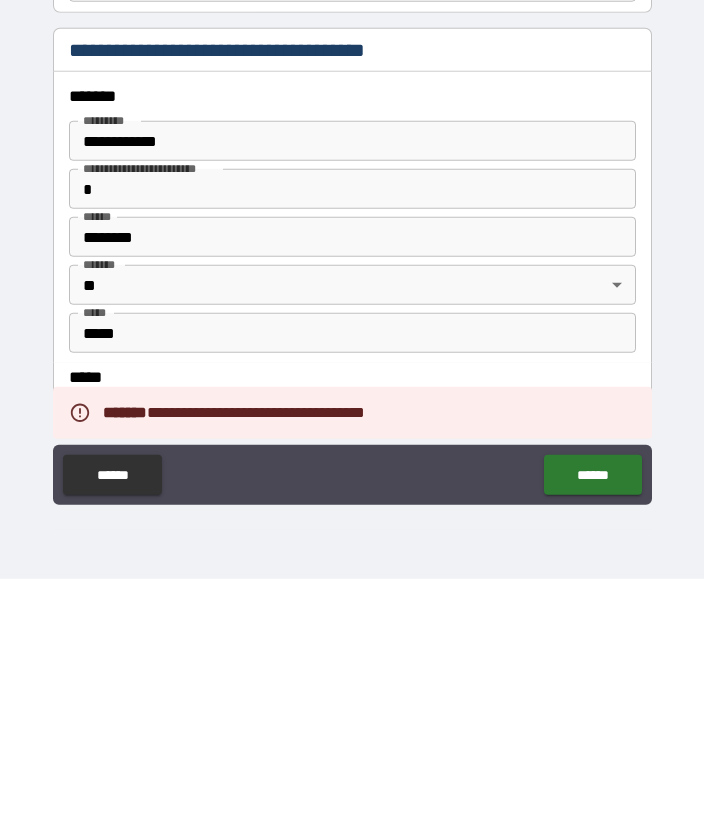 scroll, scrollTop: 60, scrollLeft: 0, axis: vertical 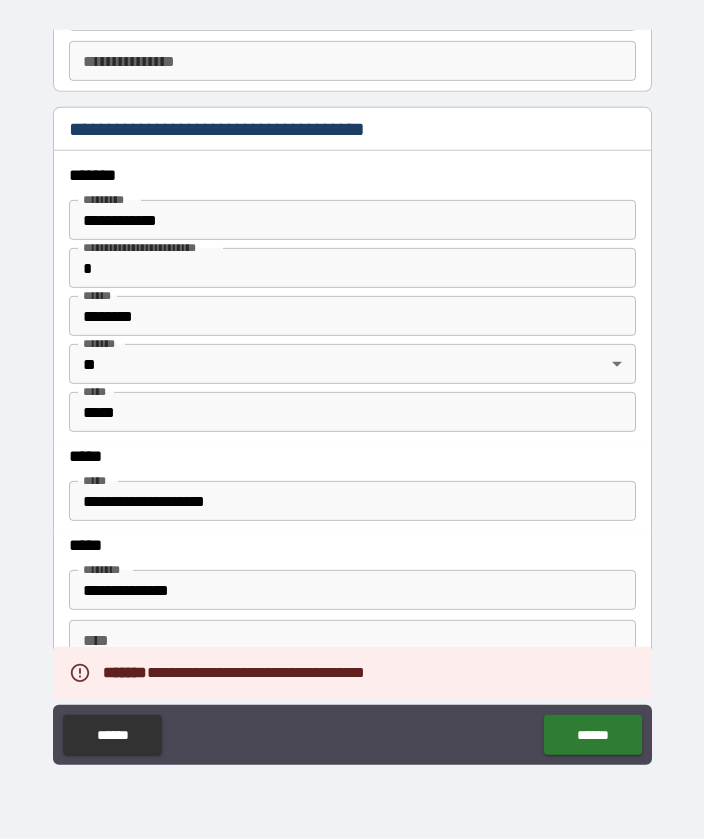 click on "*" at bounding box center [352, 268] 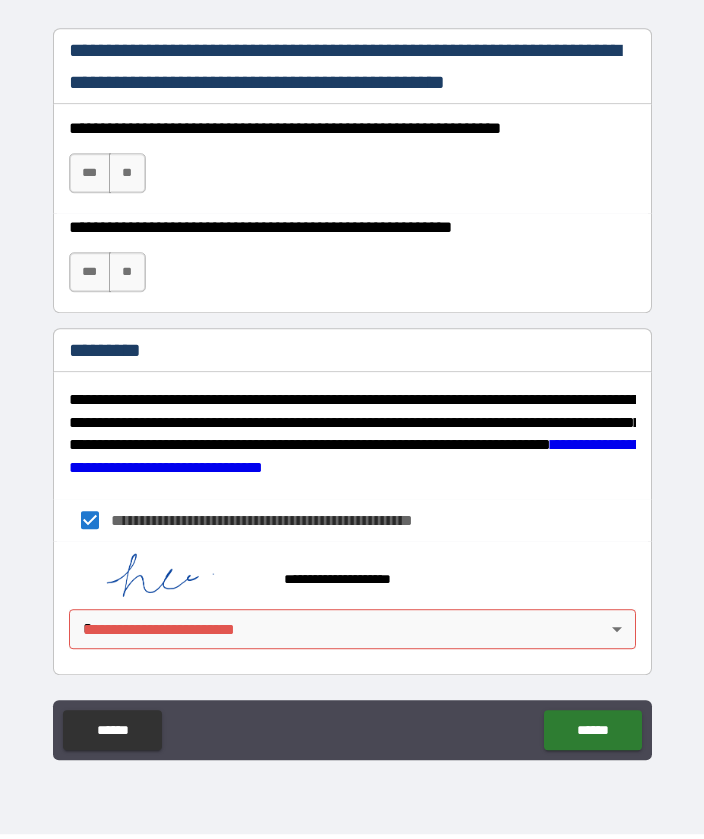 scroll, scrollTop: 2891, scrollLeft: 0, axis: vertical 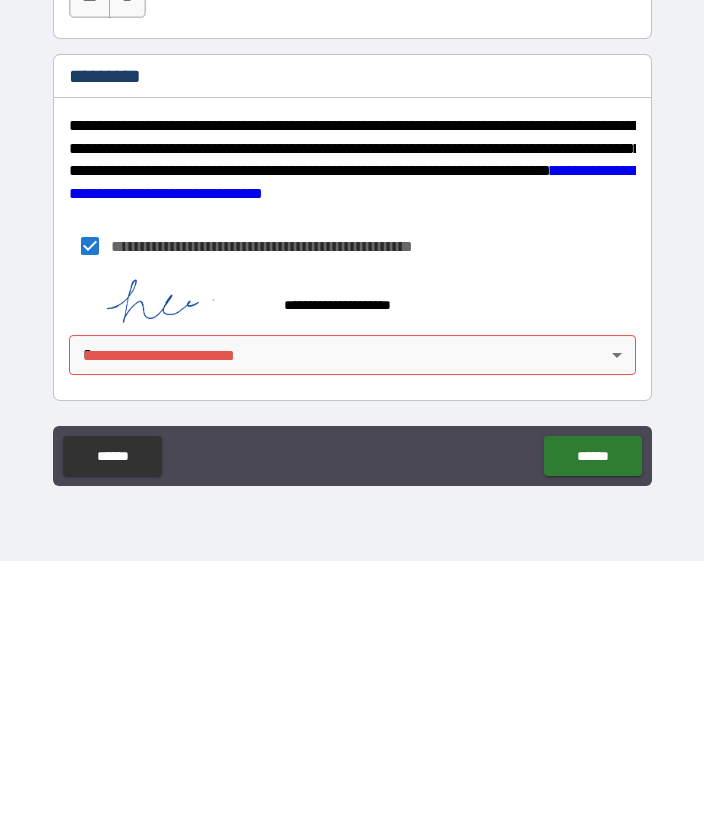 type 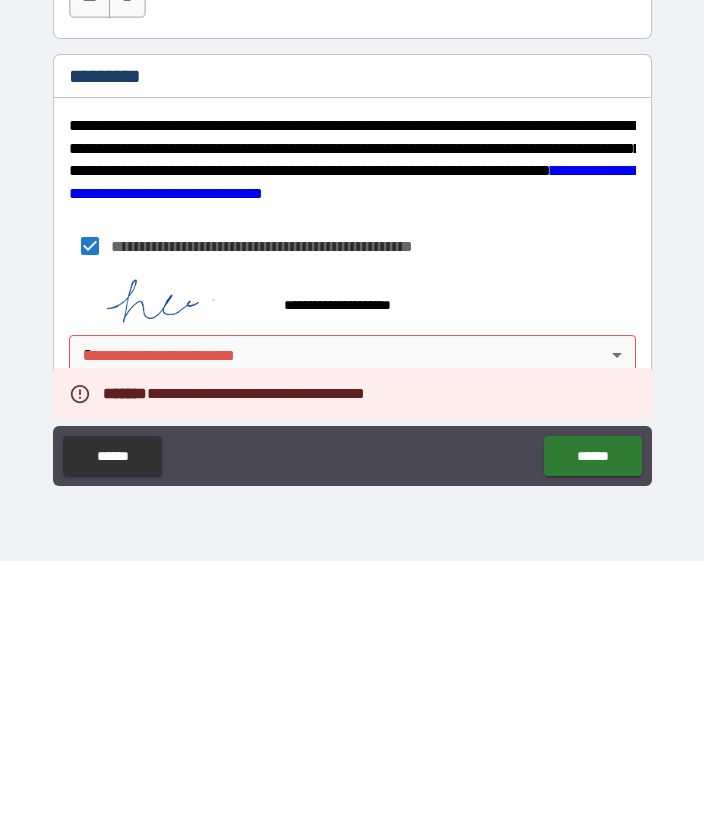 scroll, scrollTop: 60, scrollLeft: 0, axis: vertical 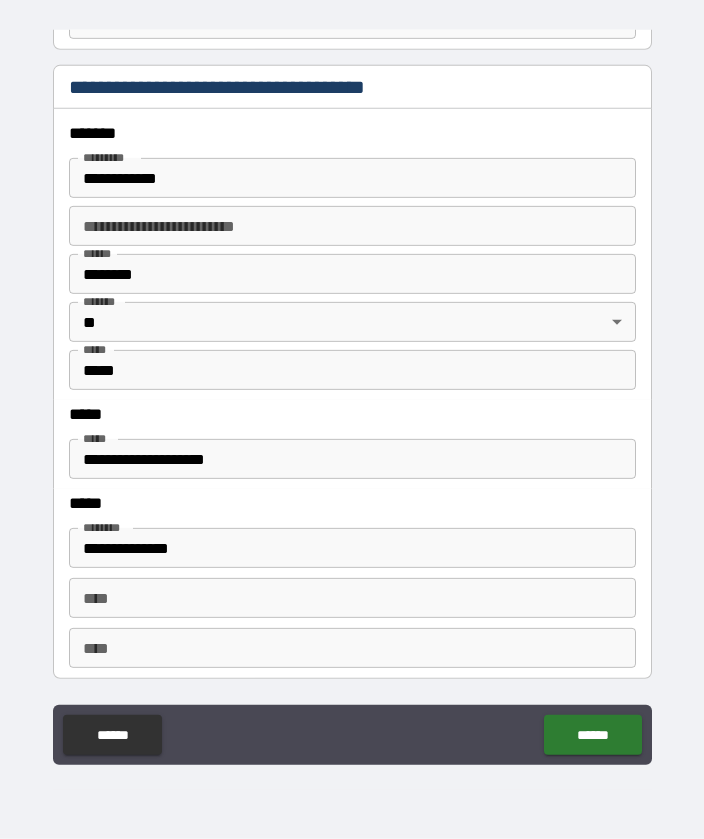 click on "**********" at bounding box center (352, 178) 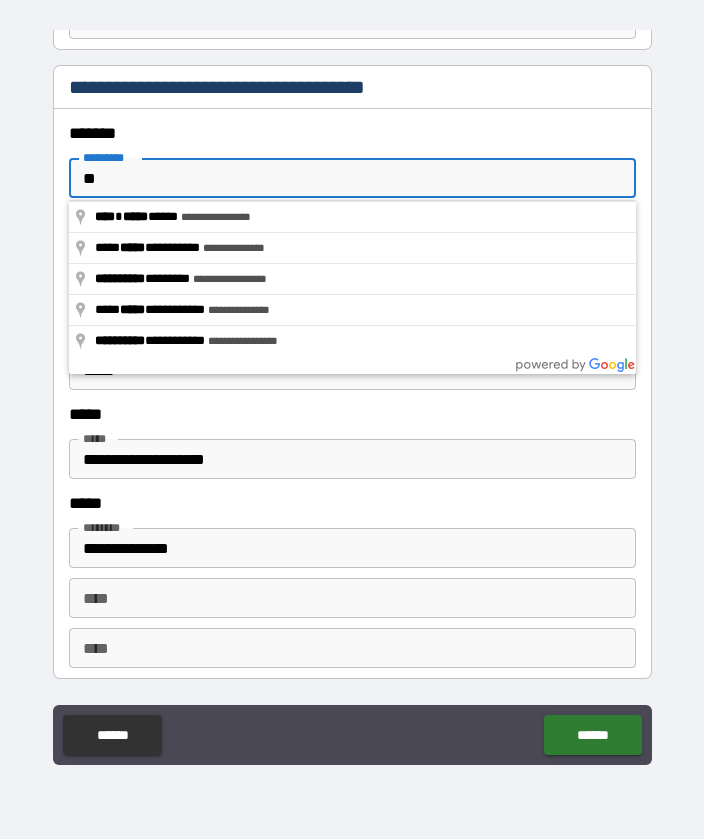 type on "*" 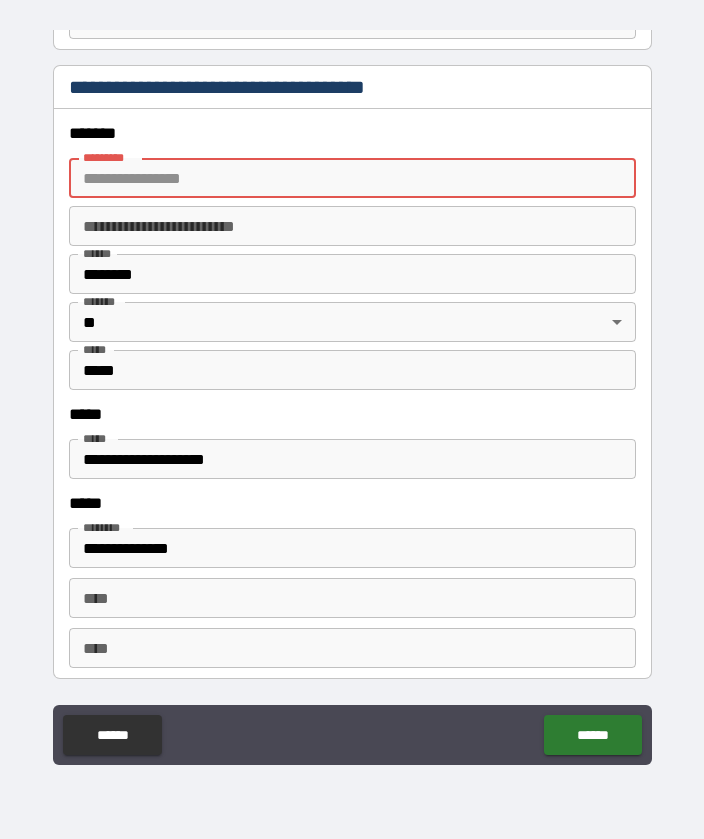 click on "**********" at bounding box center (352, 226) 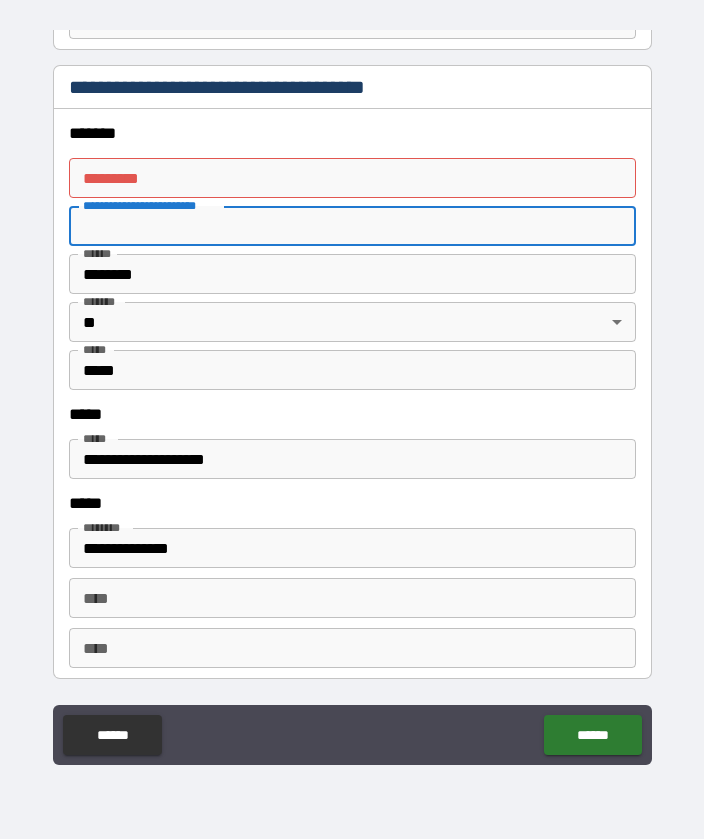 click on "*******   *" at bounding box center [352, 178] 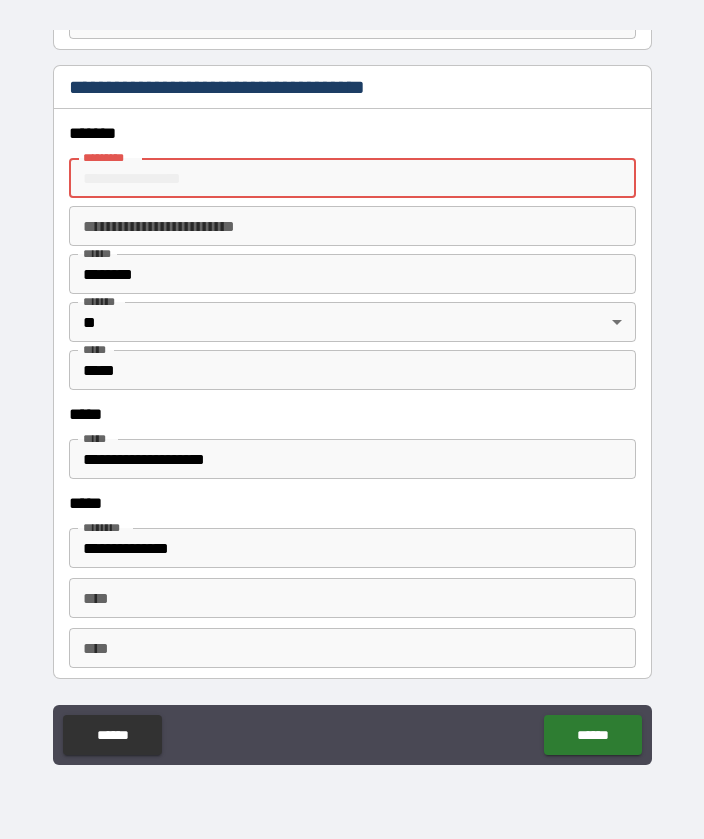 type on "**********" 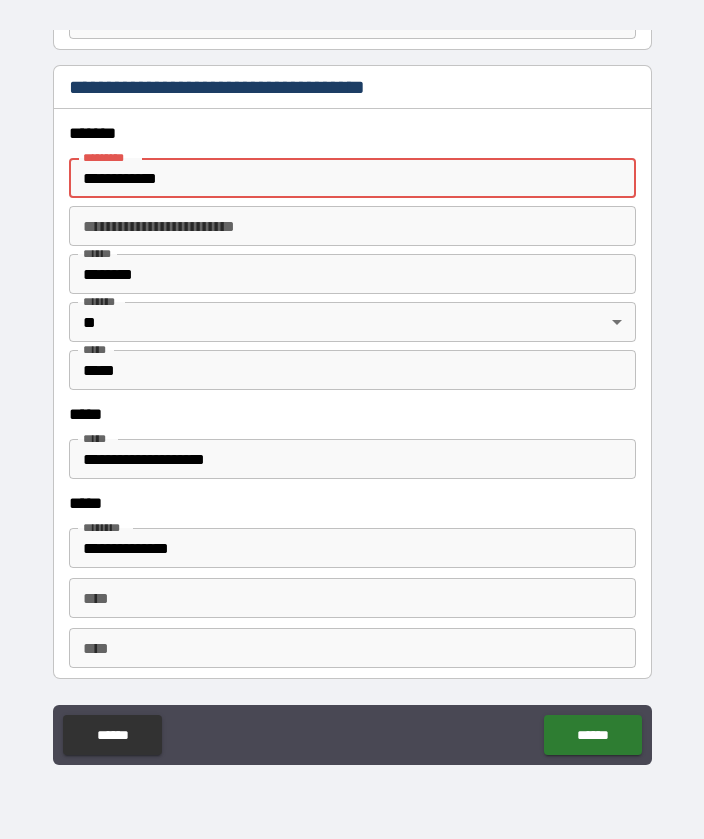 type on "*" 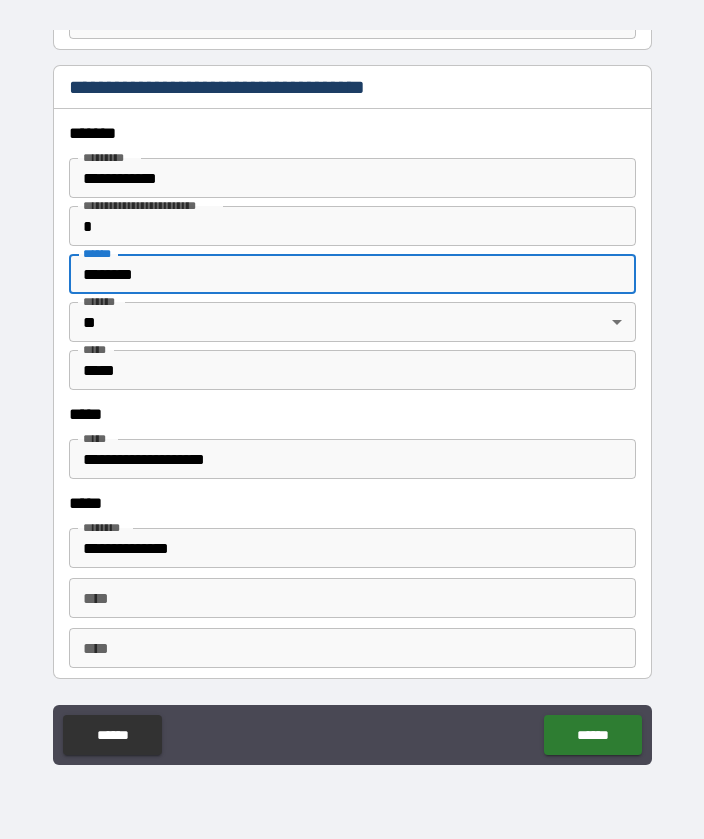 click on "*" at bounding box center [352, 226] 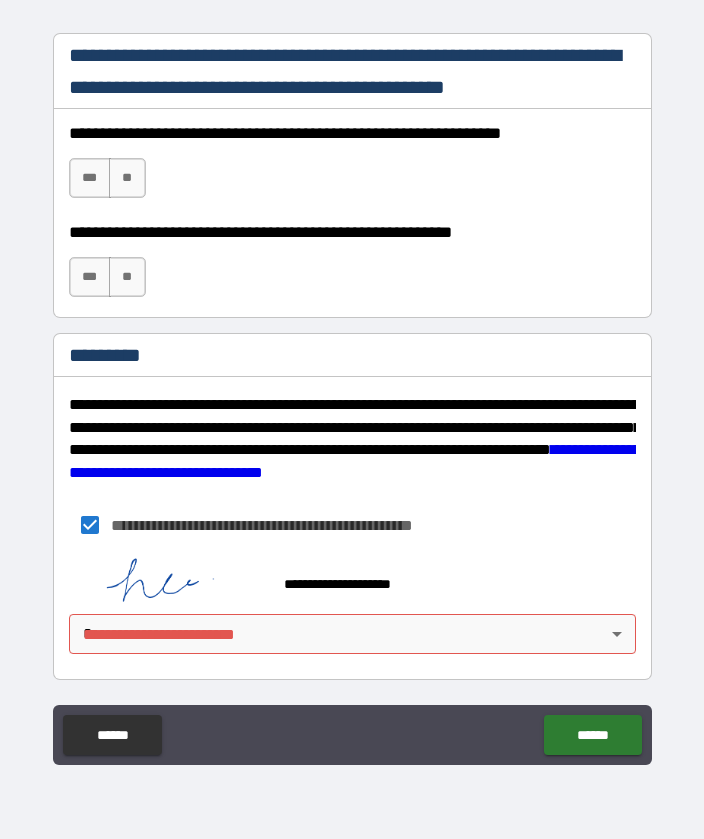 scroll, scrollTop: 2891, scrollLeft: 0, axis: vertical 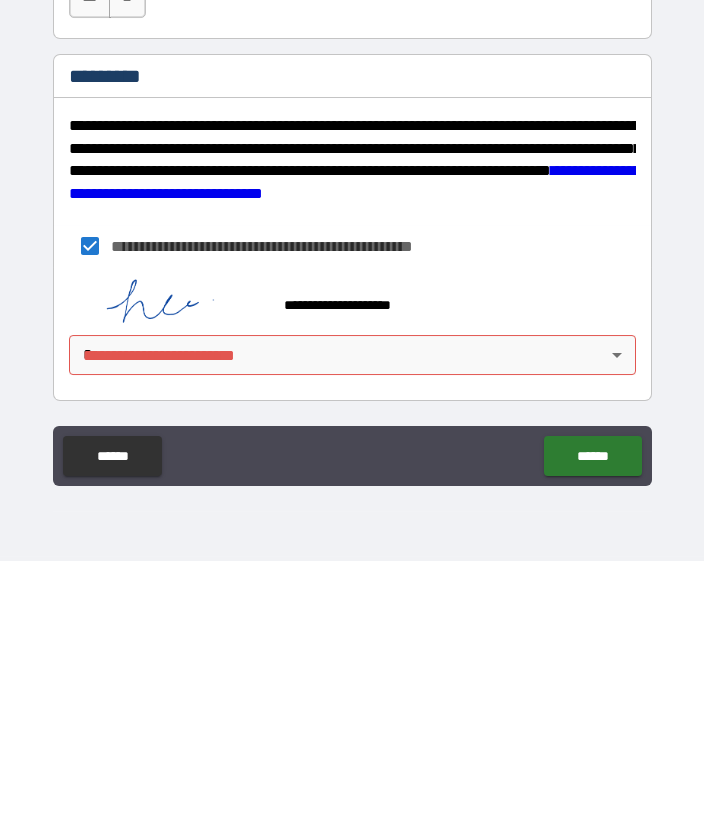 click on "******" at bounding box center (592, 734) 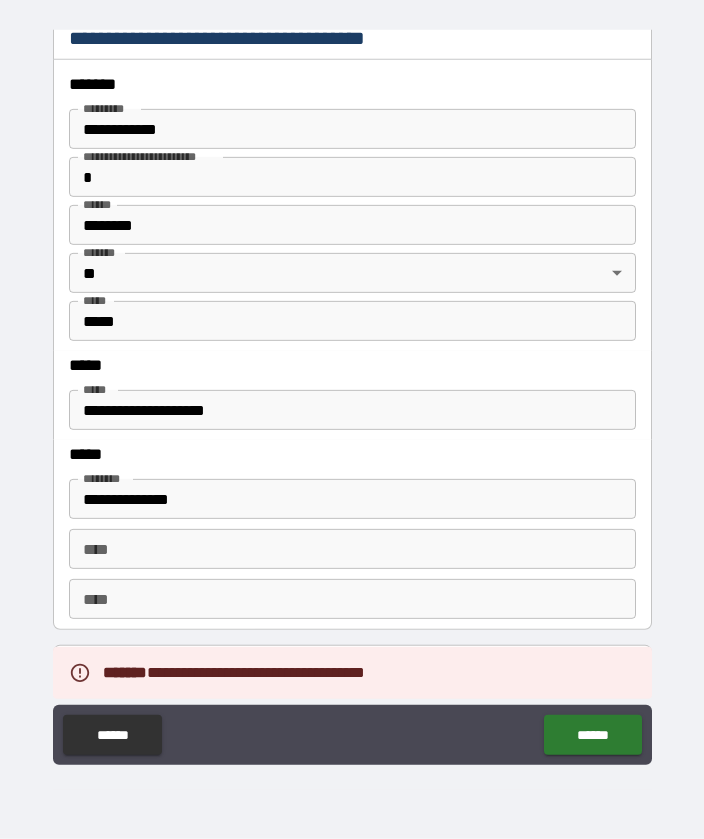 scroll, scrollTop: 2275, scrollLeft: 0, axis: vertical 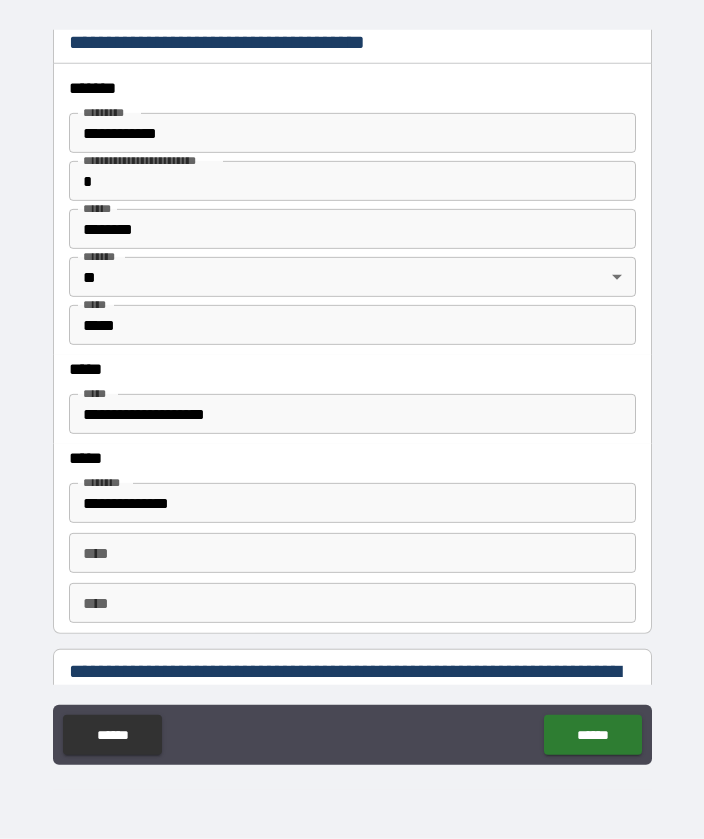 click on "**********" at bounding box center (352, 133) 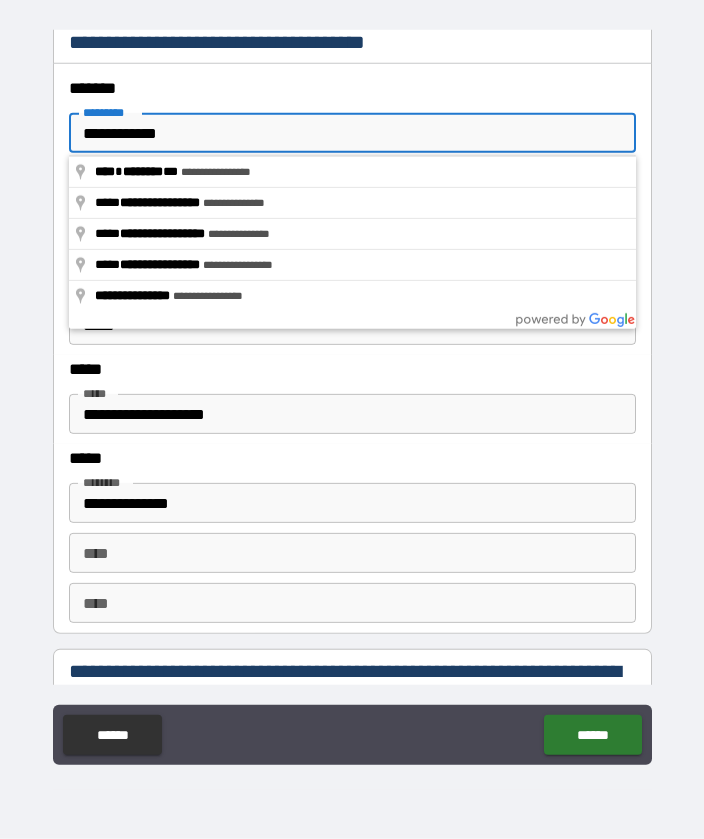 scroll, scrollTop: 60, scrollLeft: 0, axis: vertical 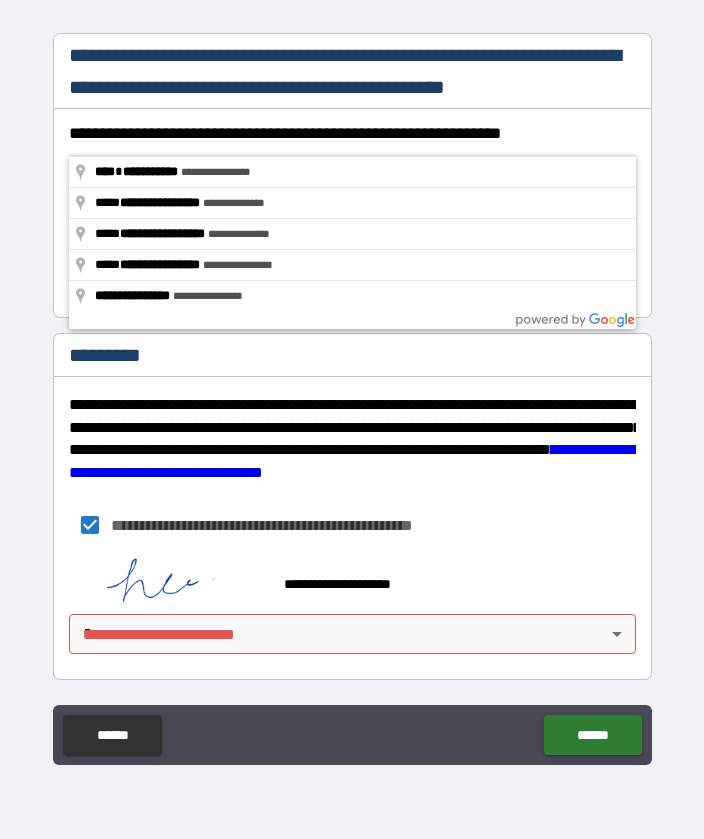 type on "**********" 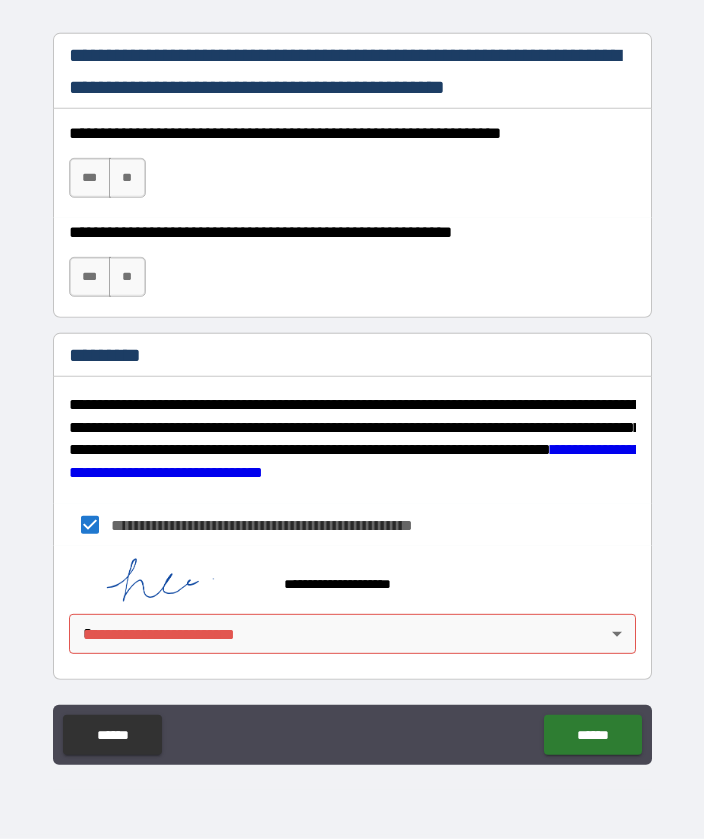 click on "******" at bounding box center (592, 735) 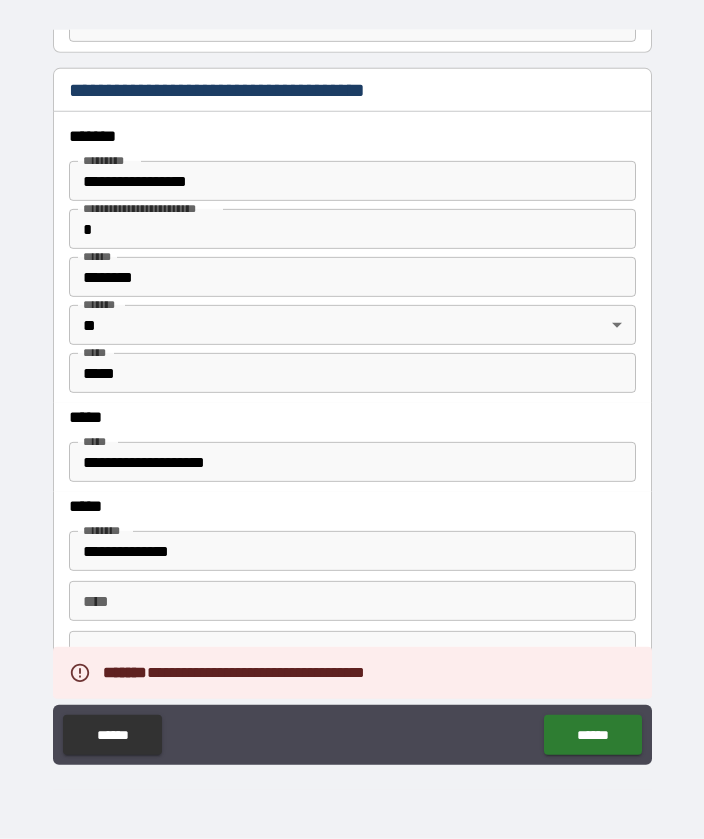 scroll, scrollTop: 2214, scrollLeft: 0, axis: vertical 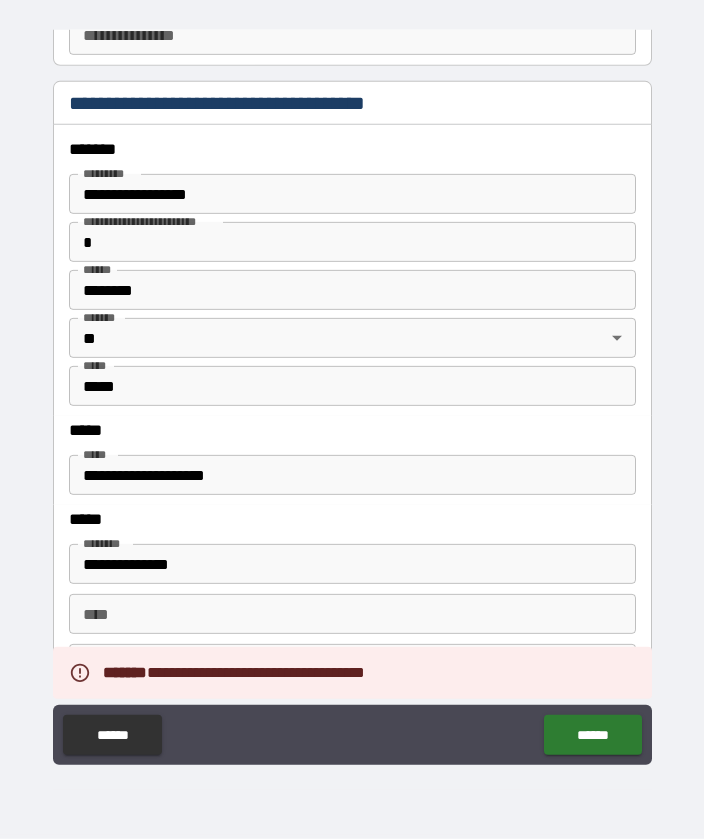 click on "*" at bounding box center (352, 242) 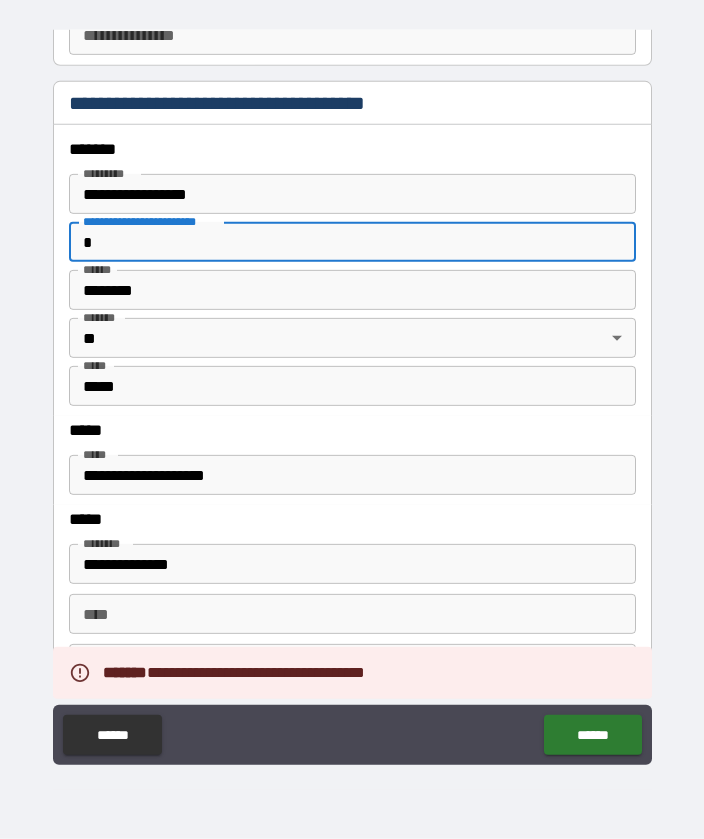 scroll, scrollTop: 60, scrollLeft: 0, axis: vertical 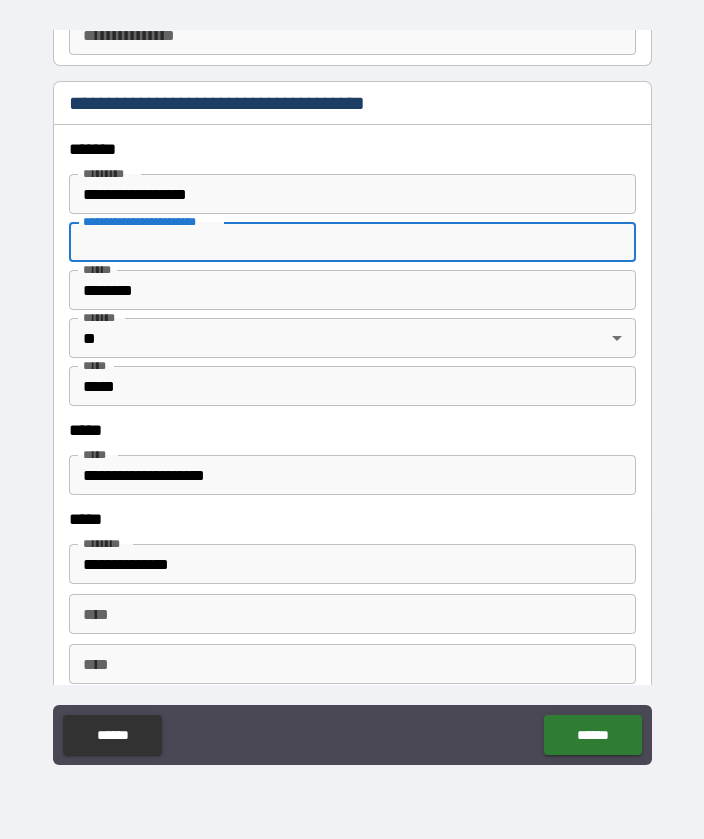 type 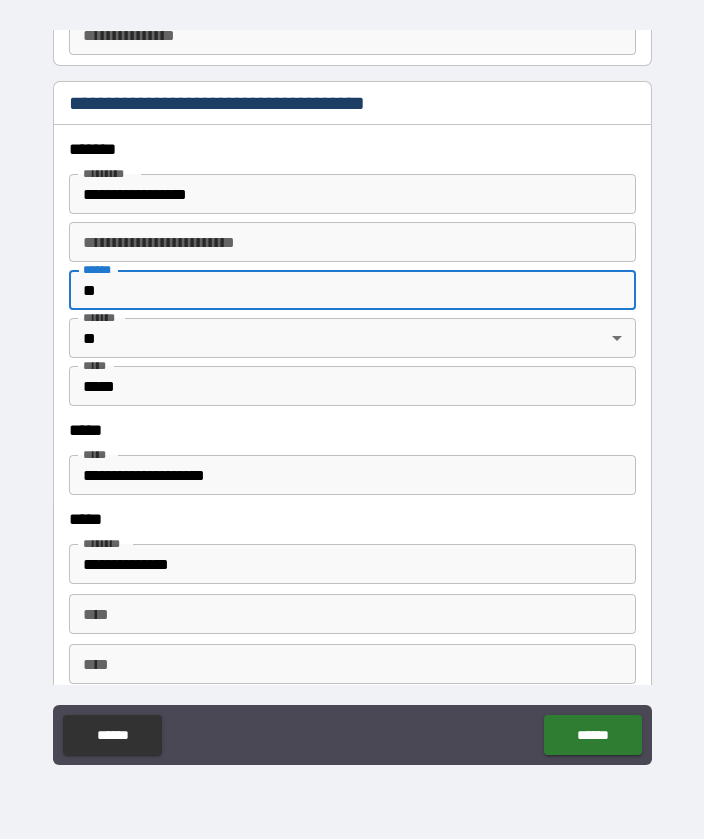 type on "*" 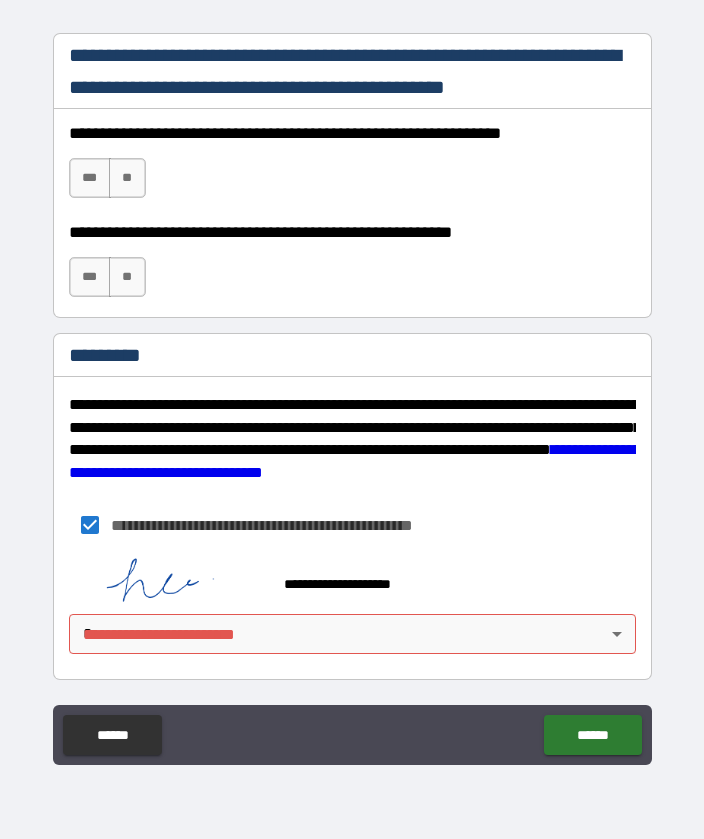 scroll, scrollTop: 2891, scrollLeft: 0, axis: vertical 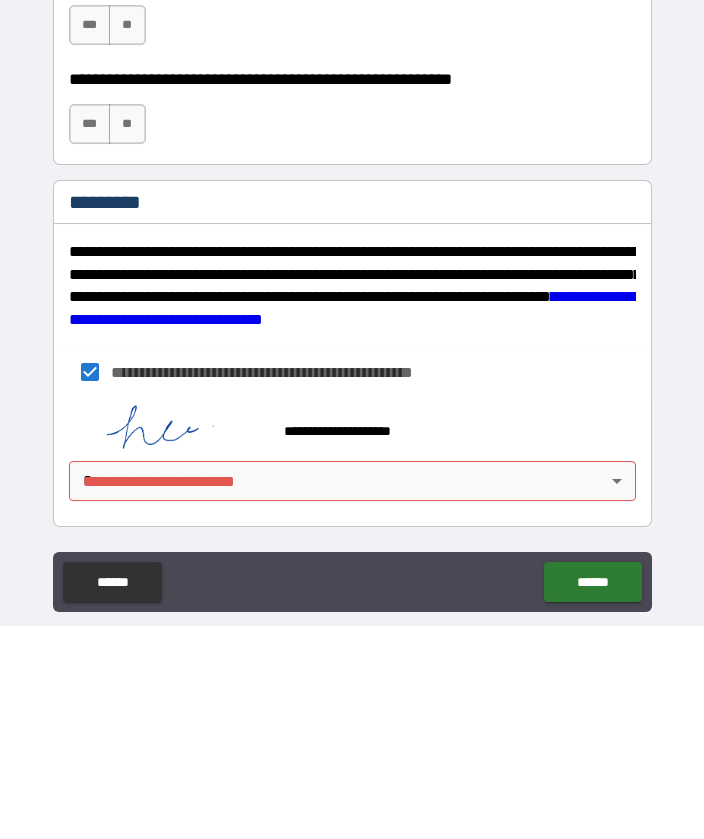 type on "********" 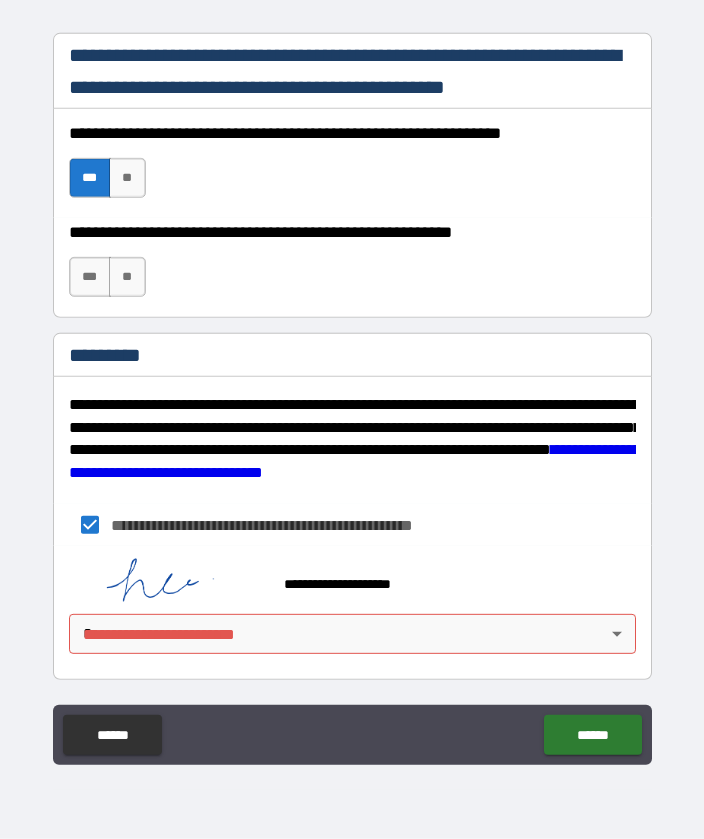 scroll, scrollTop: 60, scrollLeft: 0, axis: vertical 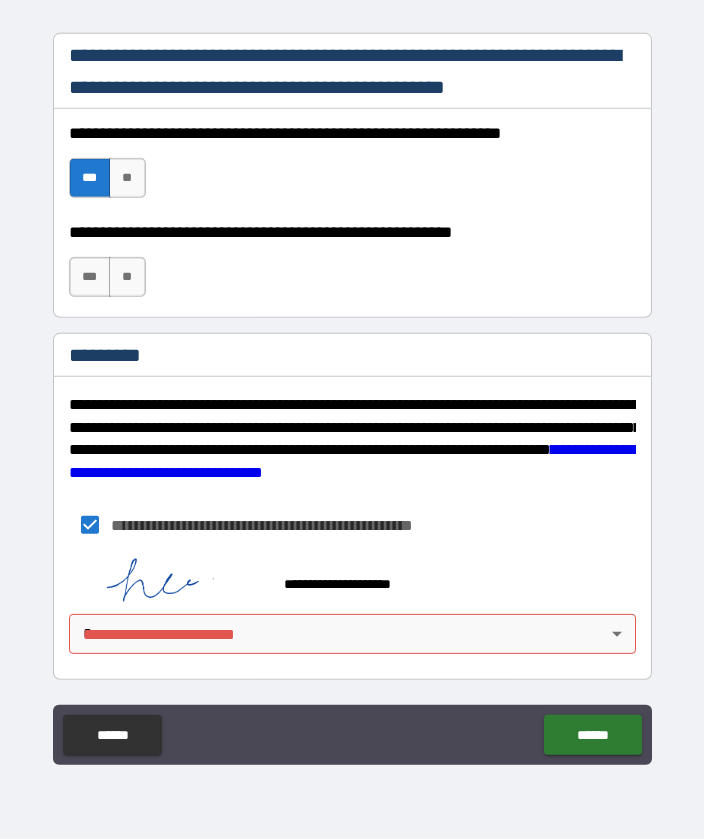 click on "***" at bounding box center [90, 277] 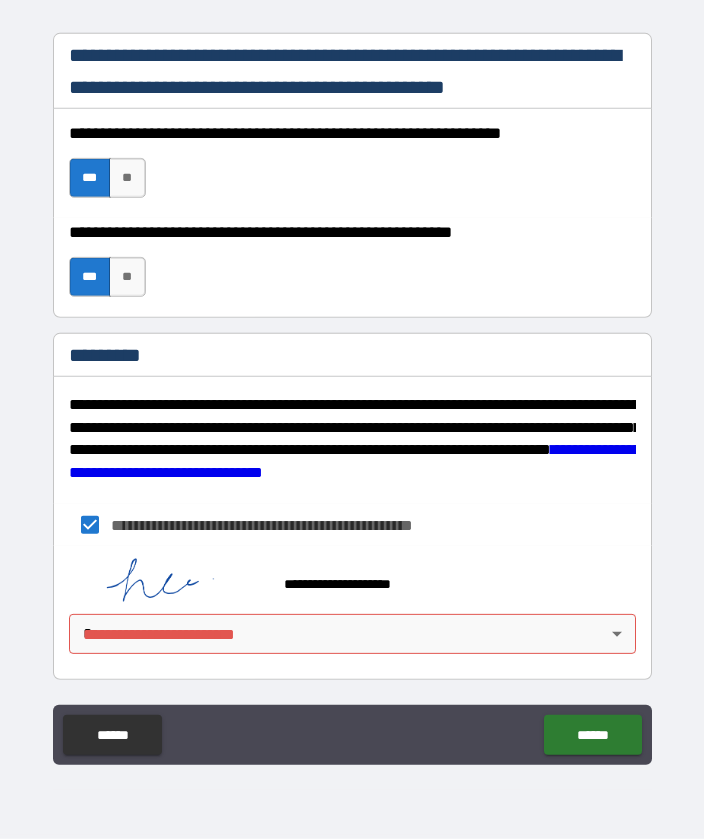click on "******" at bounding box center [592, 735] 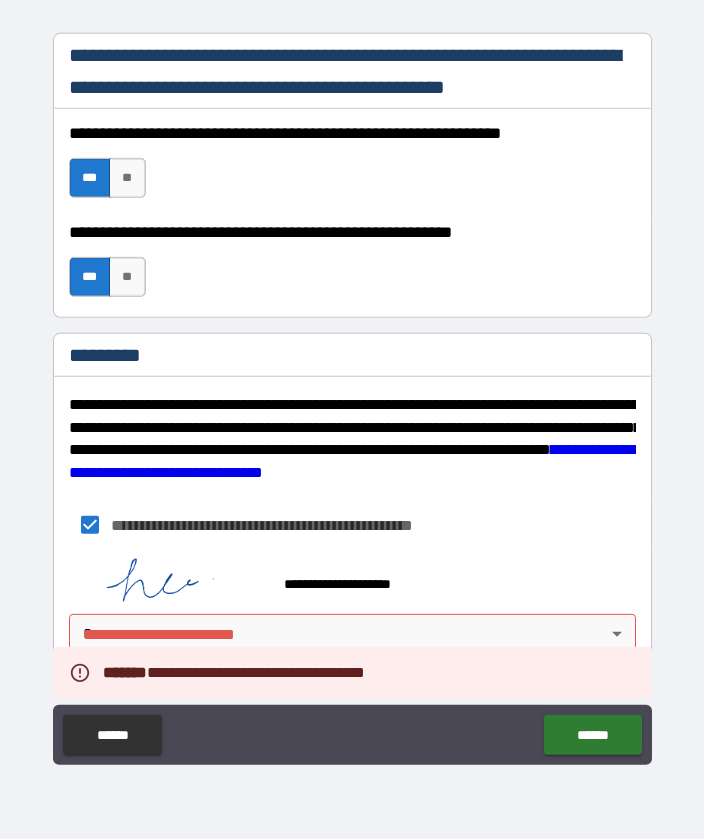click on "**********" at bounding box center [352, 390] 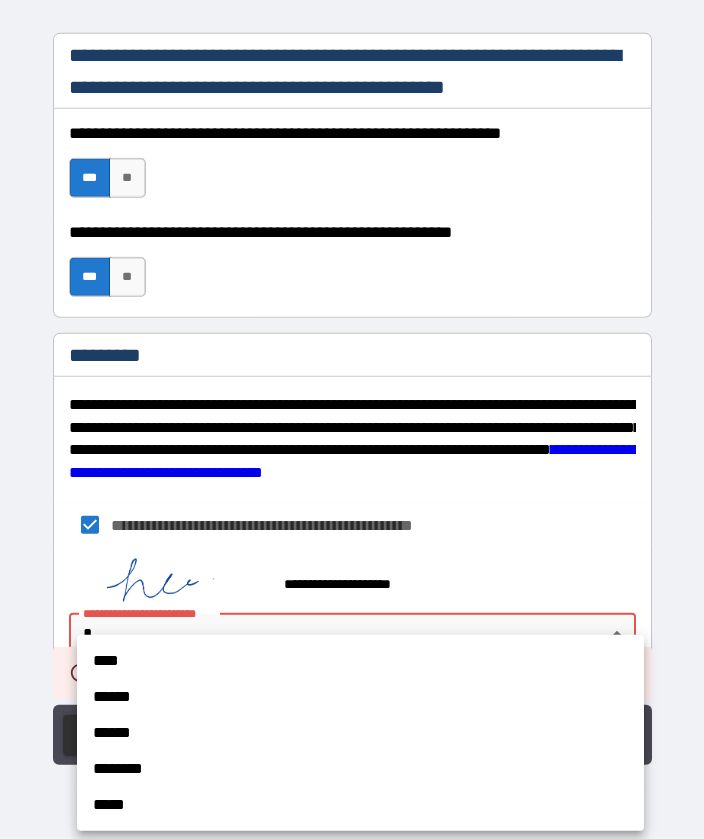 click on "****" at bounding box center (360, 661) 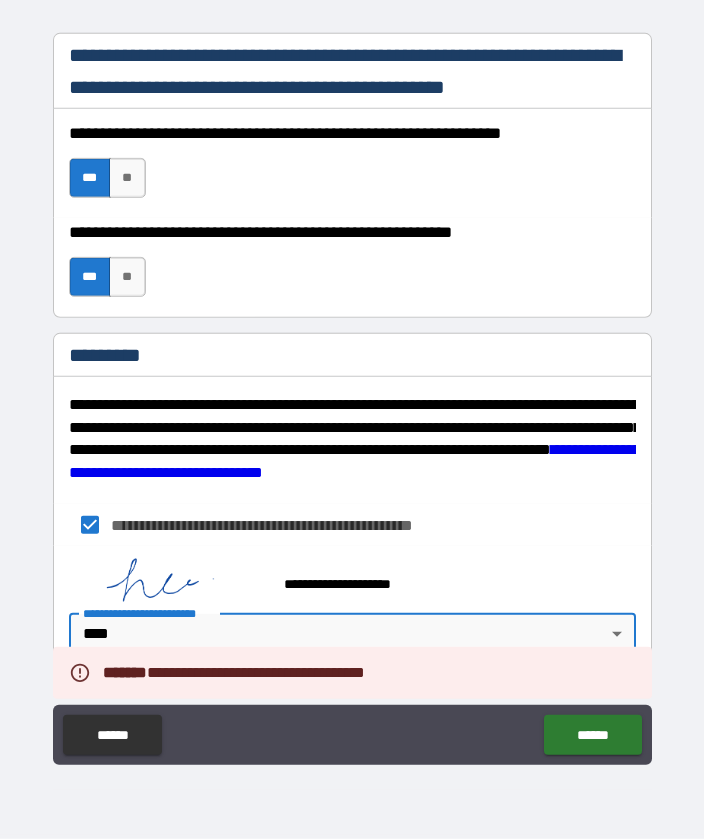 click on "******" at bounding box center (592, 735) 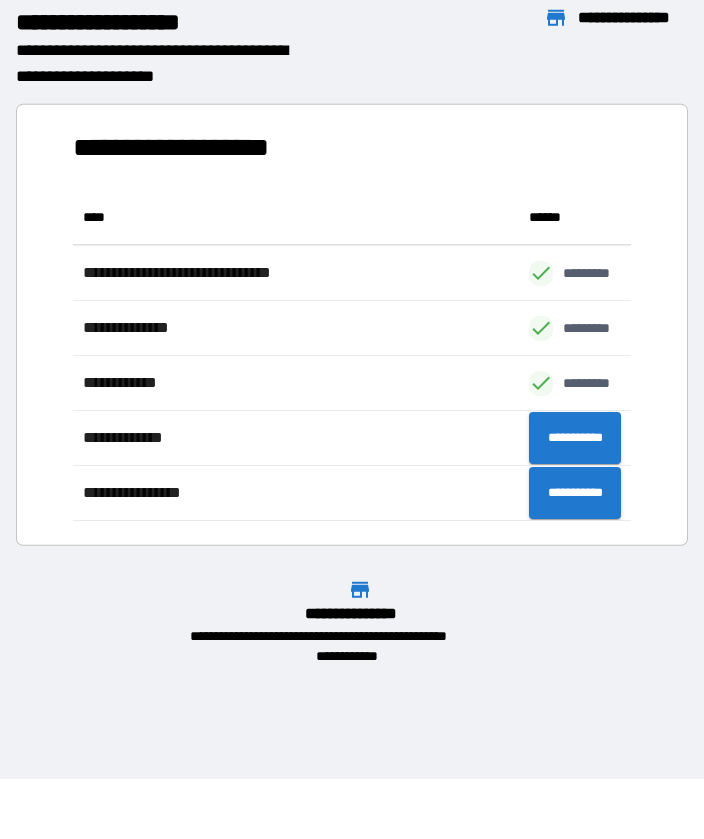 scroll, scrollTop: 1, scrollLeft: 1, axis: both 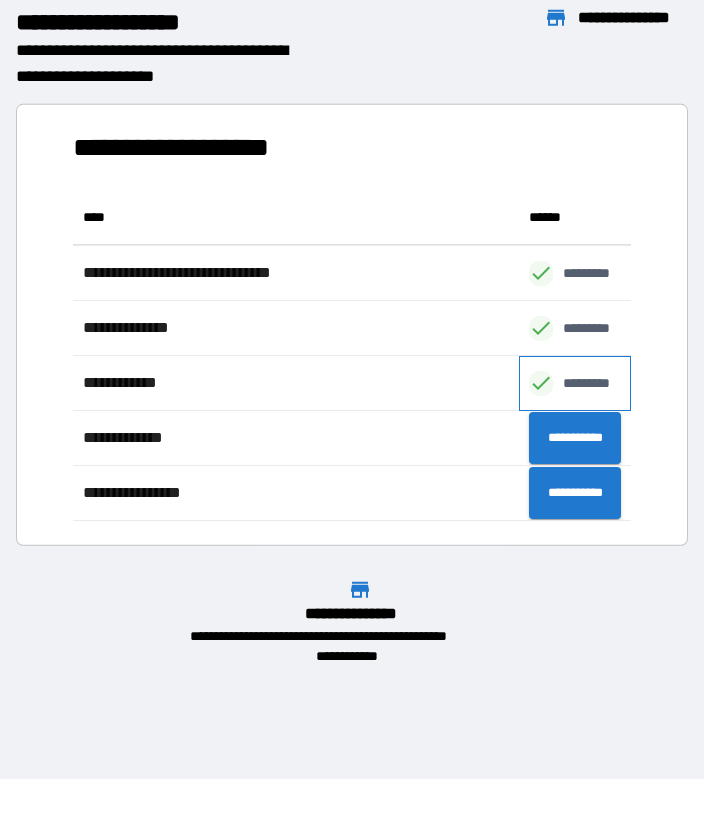 click on "*********" at bounding box center (597, 383) 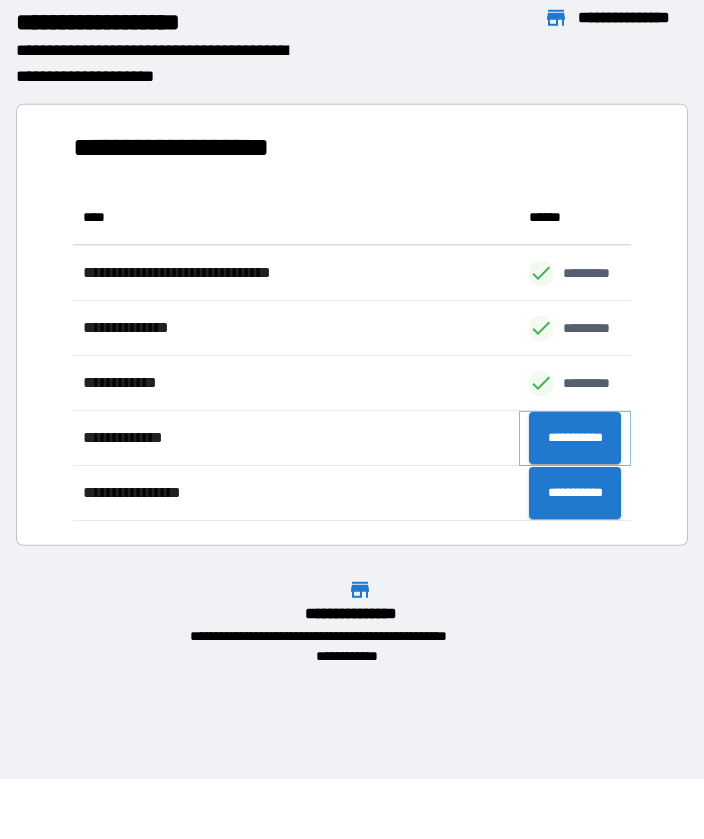 click on "**********" at bounding box center [575, 438] 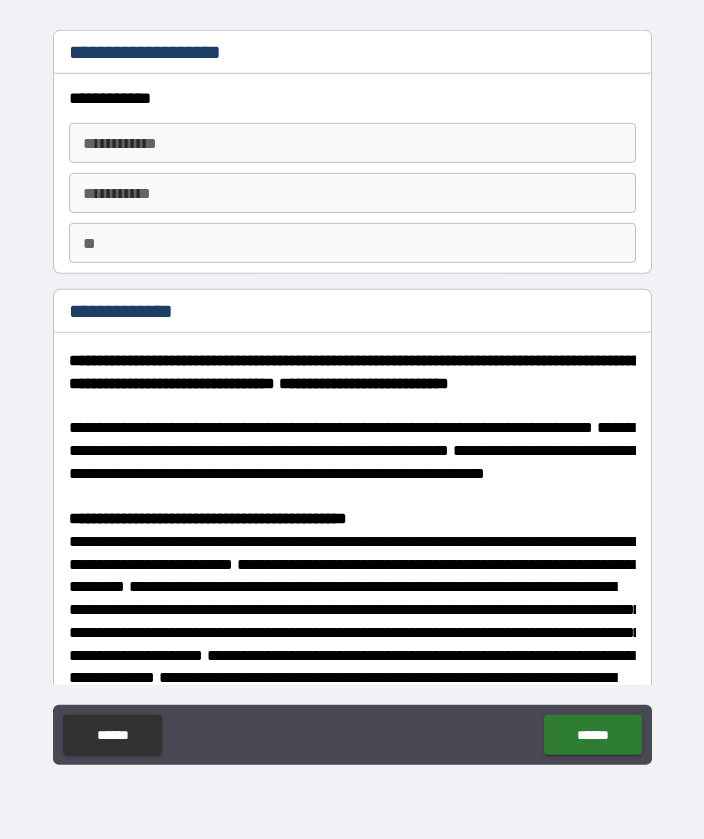 type on "*" 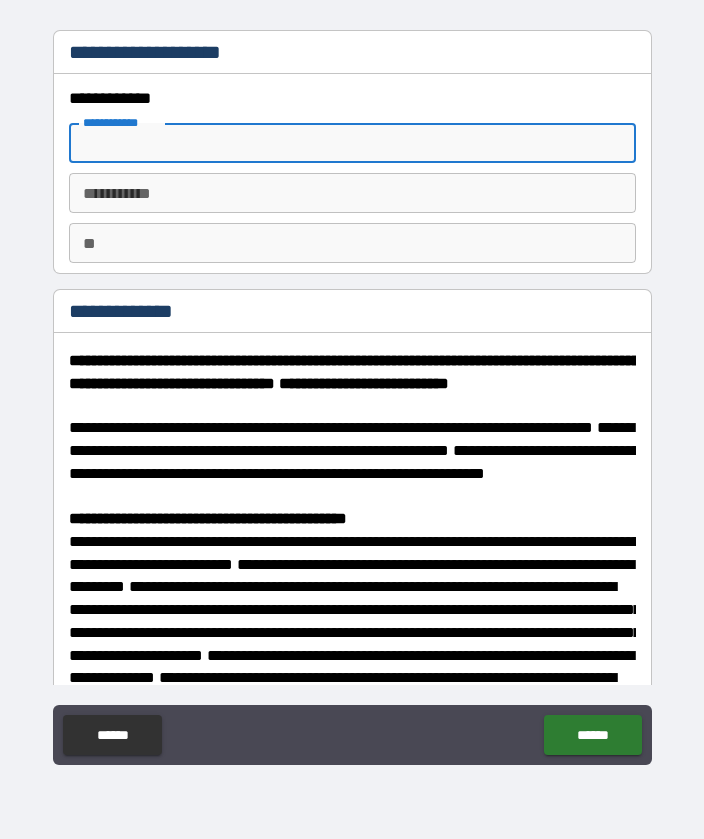 type on "******" 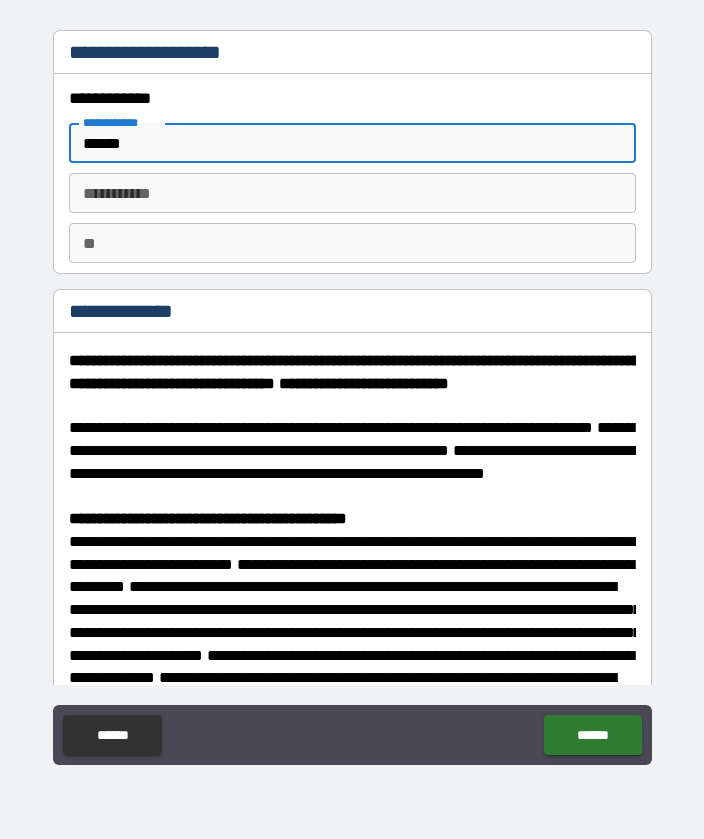 type on "*" 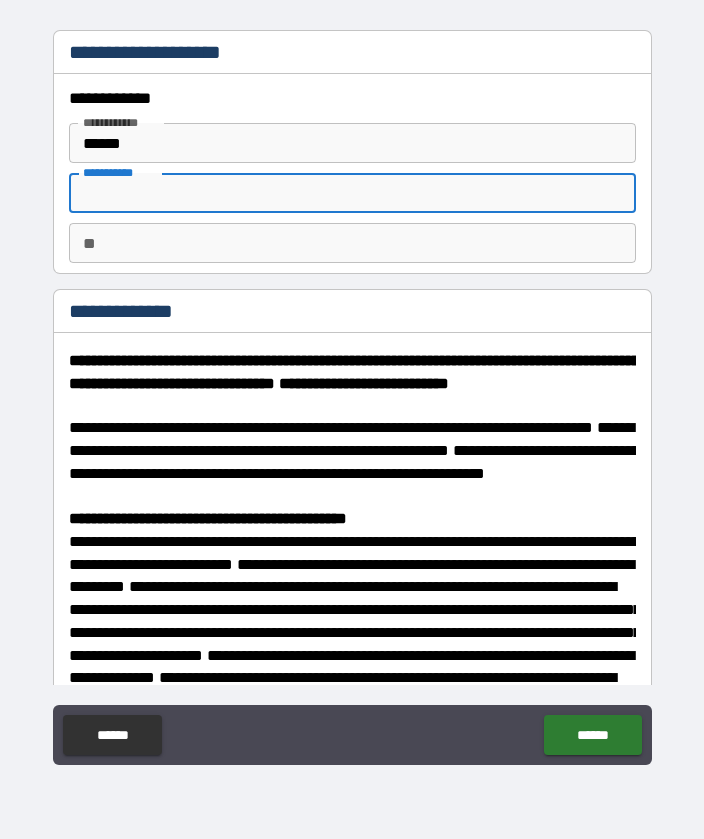 type on "*" 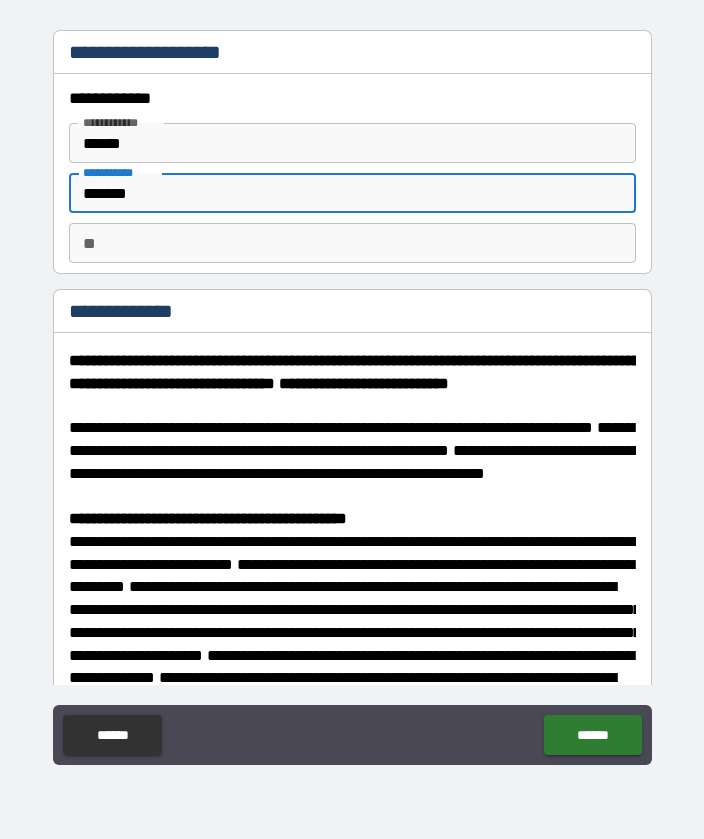 type on "*" 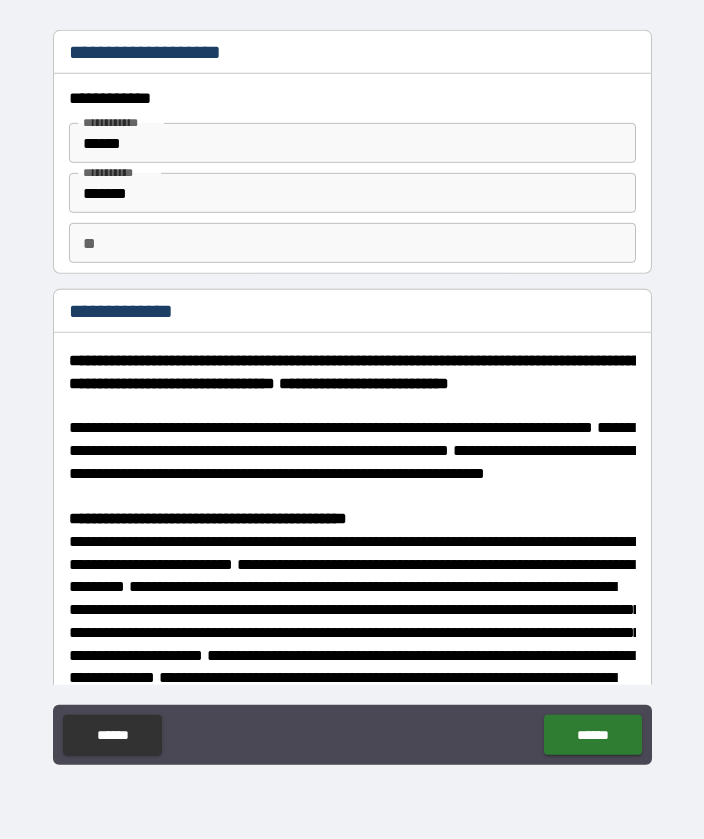 type on "*" 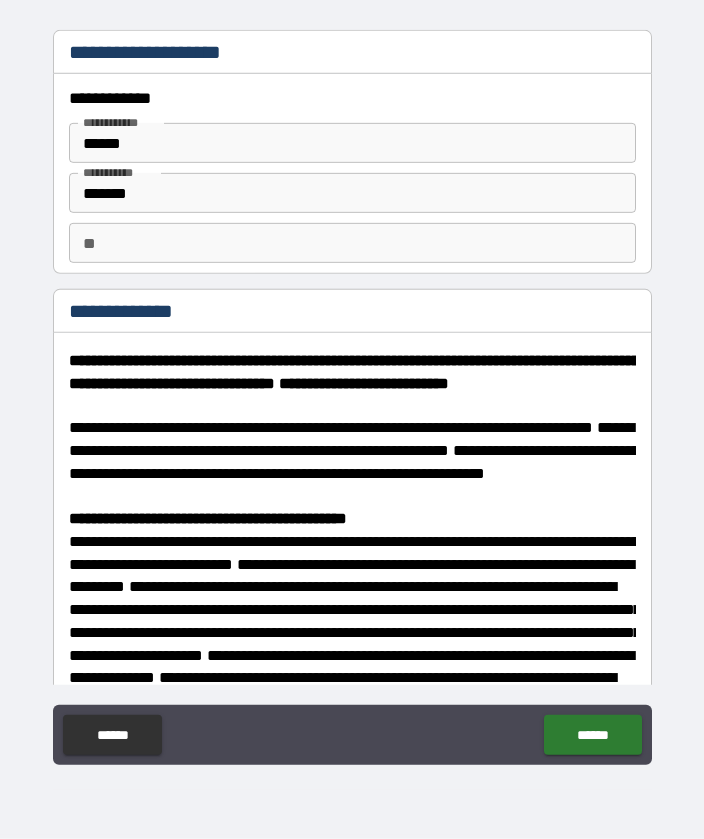 scroll, scrollTop: 60, scrollLeft: 0, axis: vertical 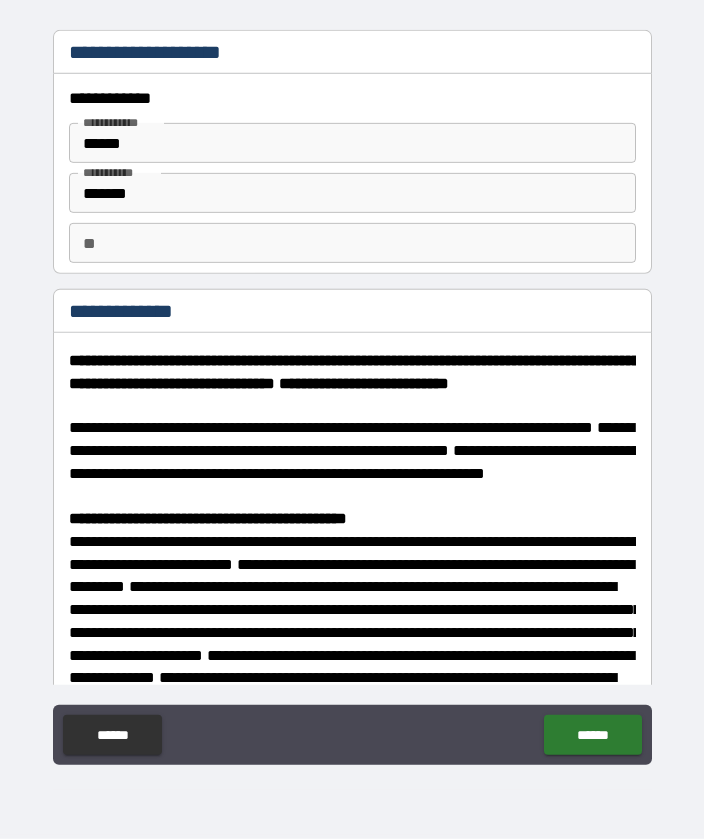 click on "******" at bounding box center [592, 735] 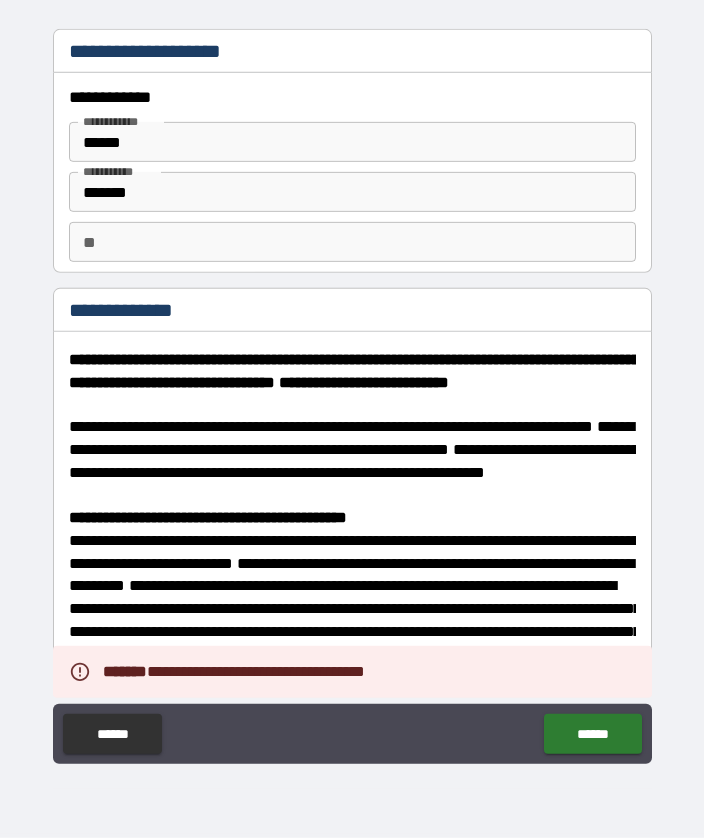 scroll, scrollTop: 60, scrollLeft: 0, axis: vertical 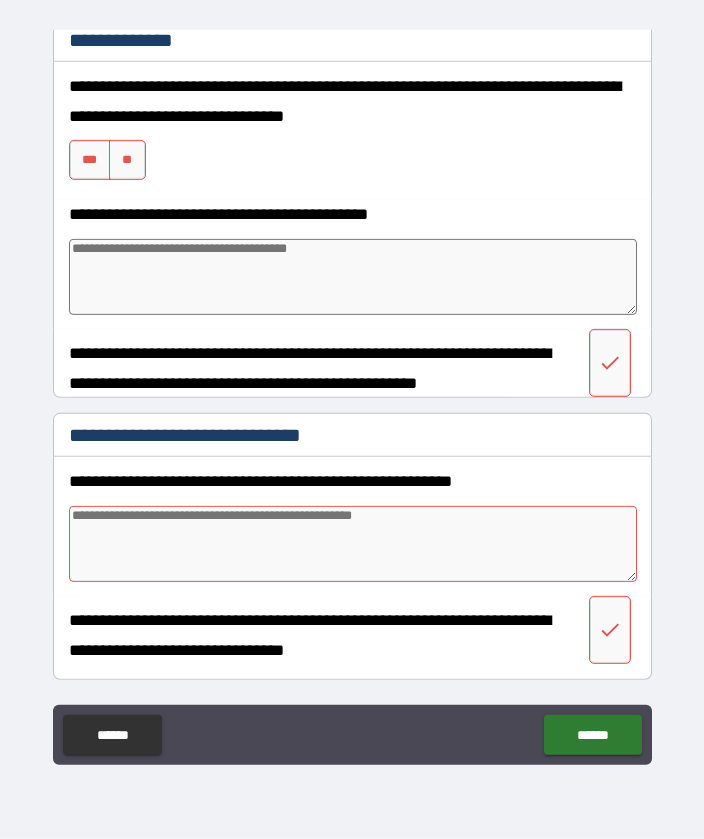 click on "***" at bounding box center (90, 160) 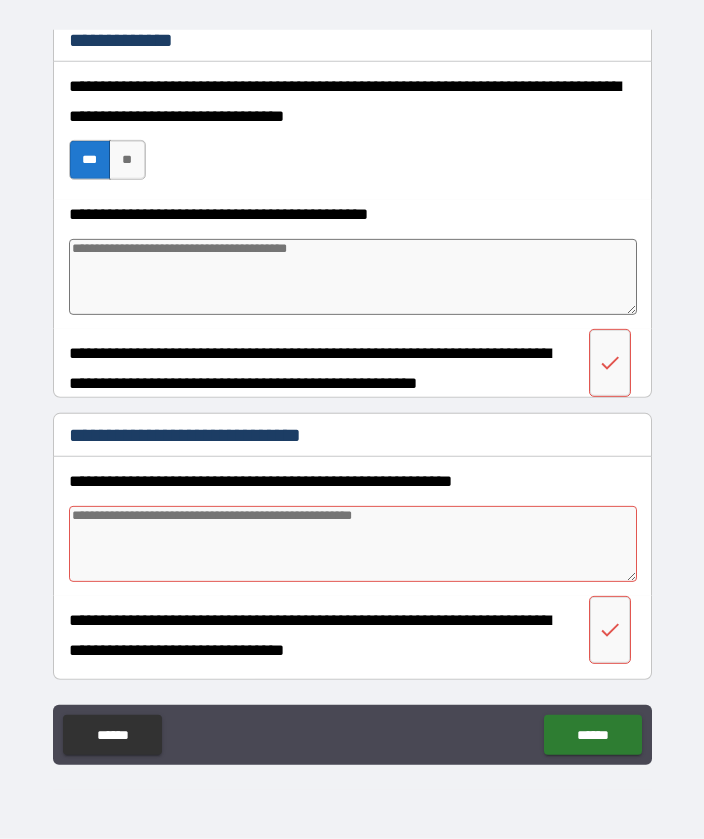 click at bounding box center [353, 277] 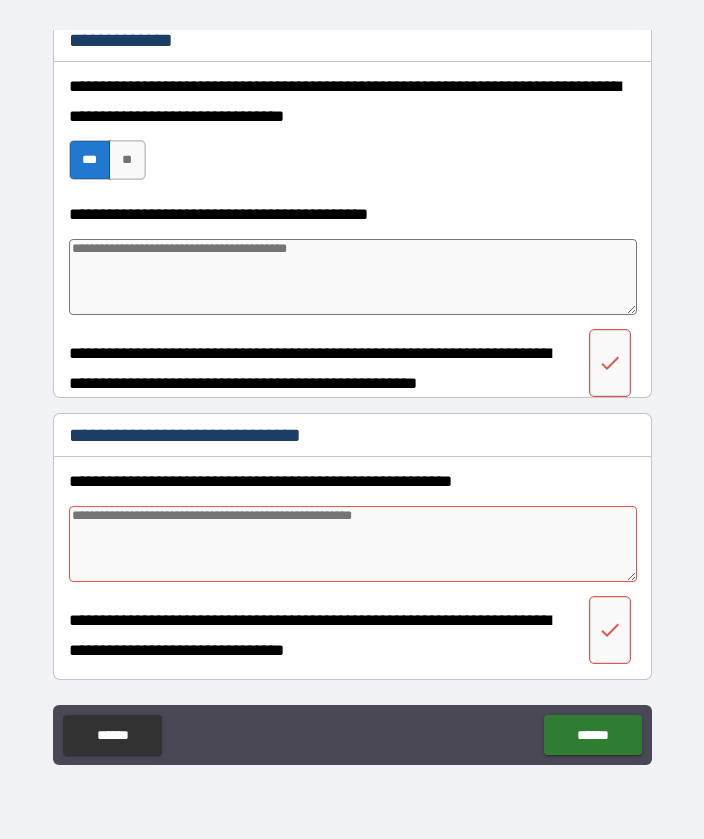 type on "*" 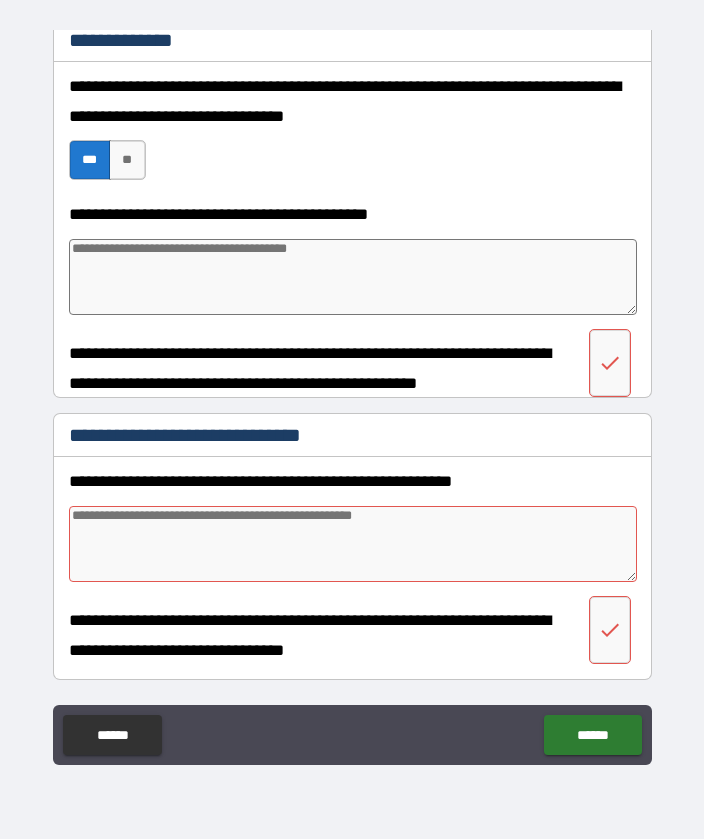 type on "*" 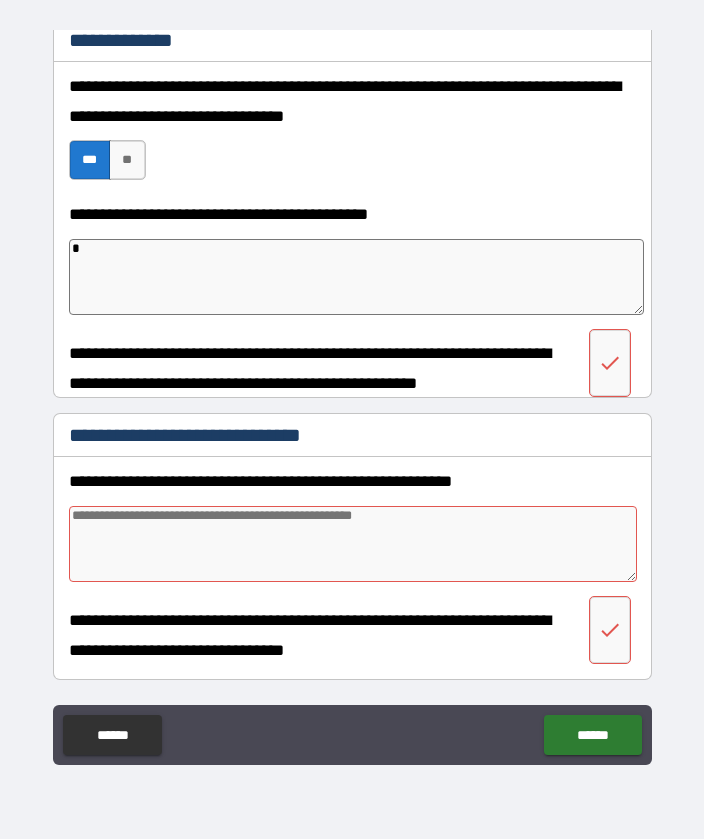 type on "*" 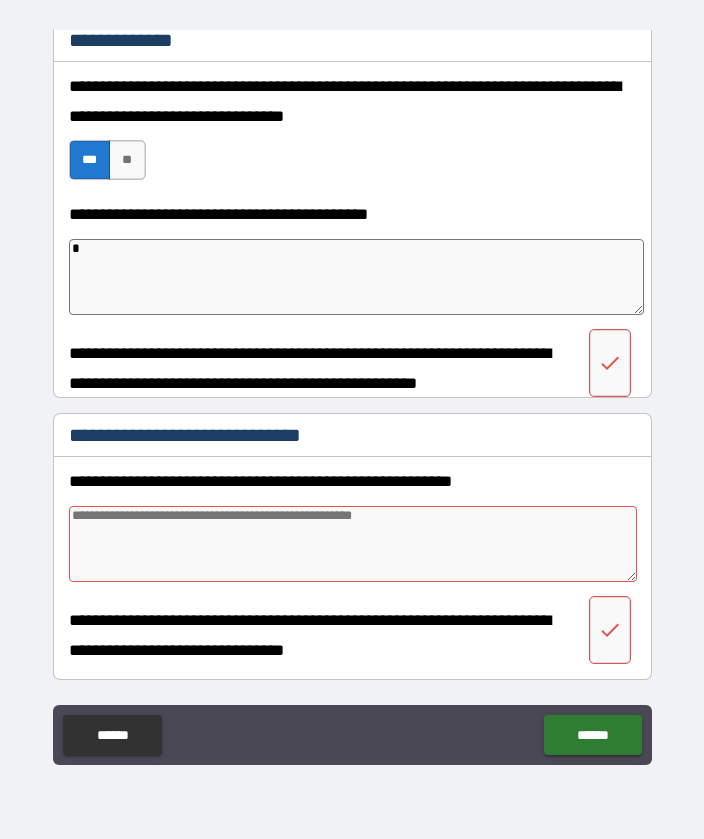 type on "*" 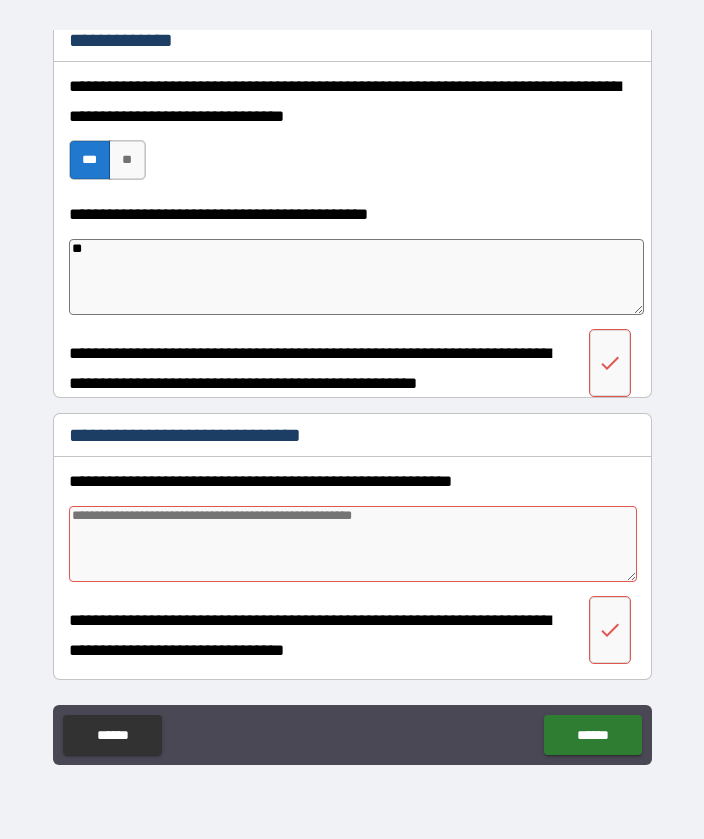 type on "*" 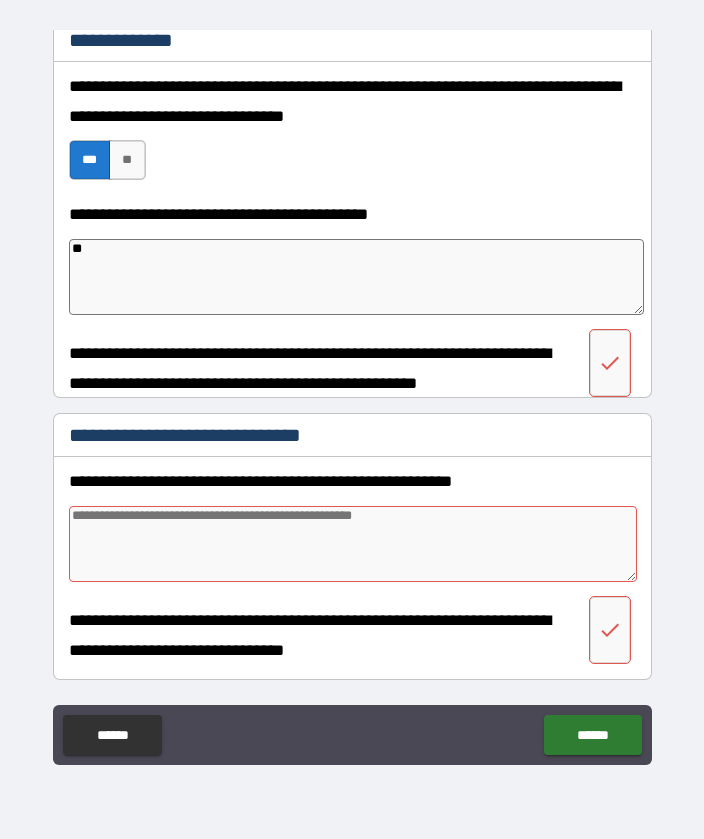 type on "*" 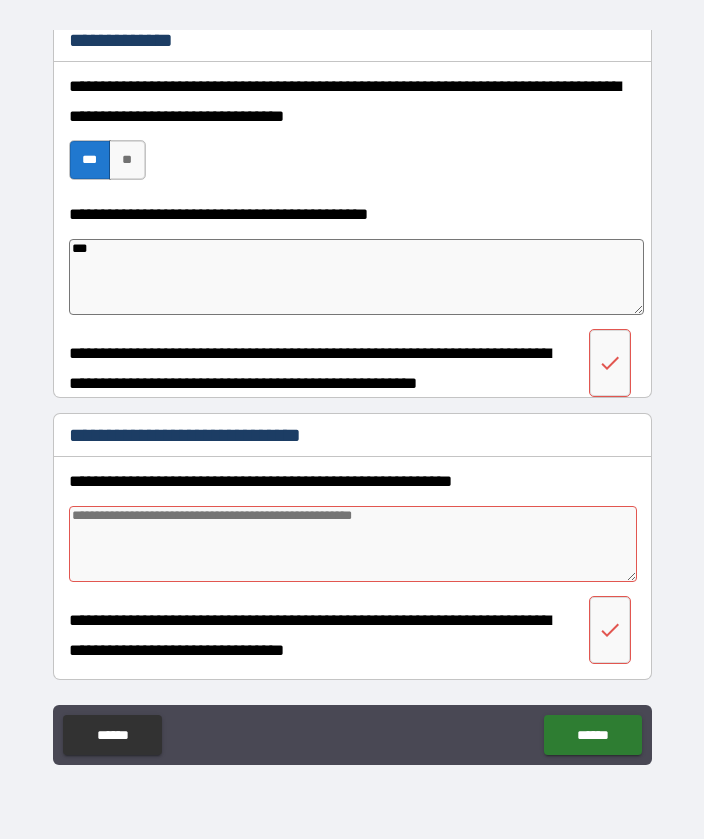type on "***" 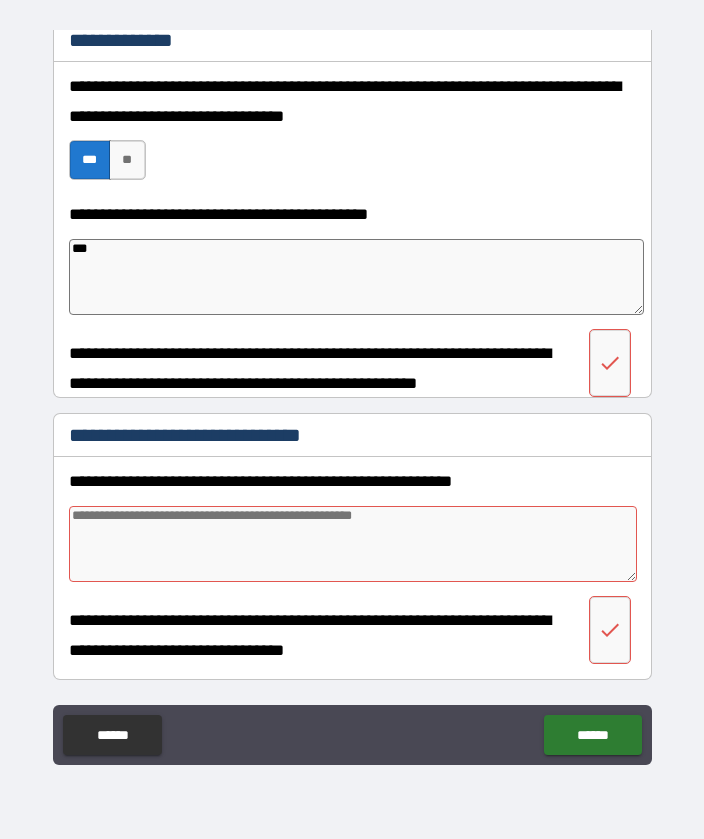 type on "*" 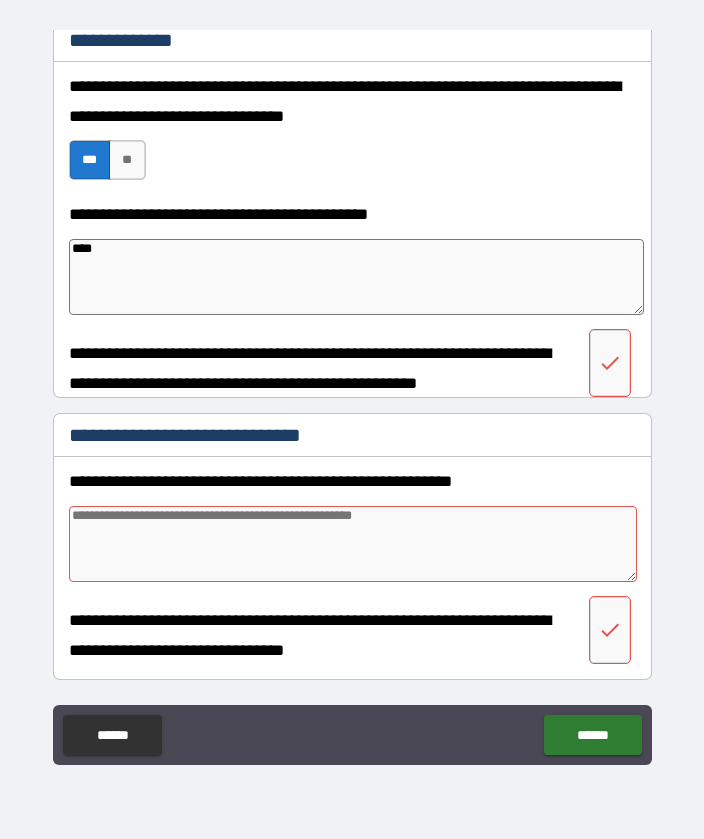 type on "*" 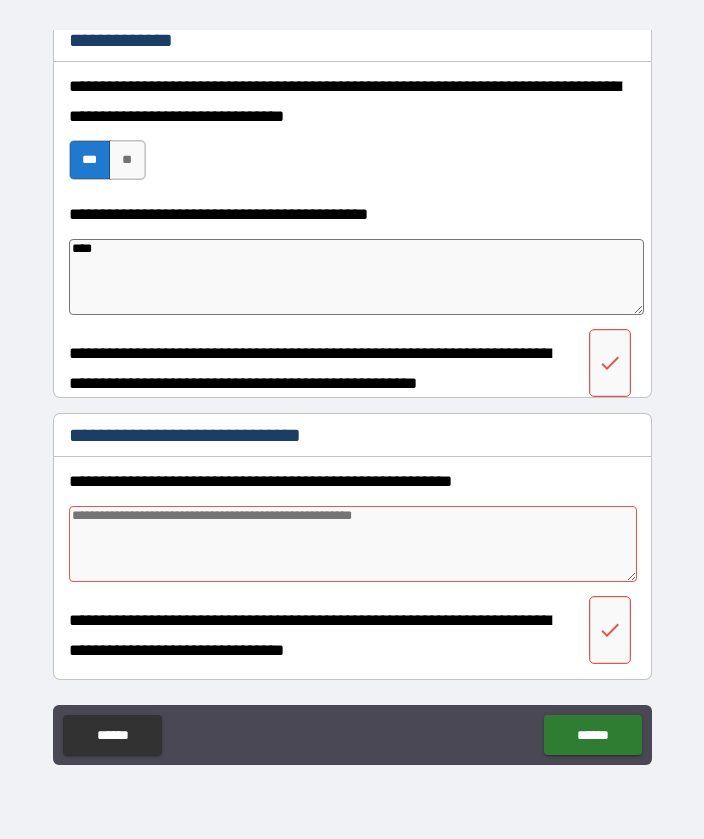 type on "*****" 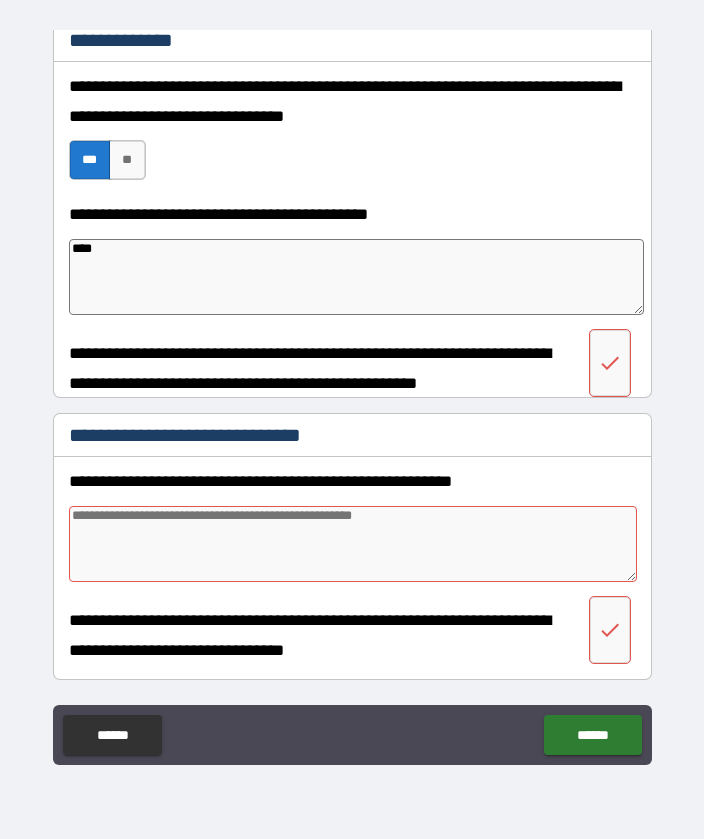 type on "*" 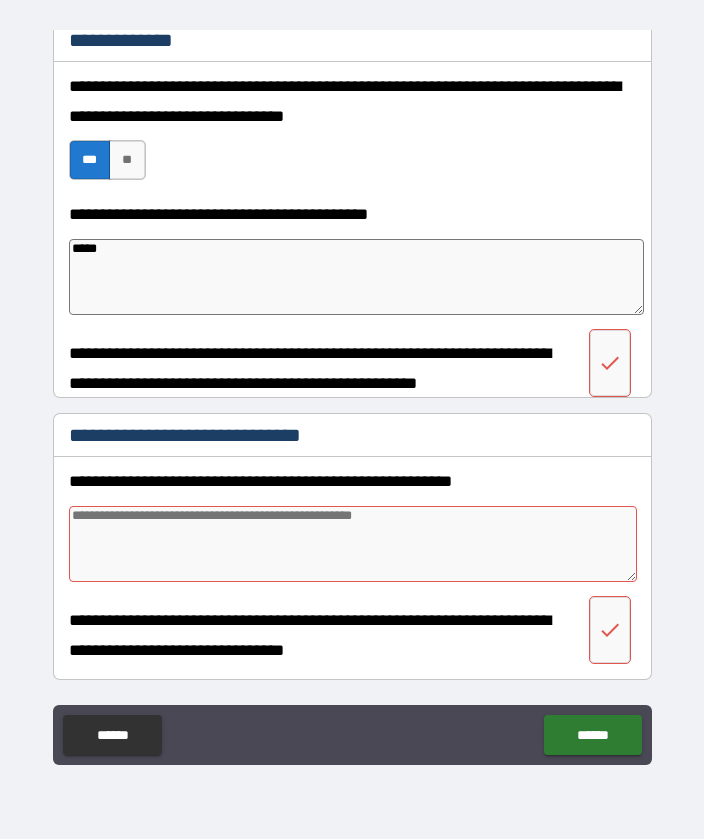 type on "*" 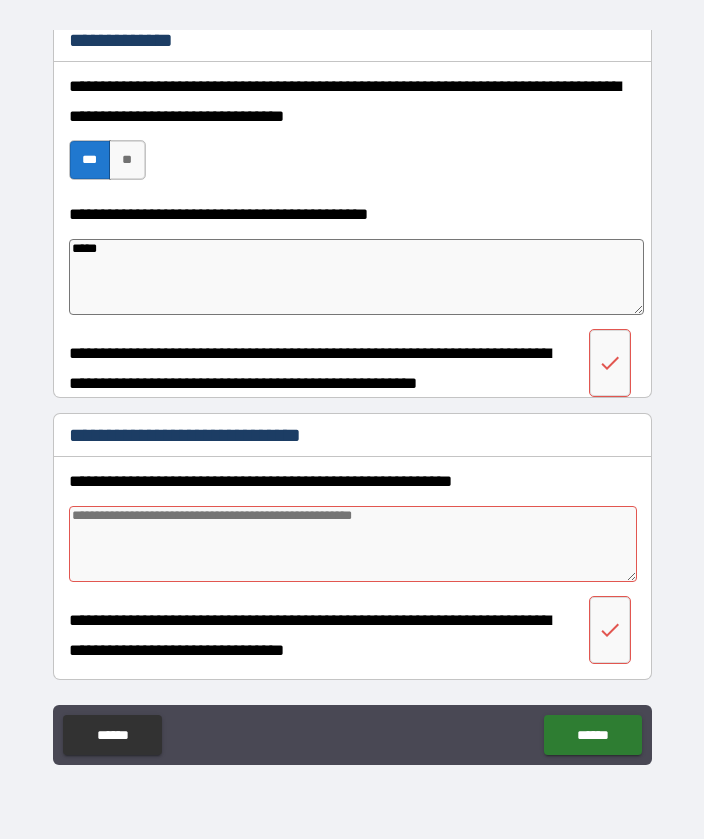 type on "*" 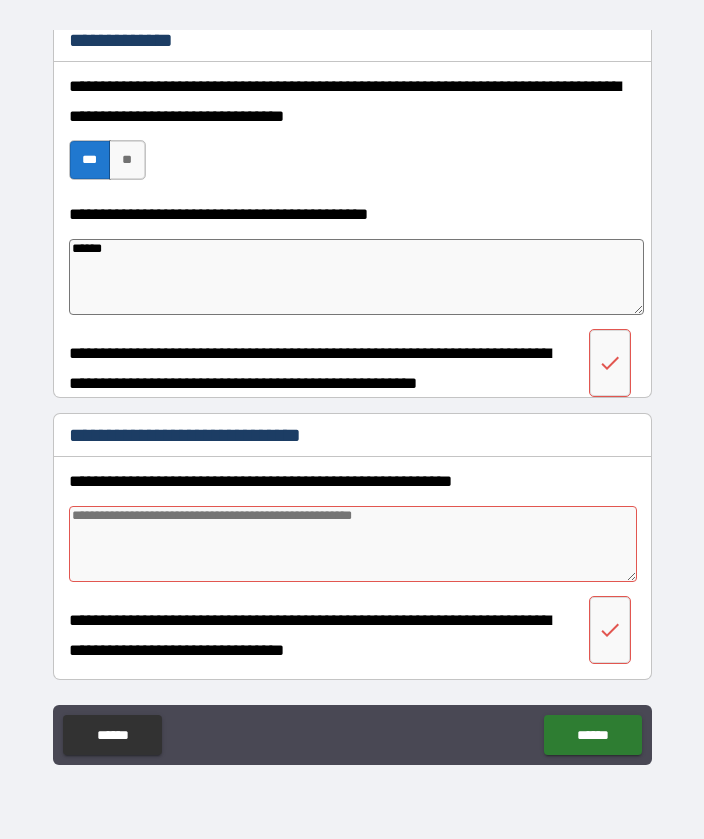 type on "*" 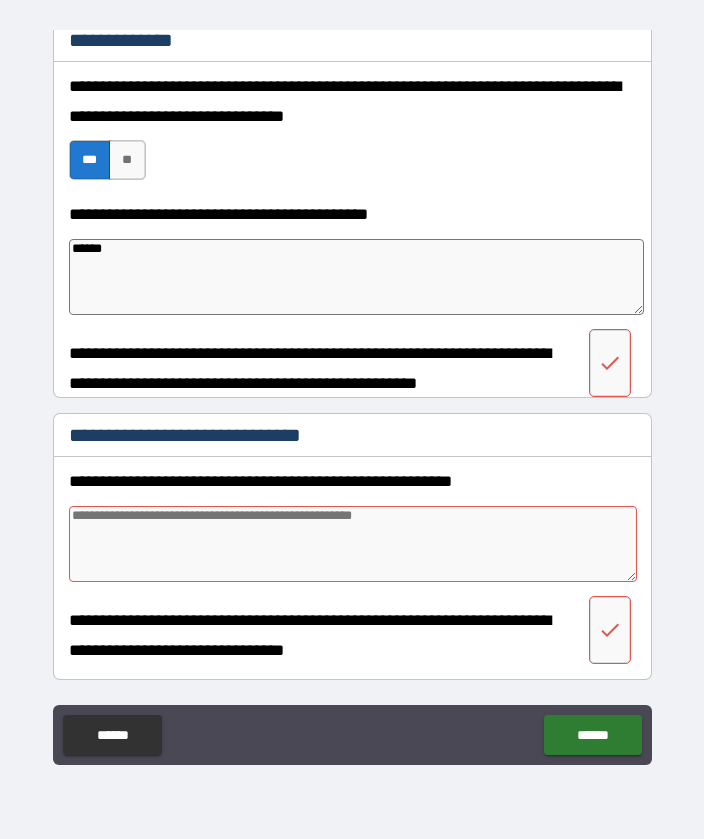 type on "*" 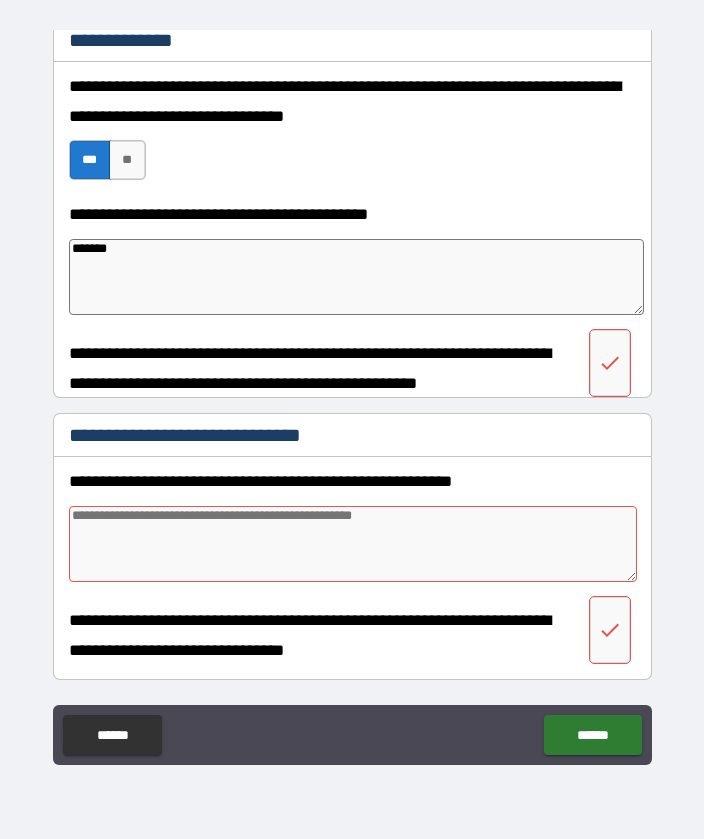 type on "********" 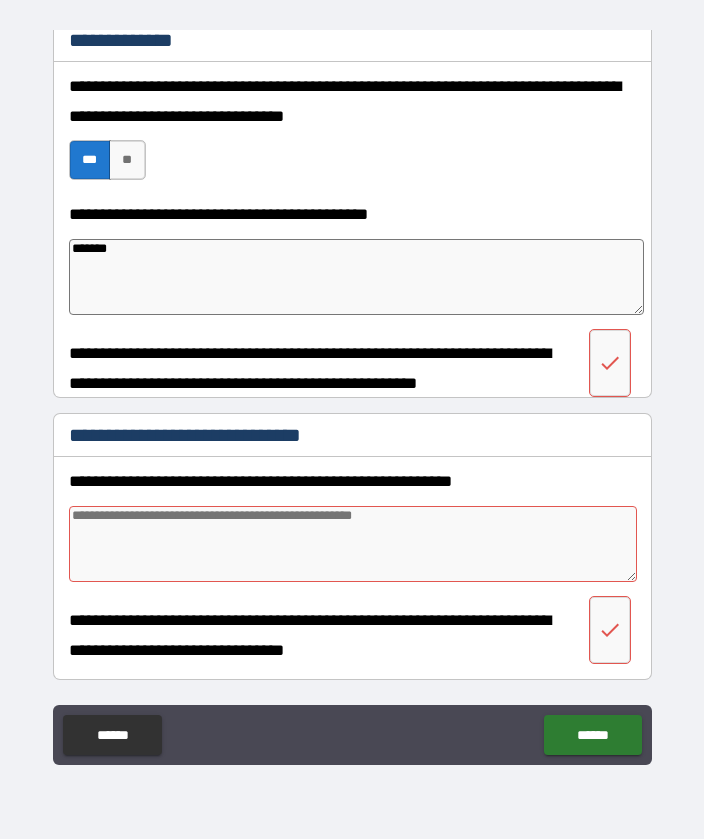 type on "*" 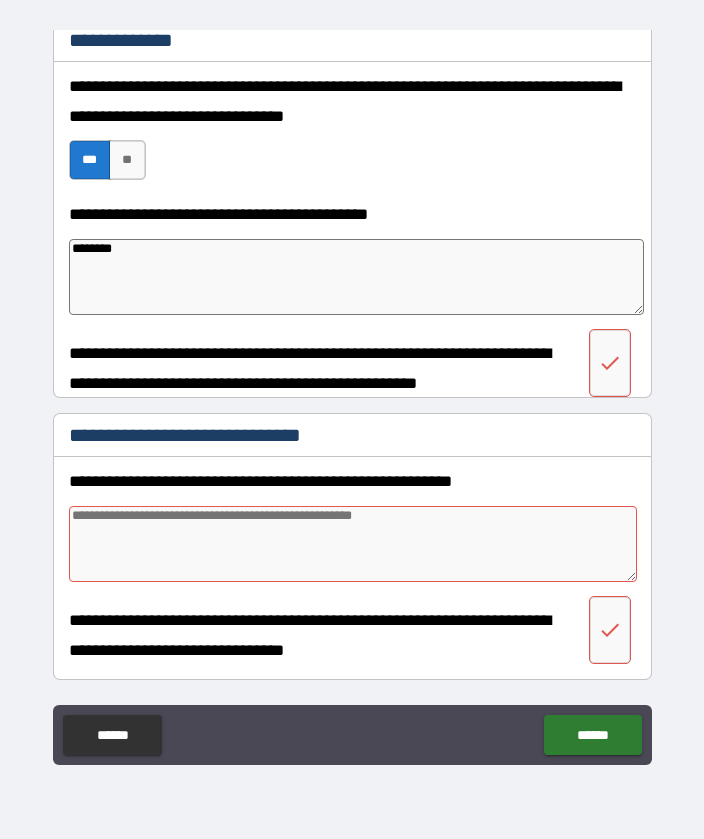 type on "*" 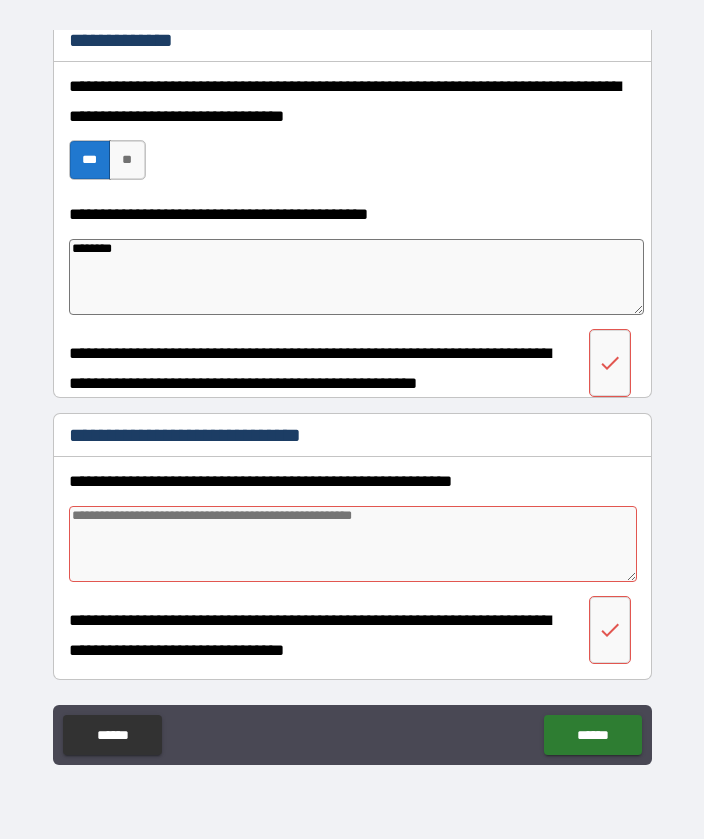 type on "*" 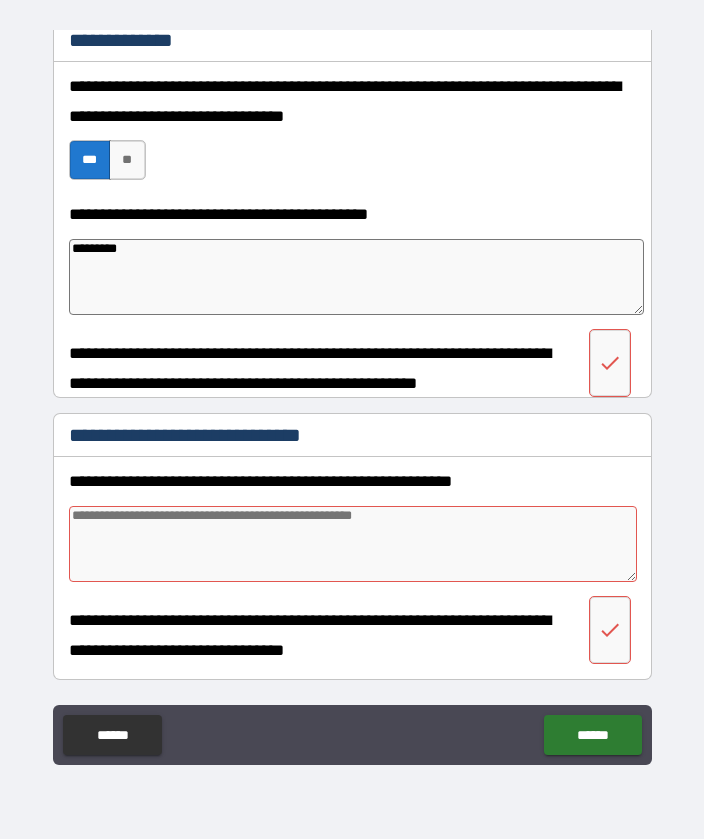 type on "*" 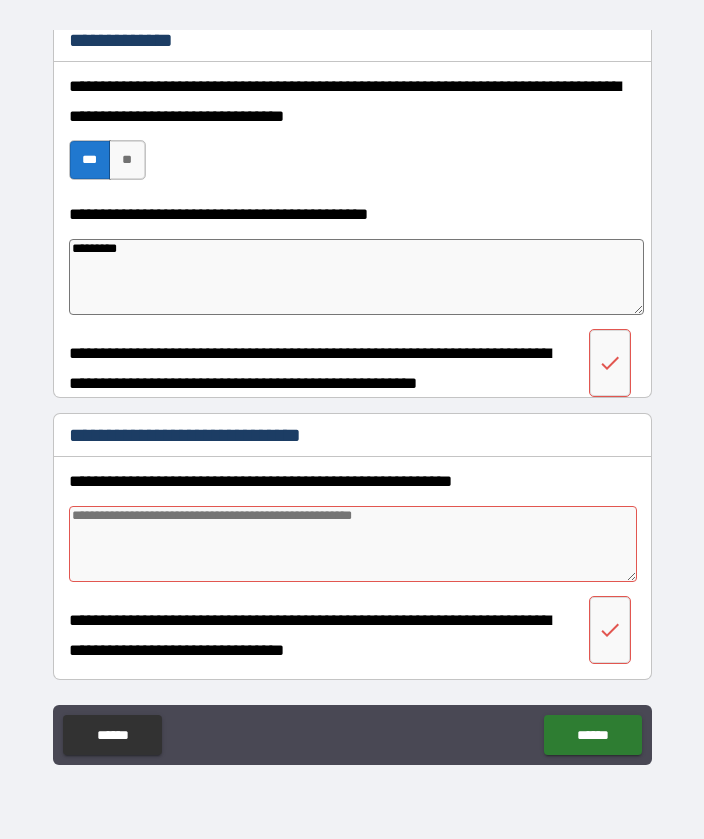 type on "*" 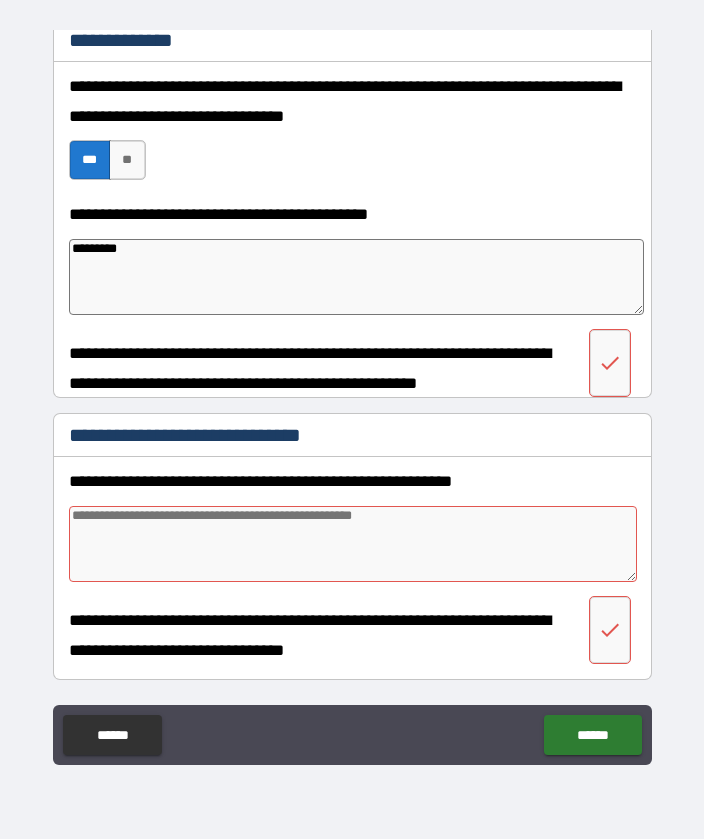 type on "*" 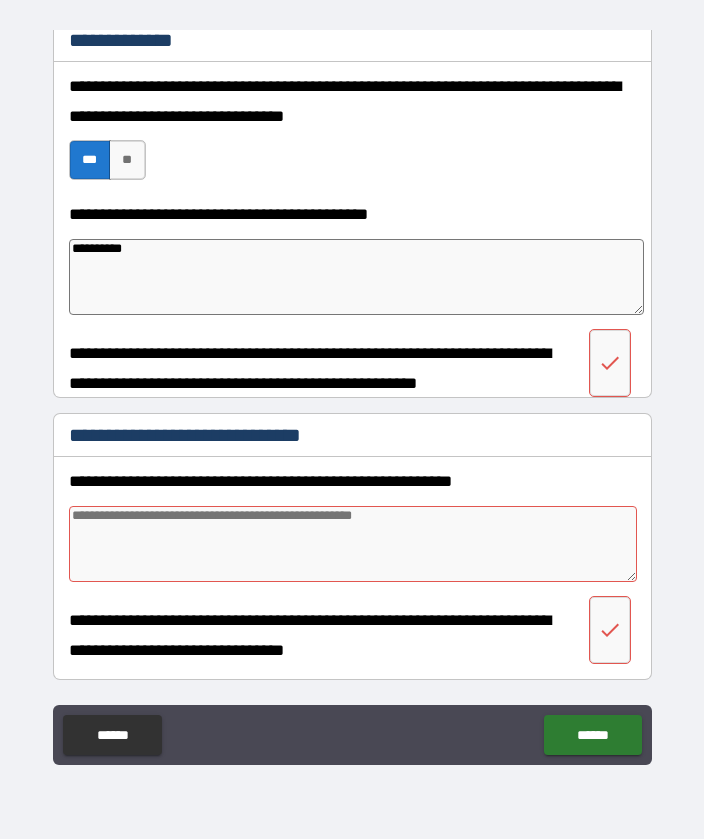 type on "*" 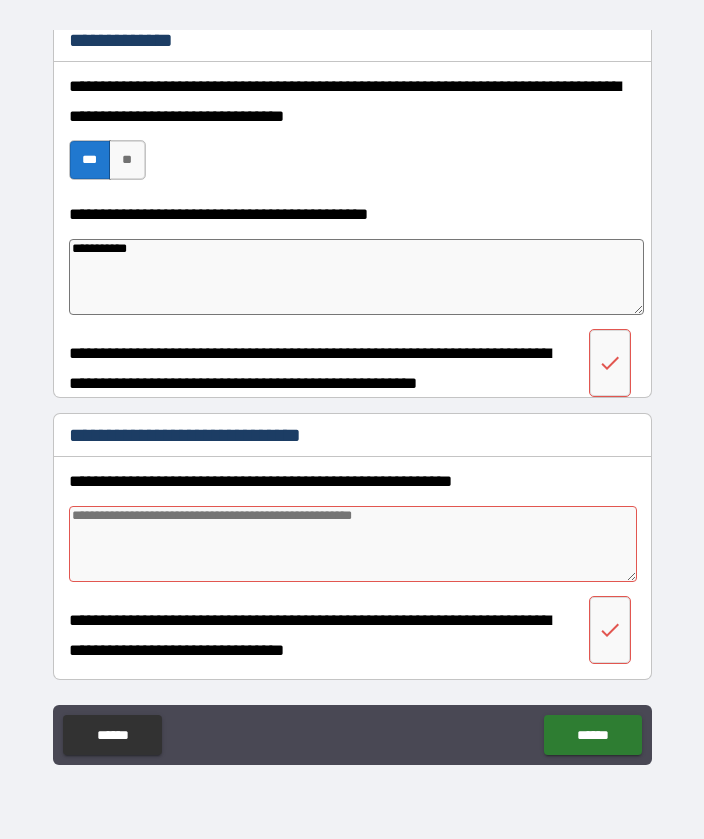 type on "*" 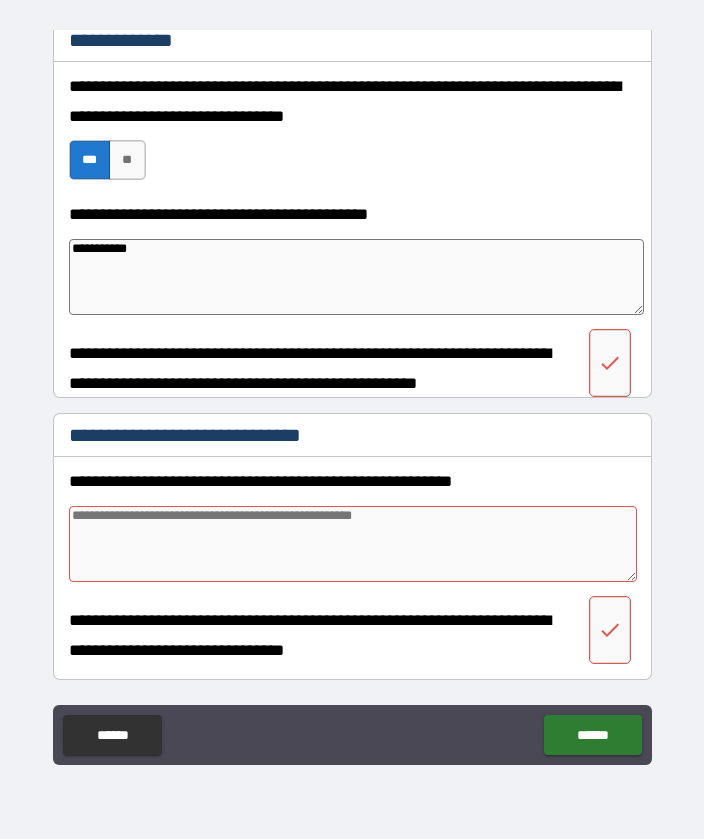 type on "*" 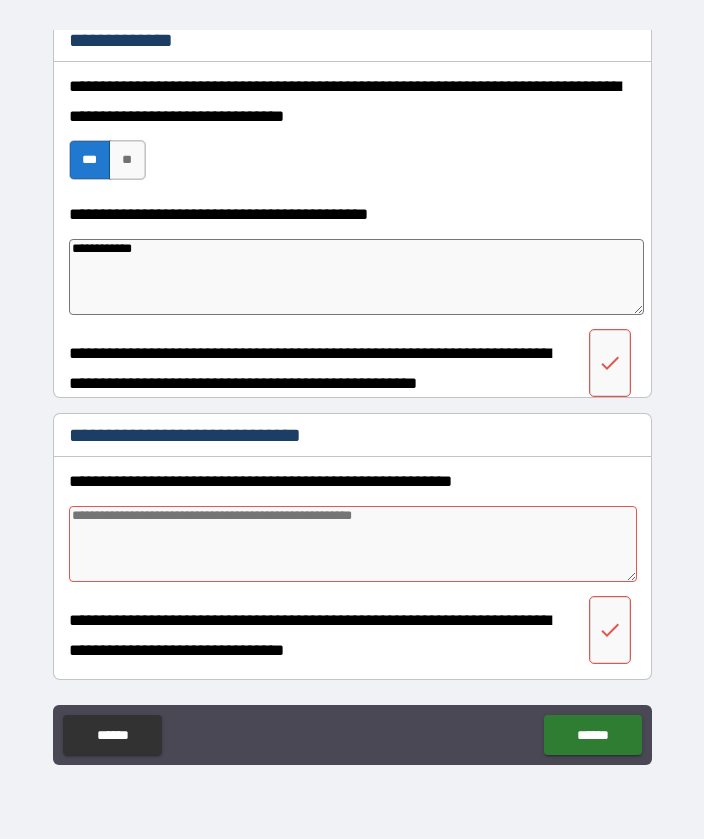 type on "**********" 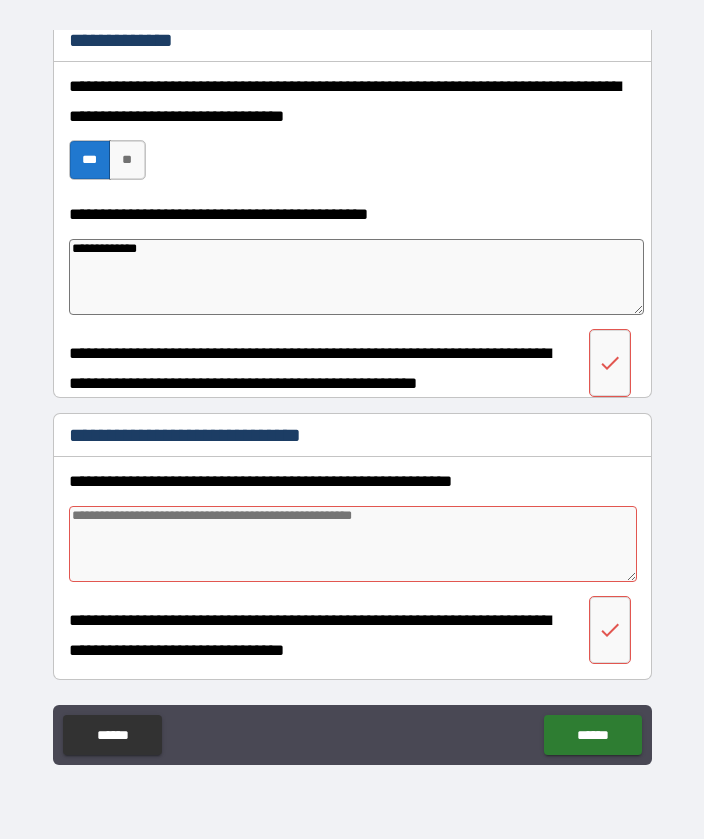 type on "*" 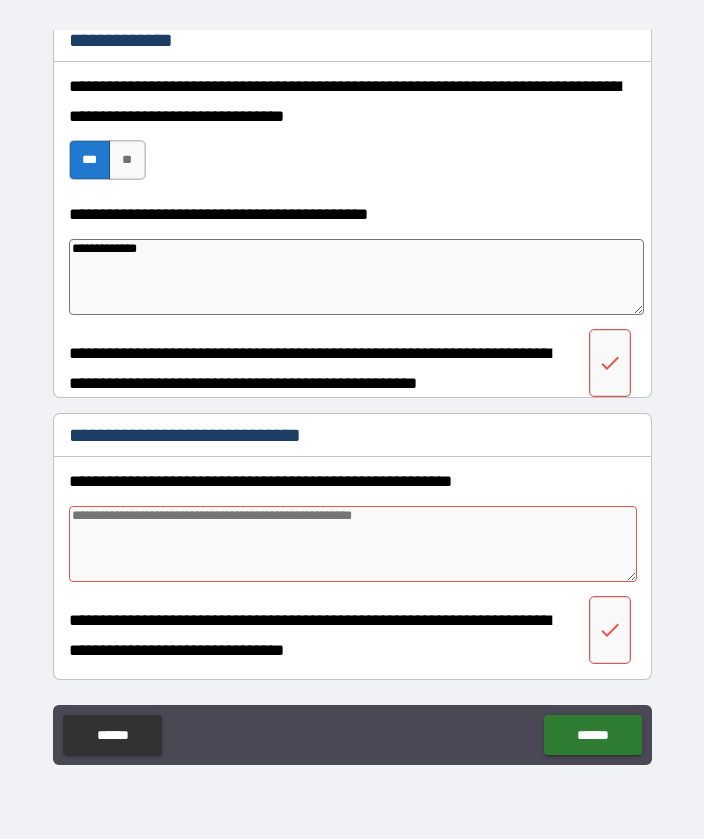type on "*" 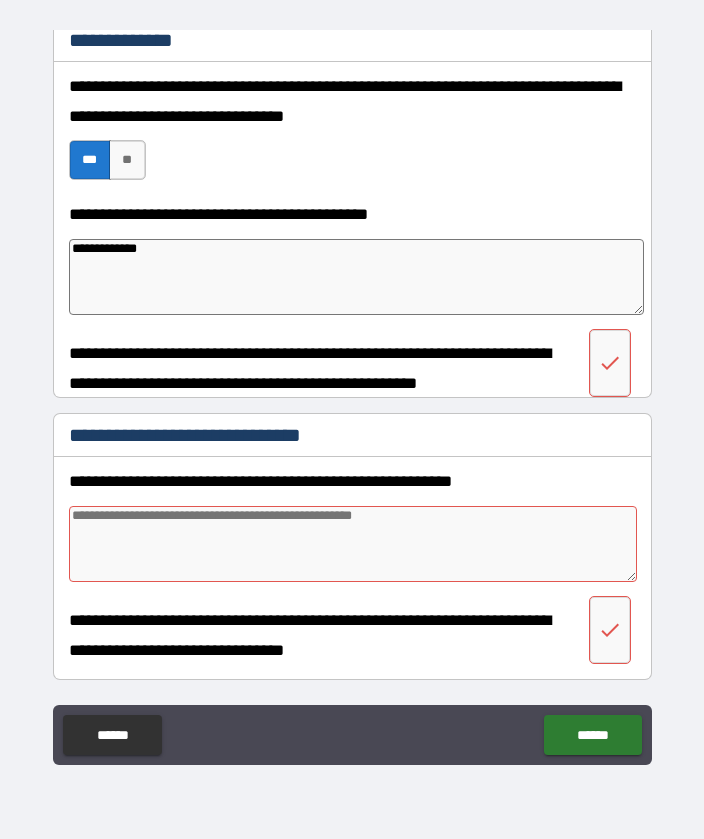 scroll, scrollTop: 5043, scrollLeft: 0, axis: vertical 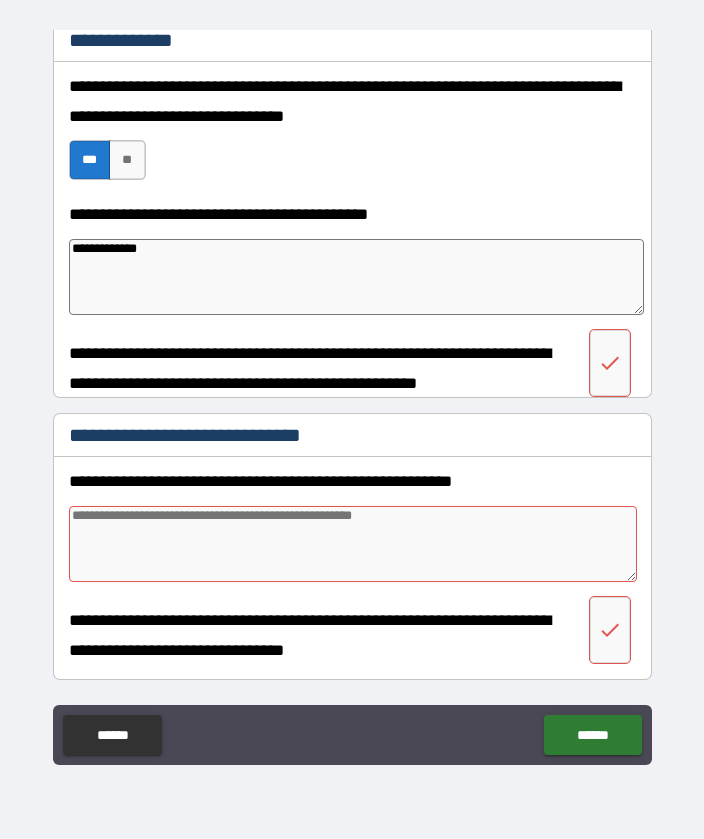 type on "**********" 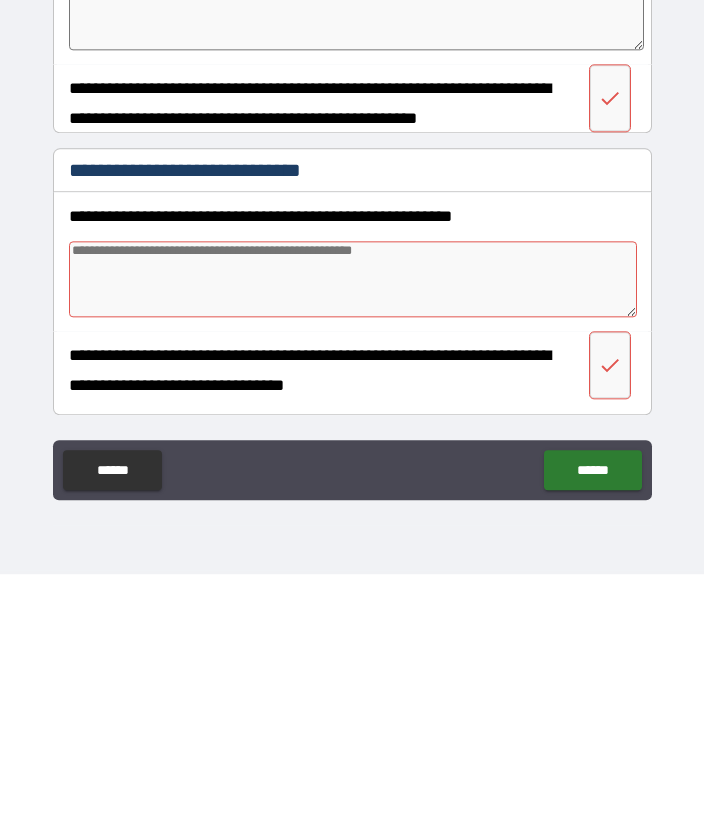 type on "*" 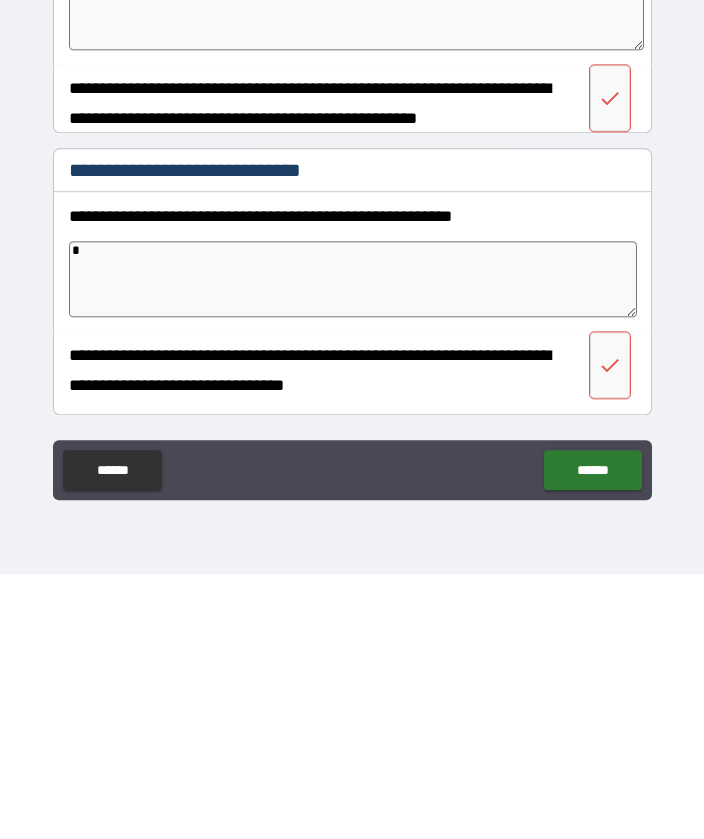 type on "*" 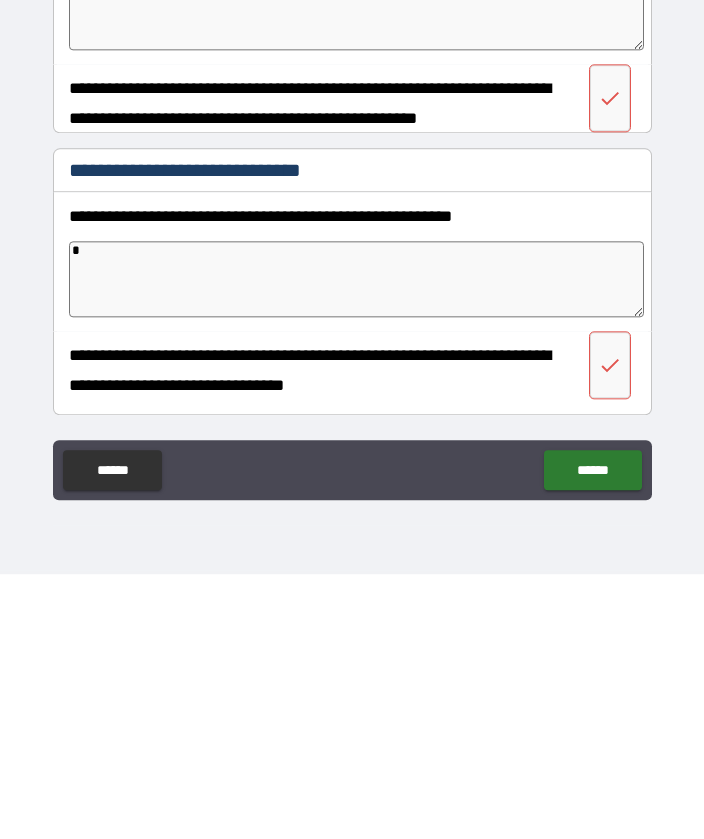 type on "*" 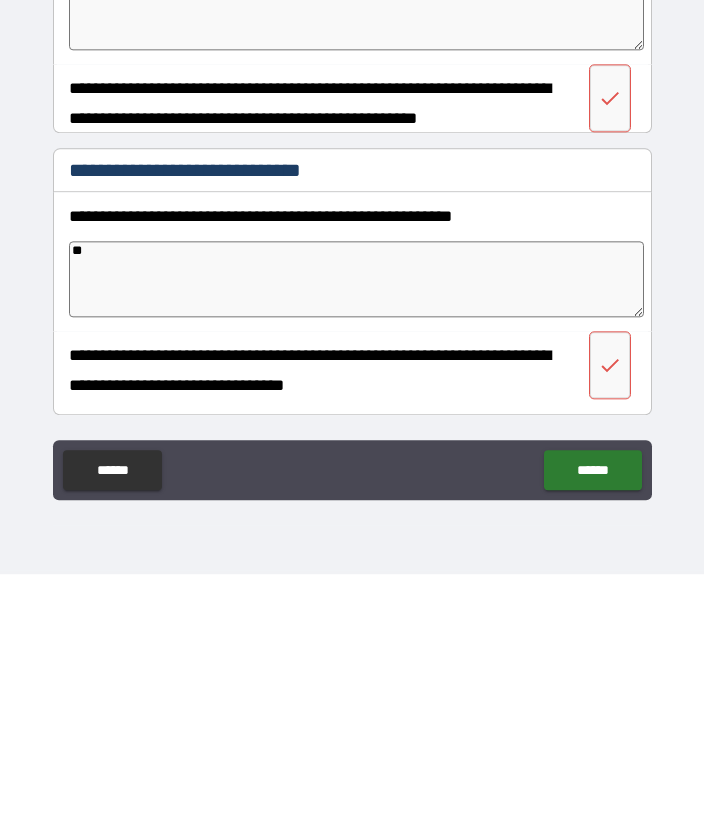 type on "*" 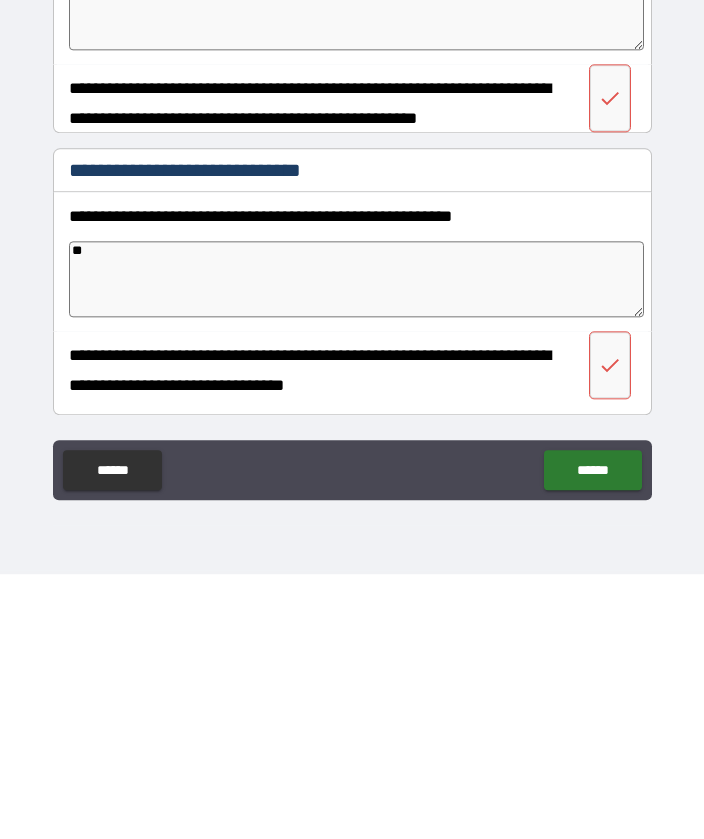 type on "*" 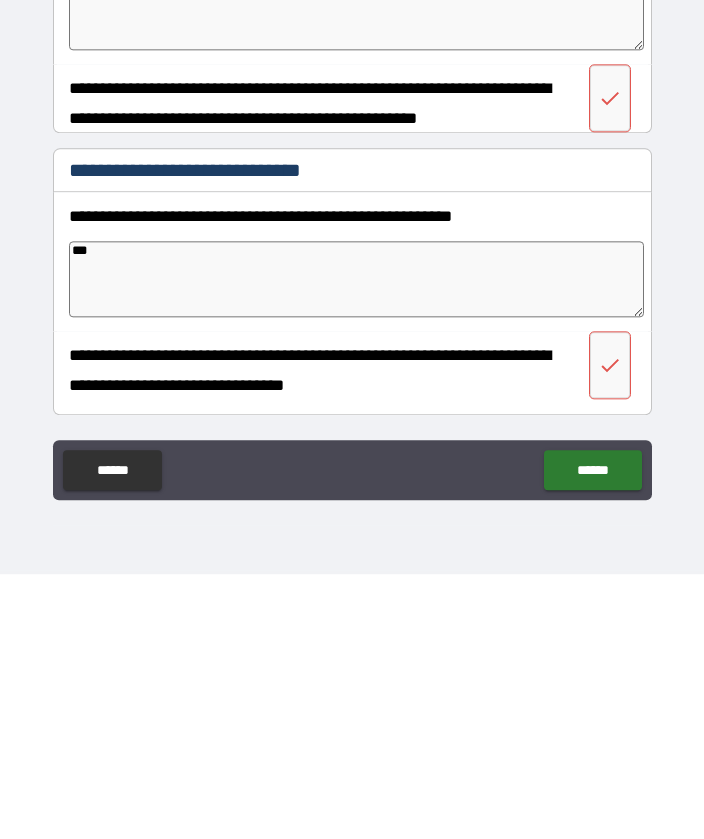 type on "*" 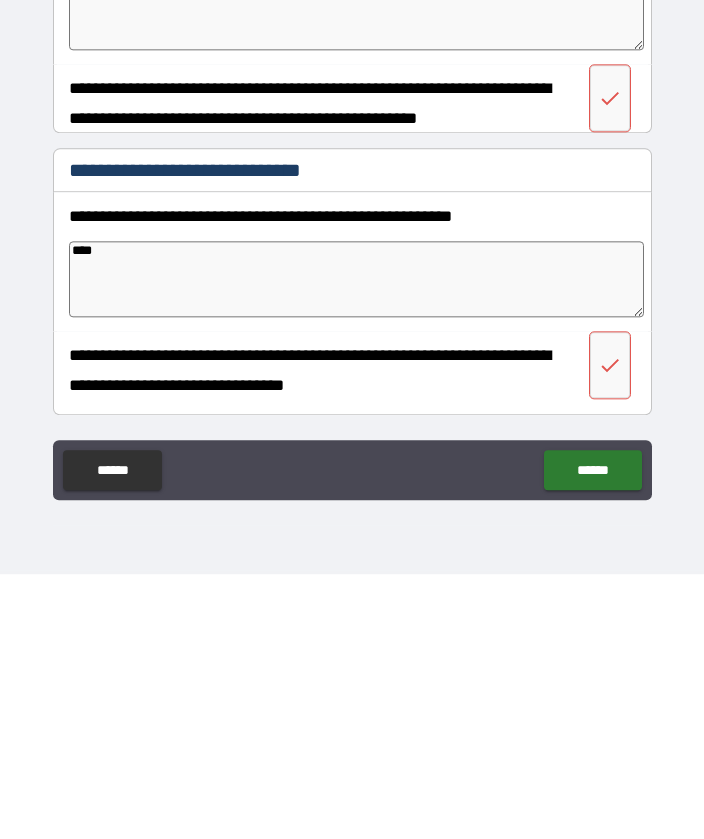 type on "*" 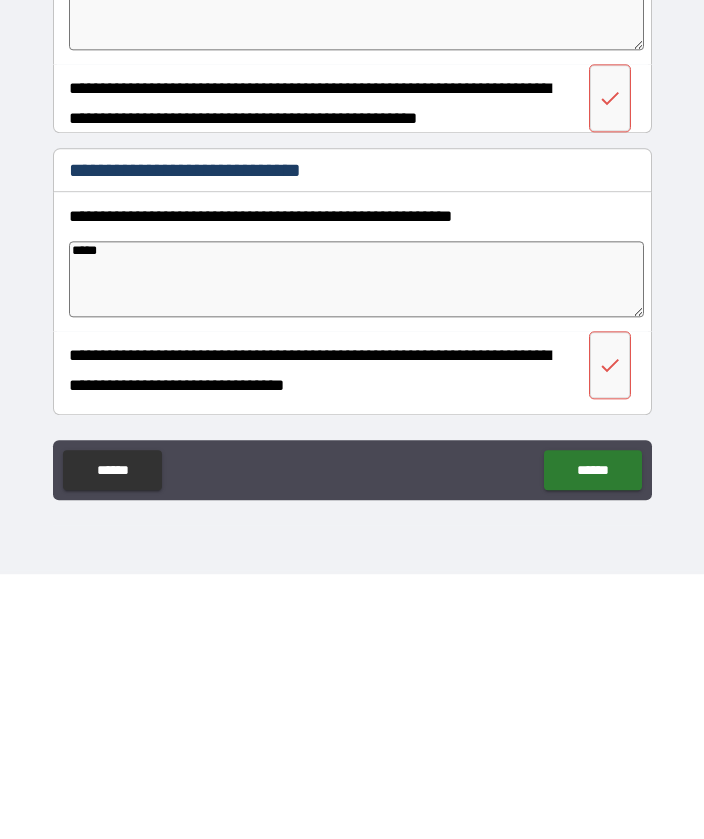 type on "*" 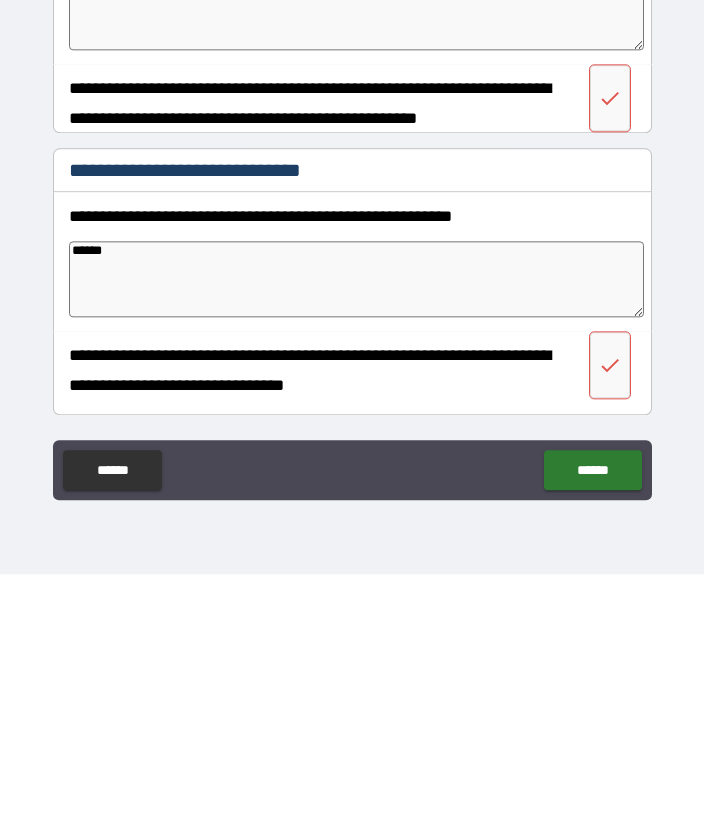 type on "*" 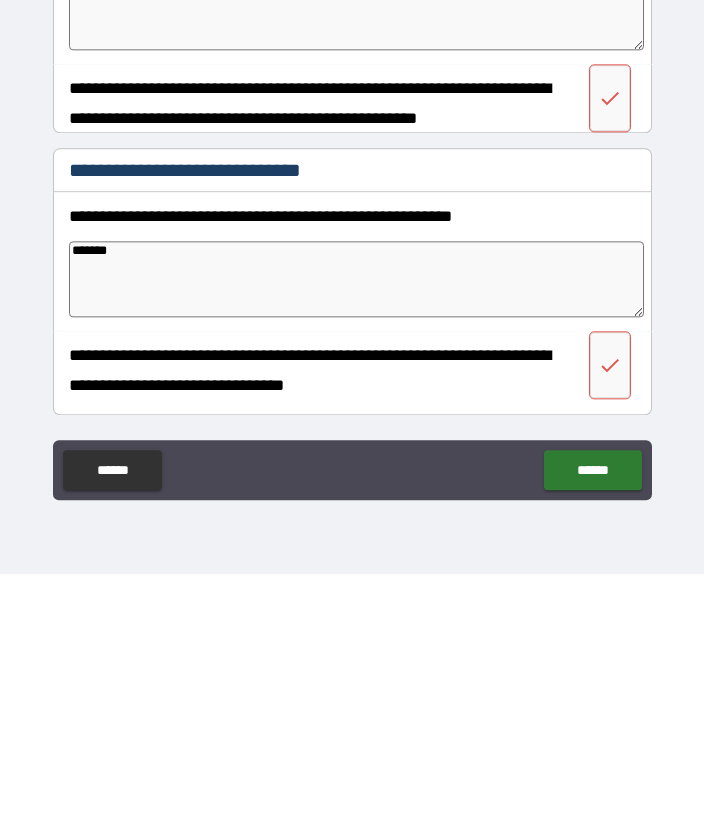 type on "*" 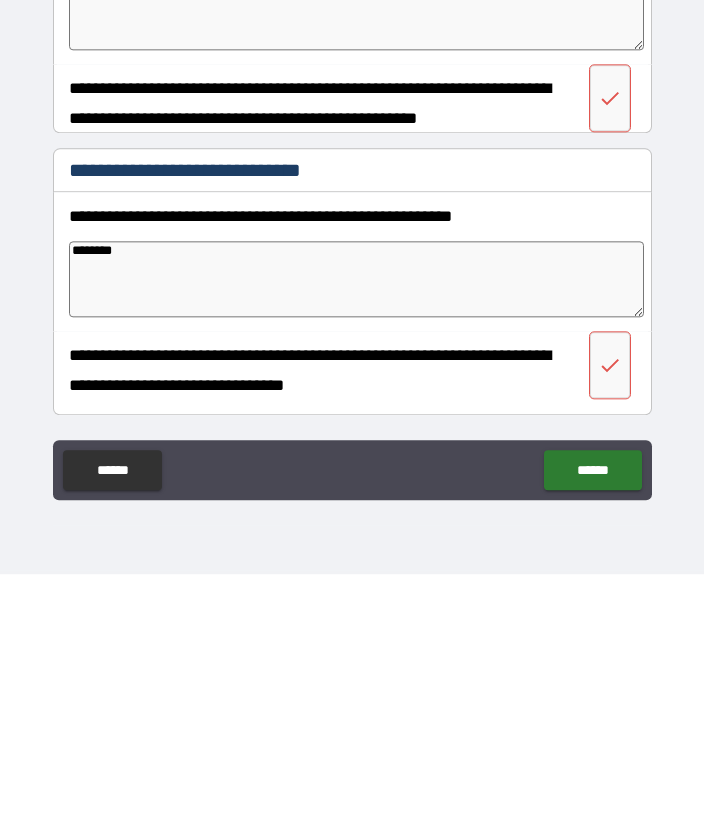 type on "*" 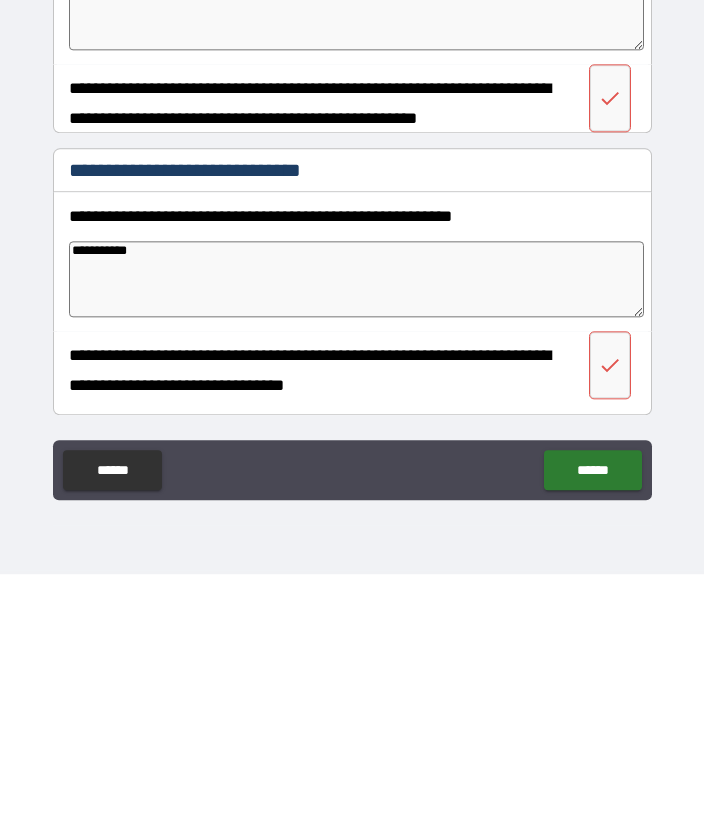 type on "*" 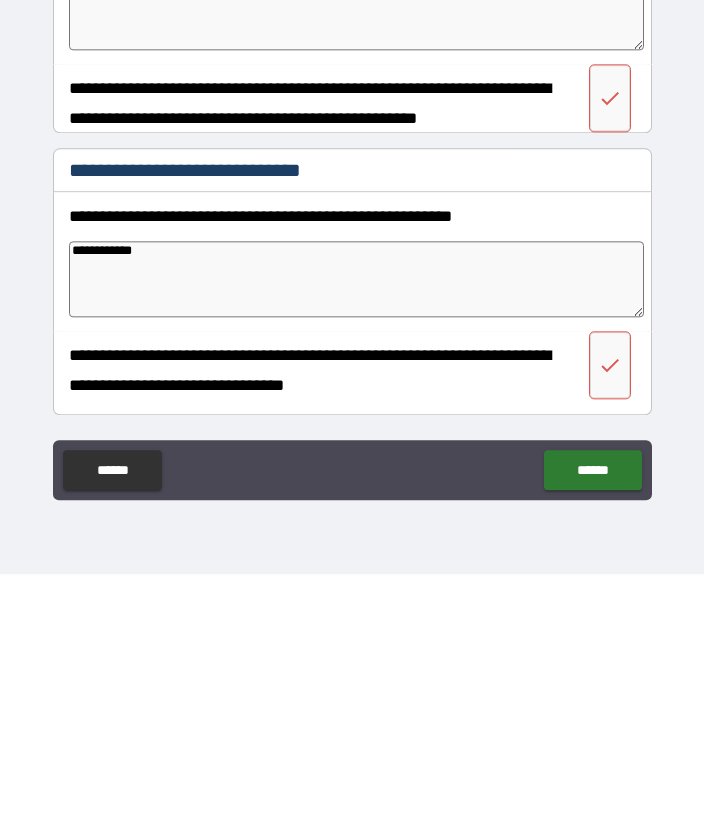 type on "*" 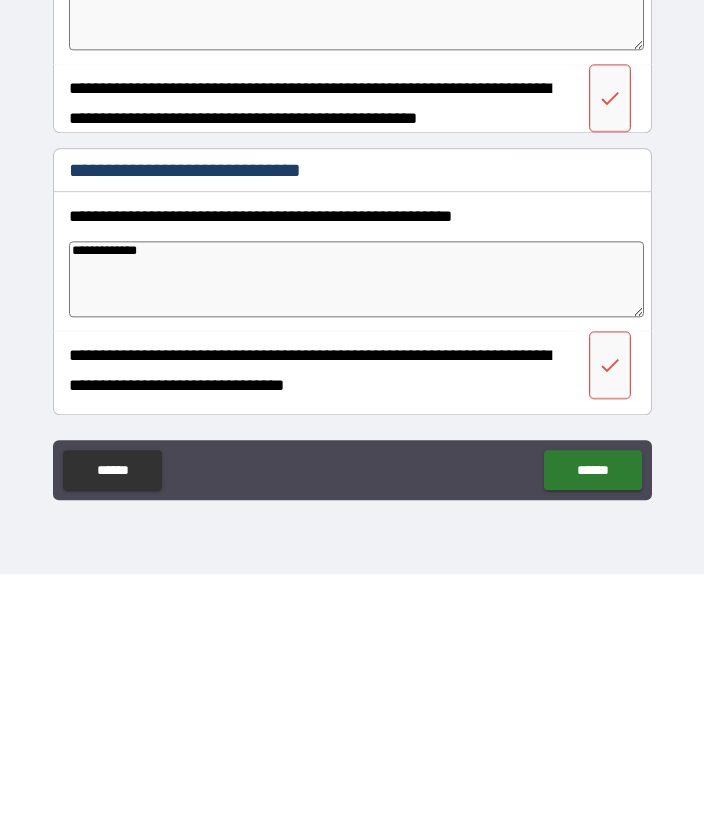 type on "*" 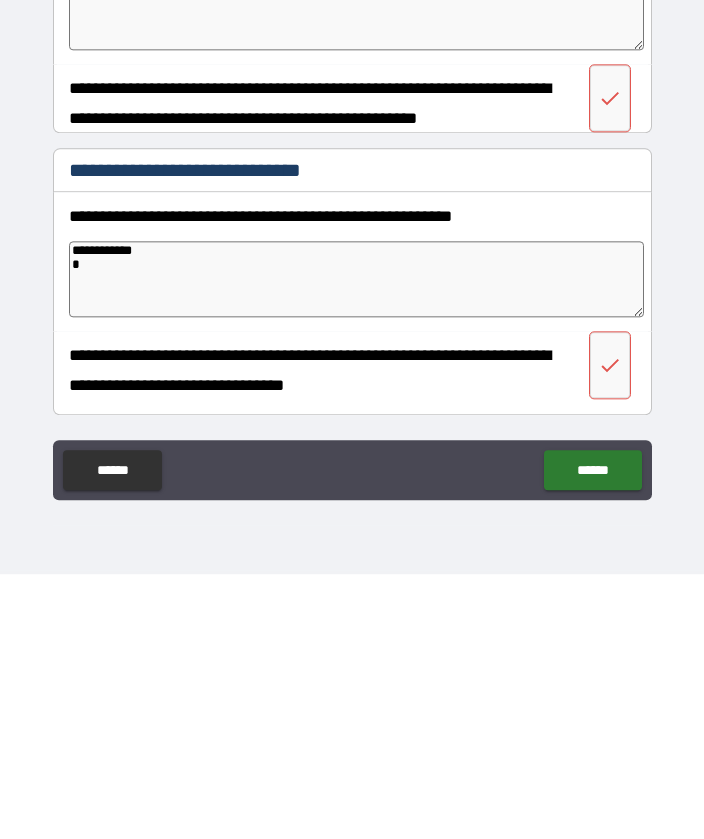 type on "*" 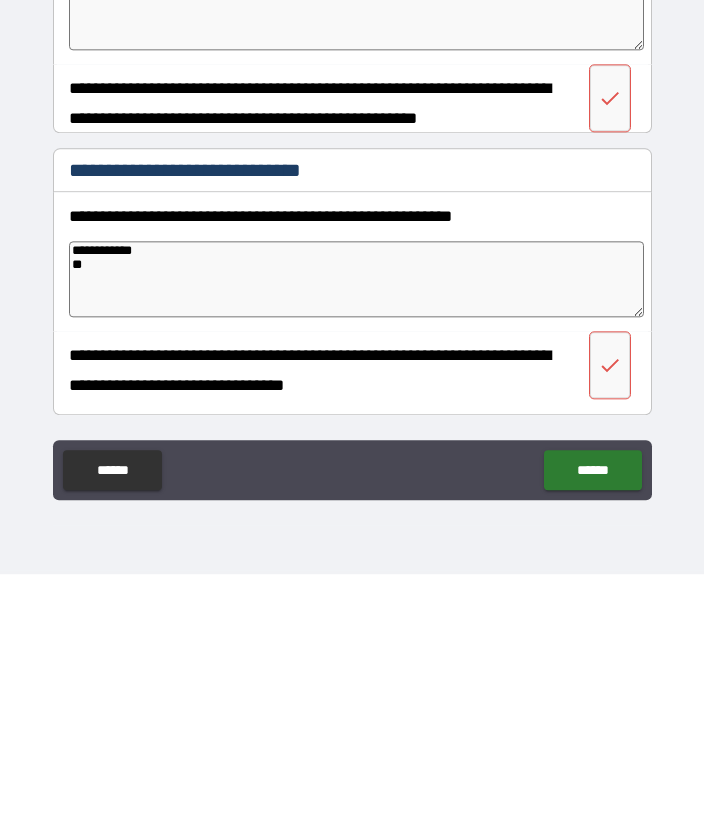type on "*" 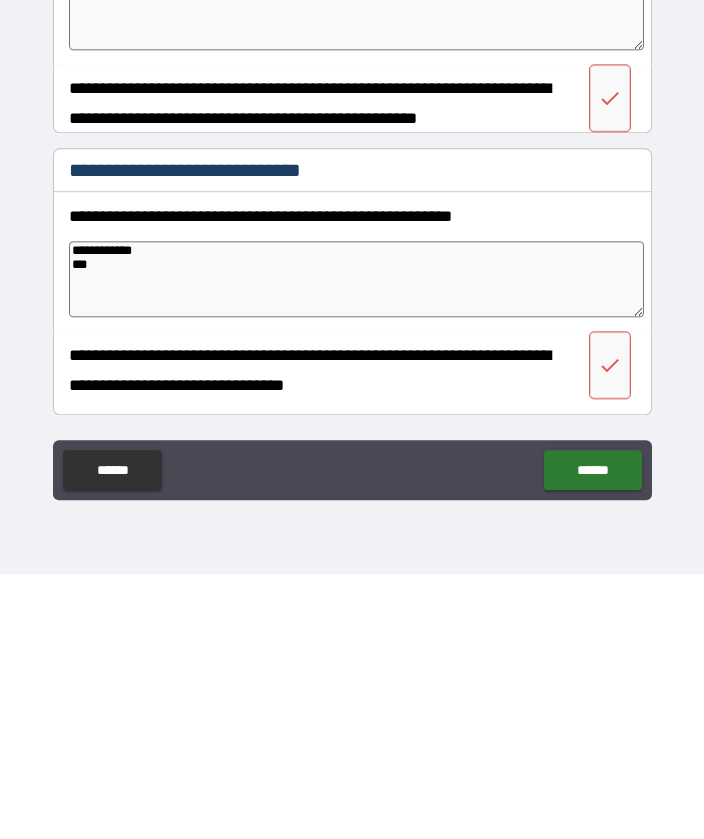type on "*" 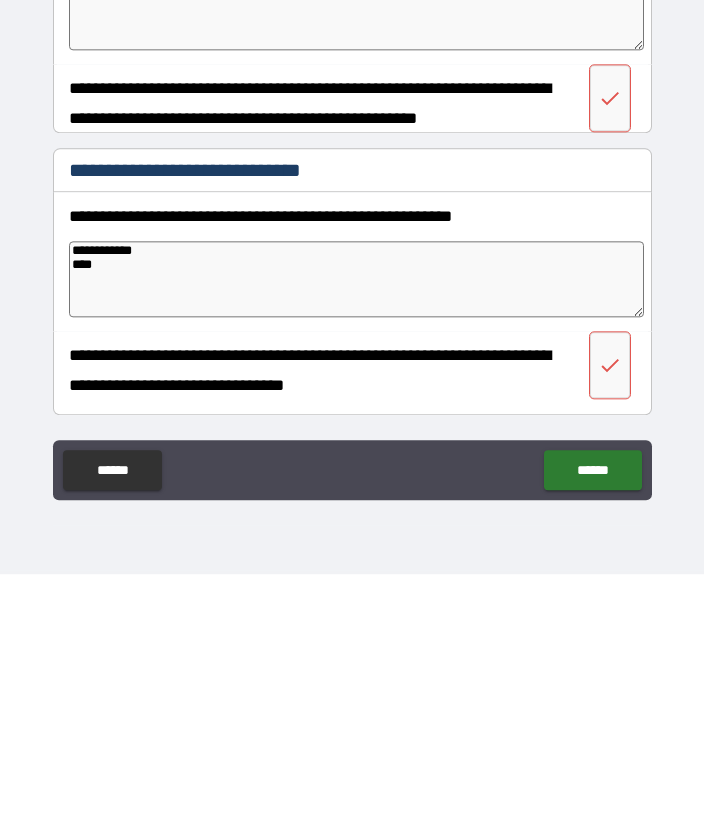 type on "*" 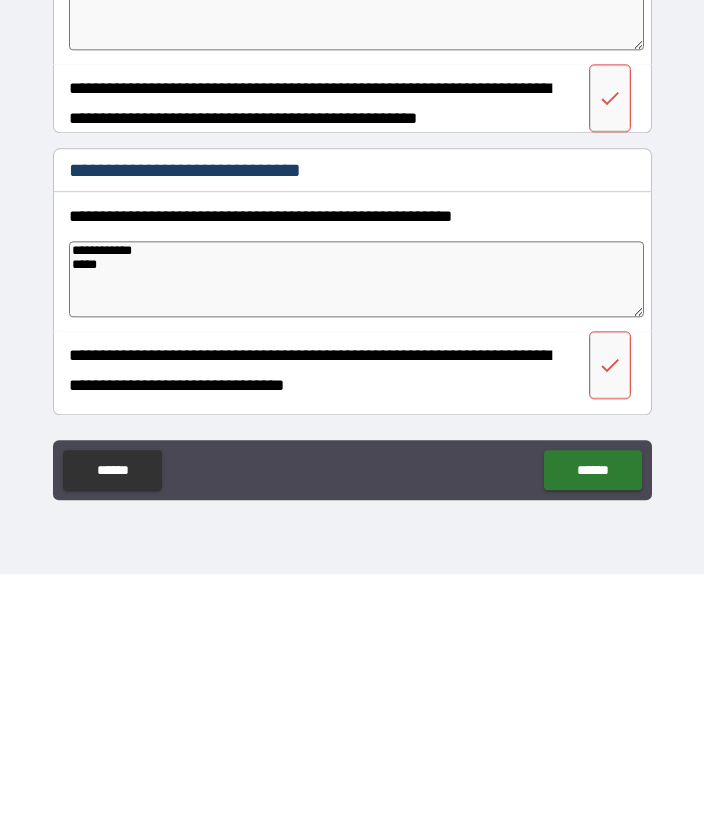 type on "*" 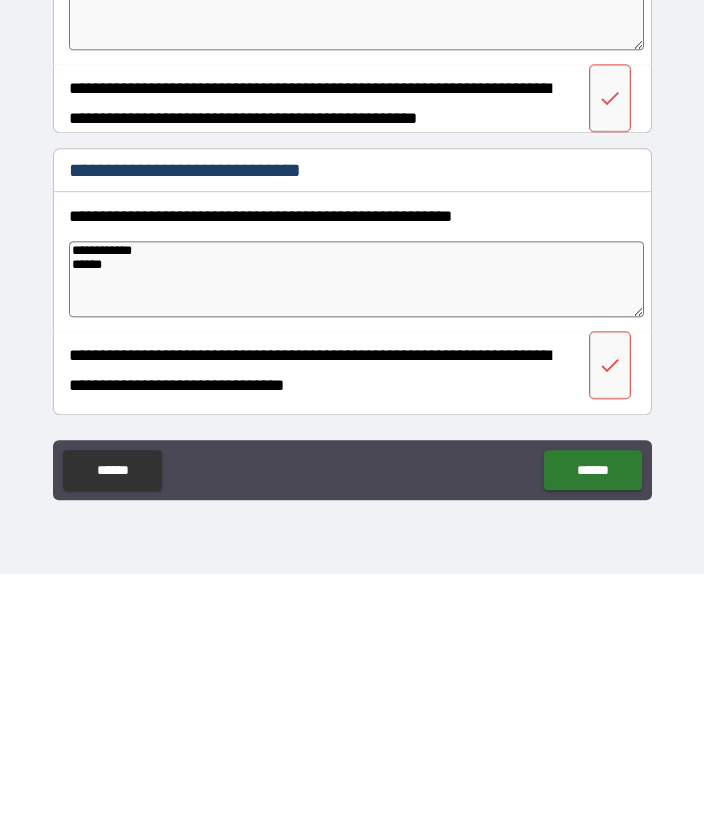 type on "*" 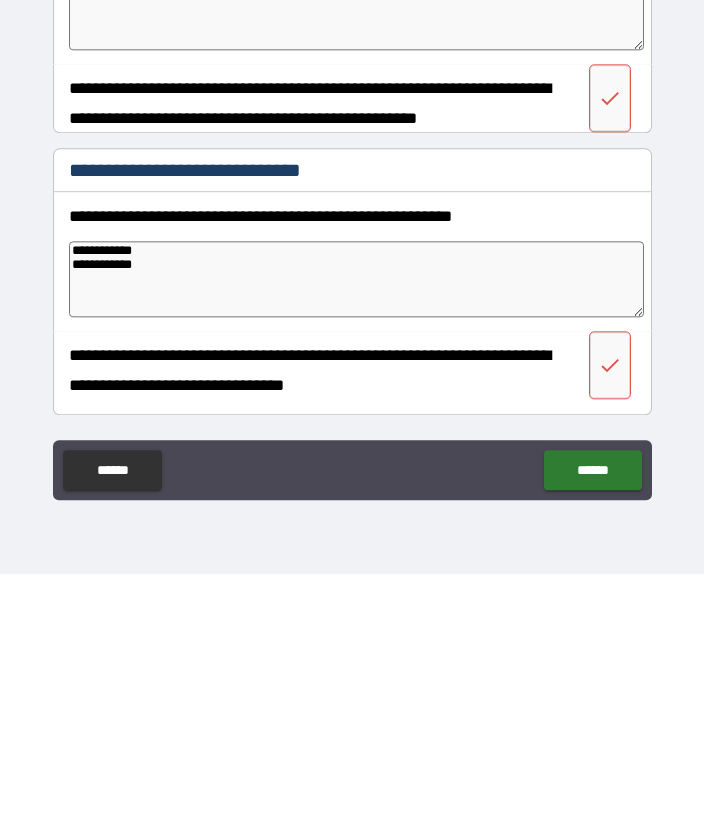 click on "******" at bounding box center [592, 735] 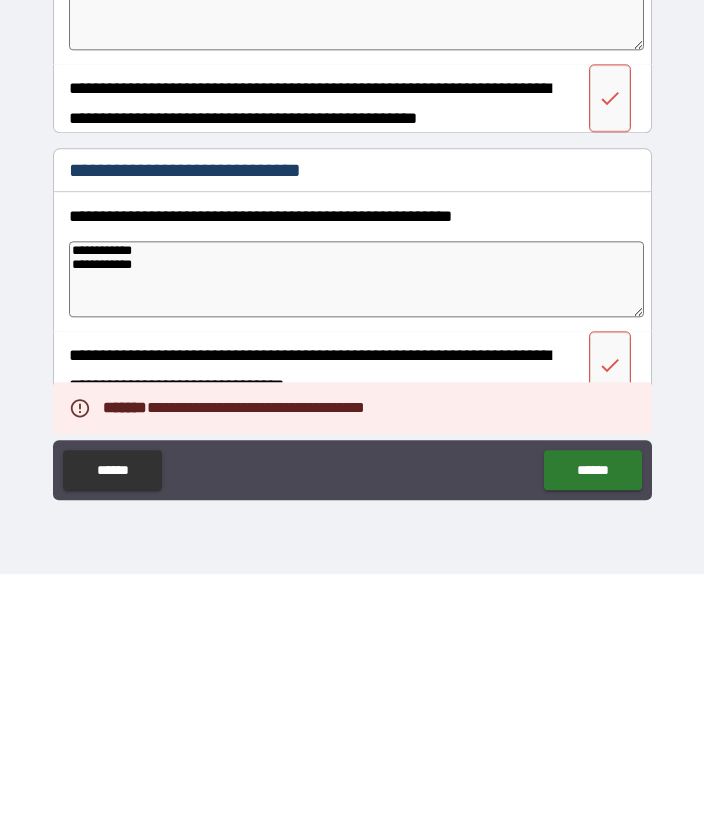 scroll, scrollTop: 60, scrollLeft: 0, axis: vertical 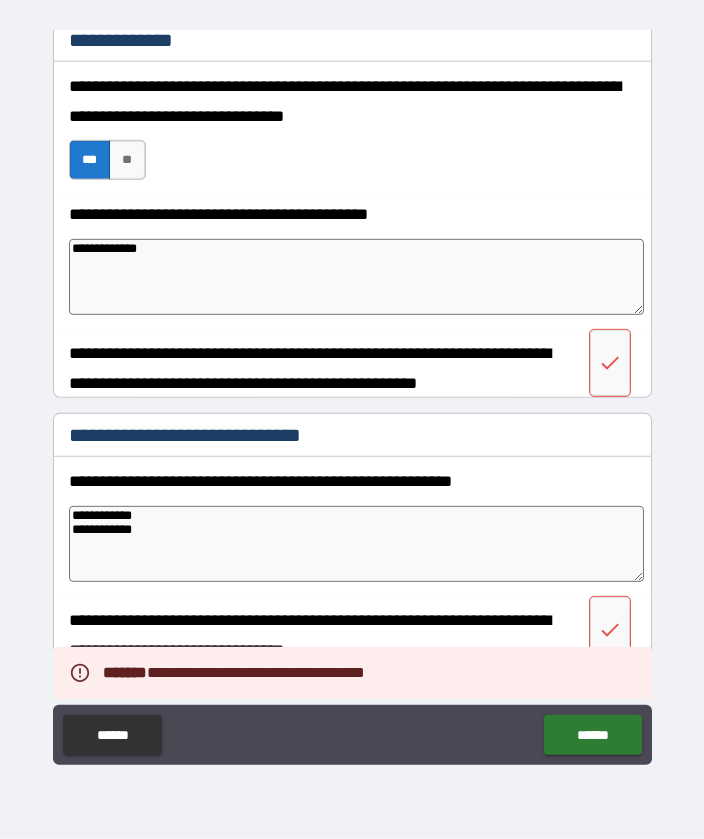 click on "******" at bounding box center [592, 735] 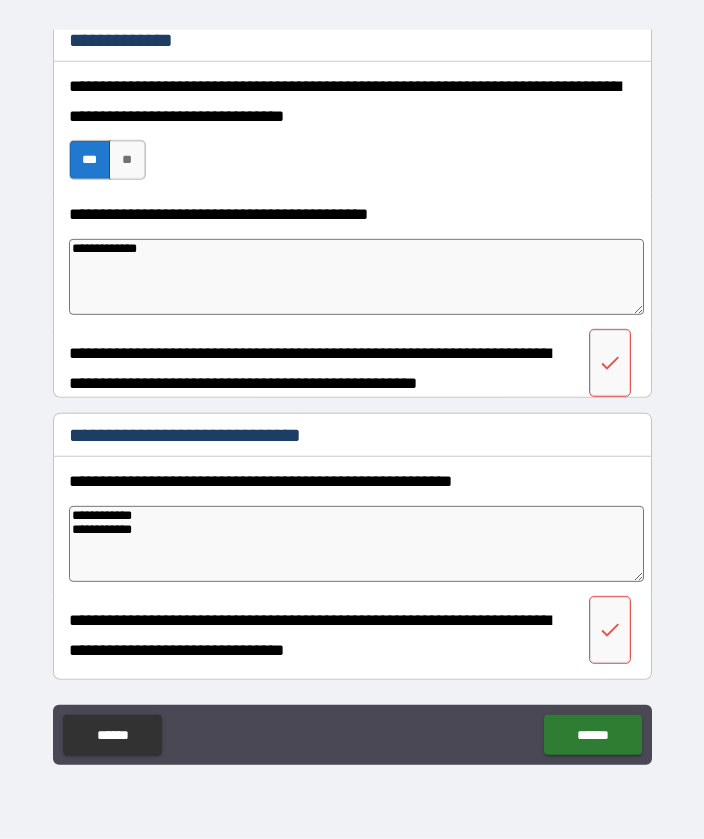 scroll, scrollTop: 60, scrollLeft: 0, axis: vertical 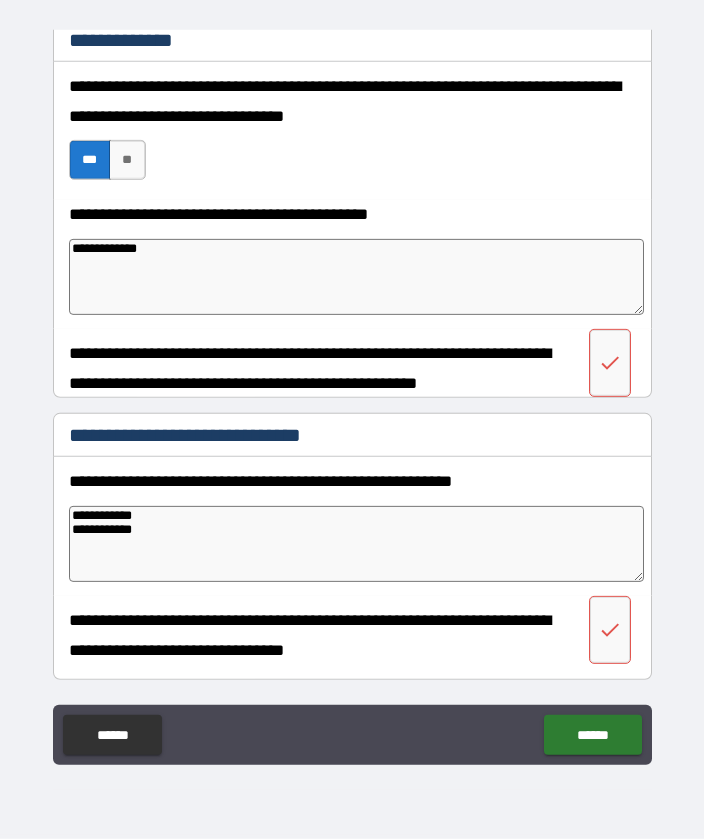 click at bounding box center (610, 363) 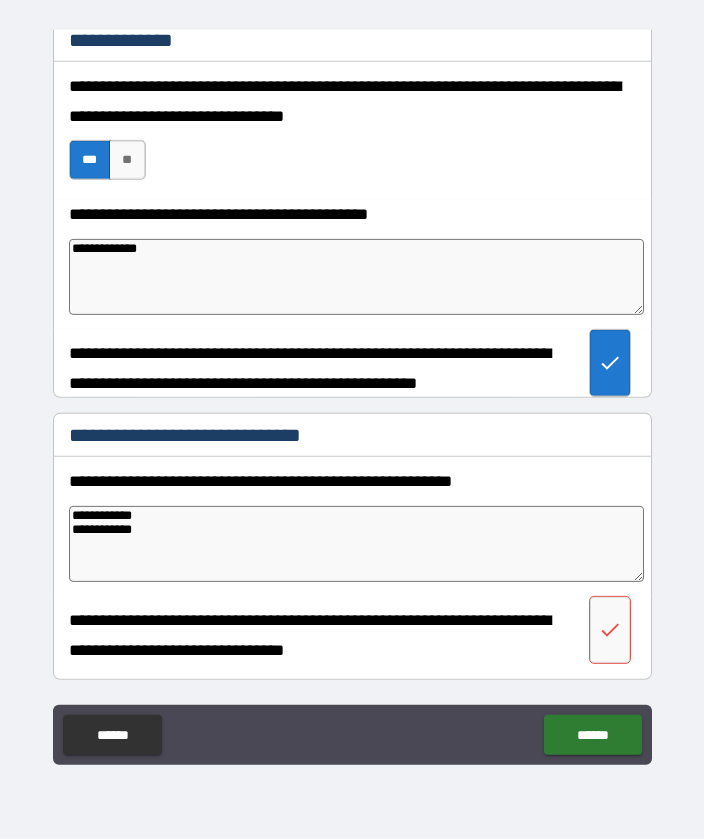 click 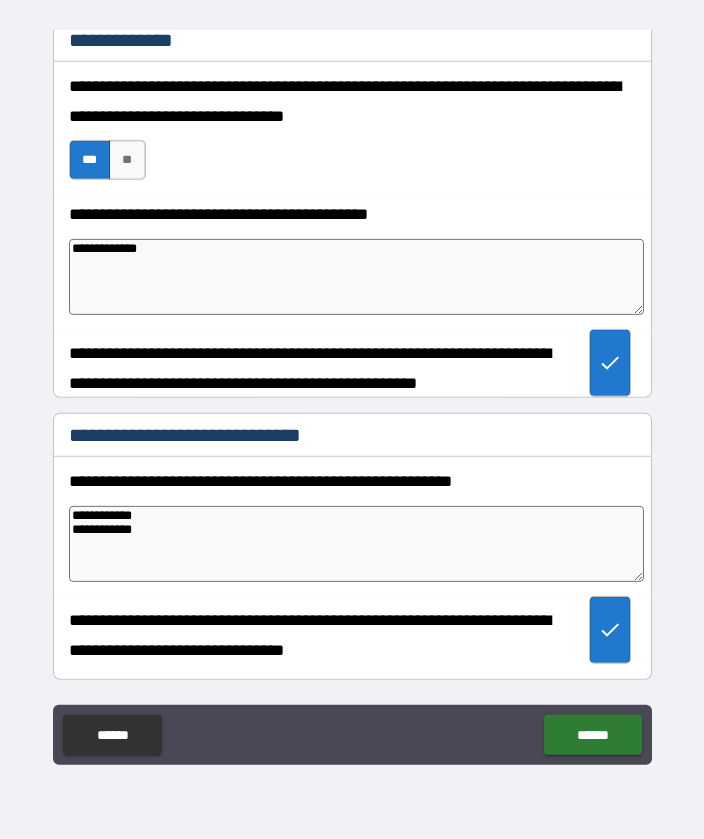 click on "******" at bounding box center (592, 735) 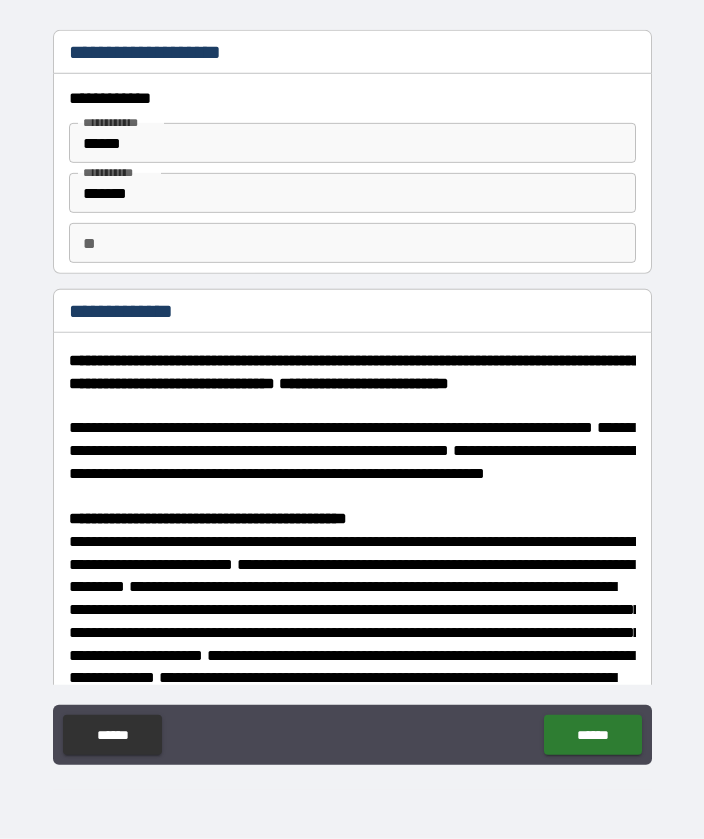 scroll, scrollTop: 0, scrollLeft: 0, axis: both 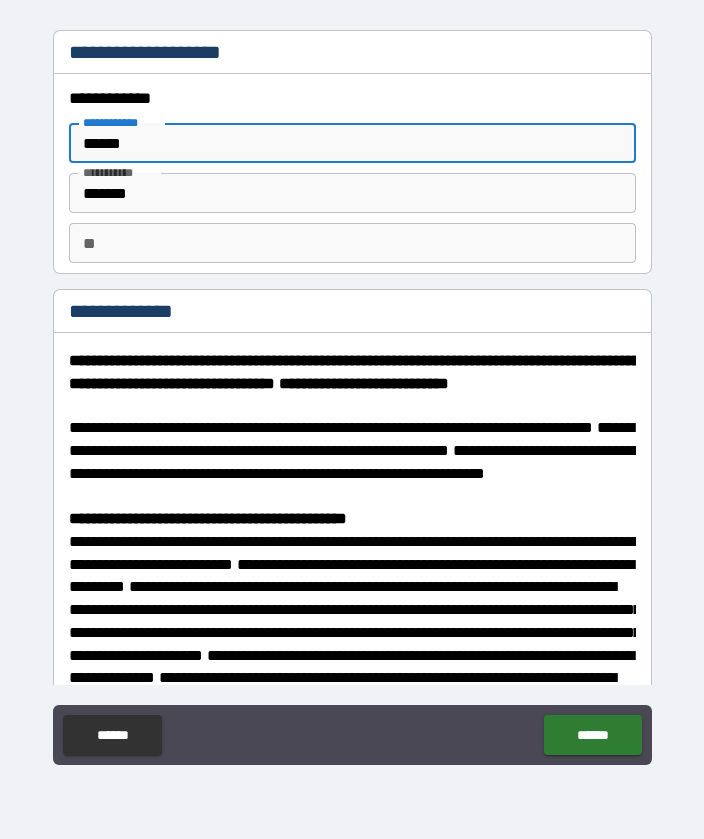 click on "*******" at bounding box center [352, 193] 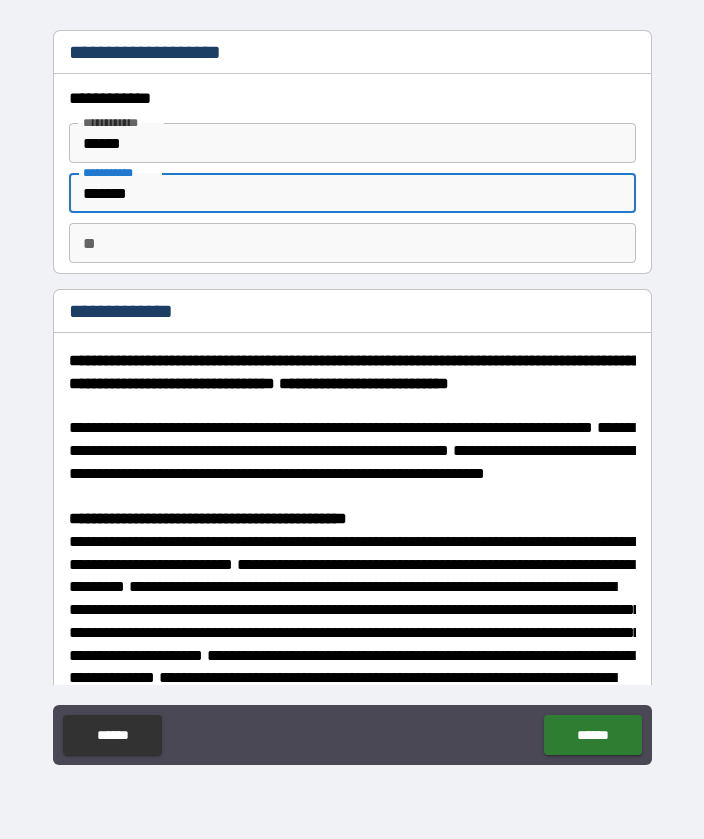 scroll, scrollTop: 0, scrollLeft: 0, axis: both 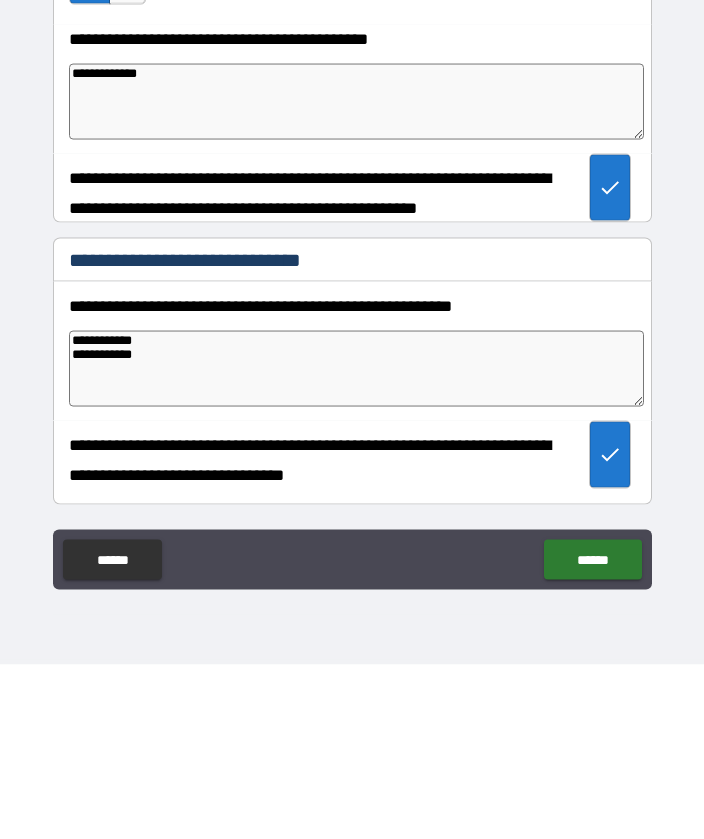 click on "******" at bounding box center (592, 734) 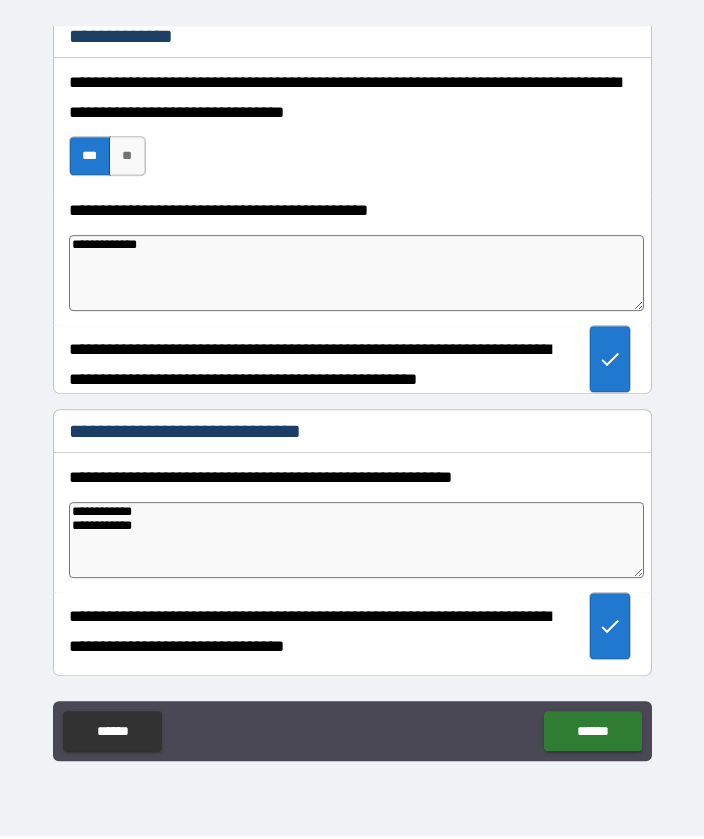 scroll, scrollTop: 60, scrollLeft: 0, axis: vertical 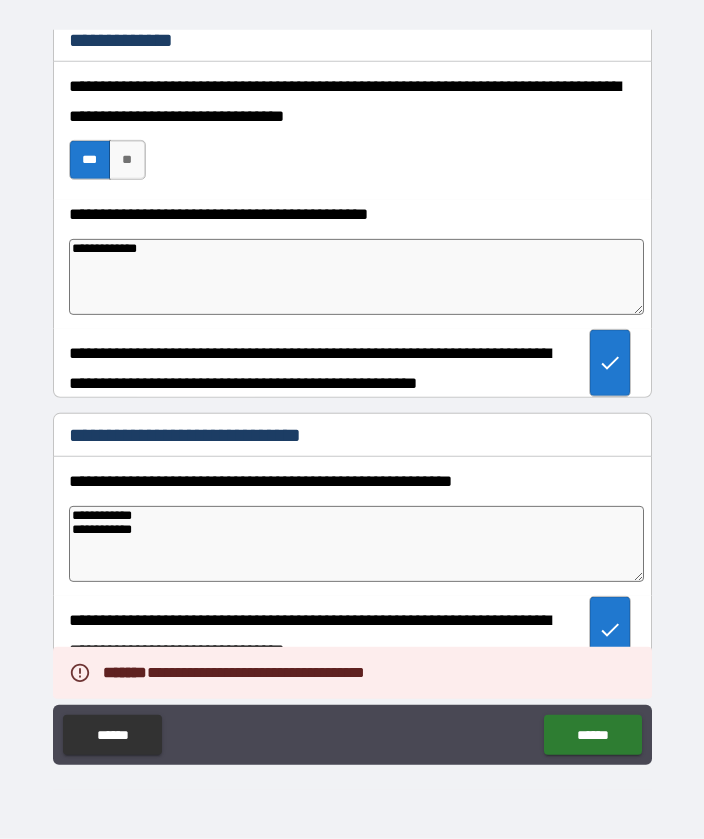 click on "******" at bounding box center [592, 735] 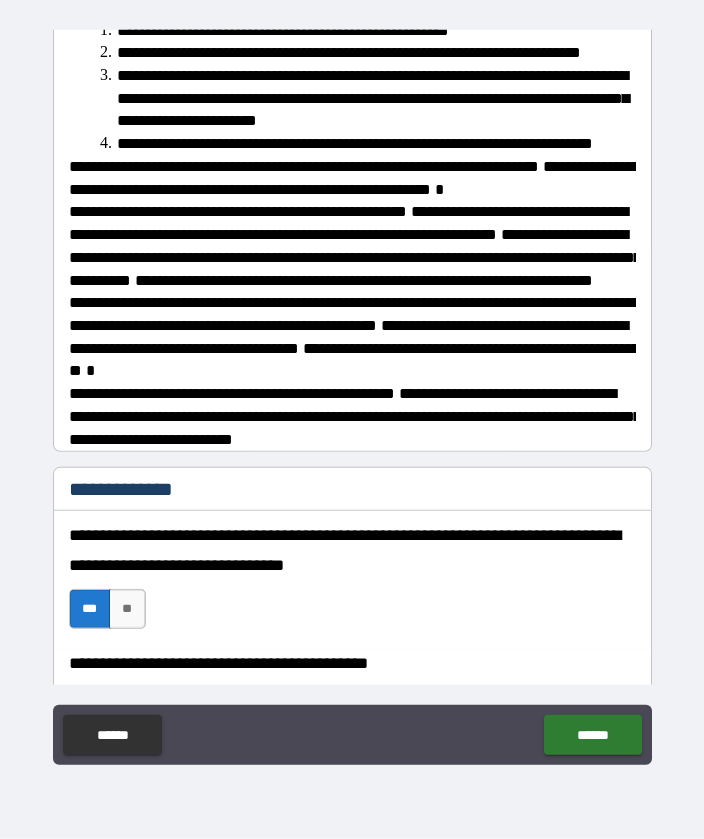 scroll, scrollTop: 4176, scrollLeft: 0, axis: vertical 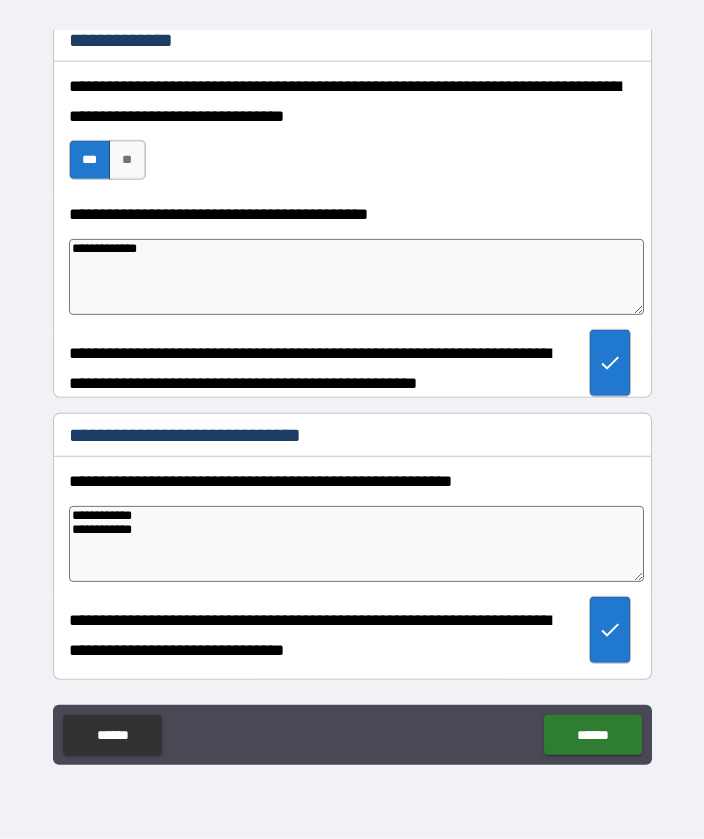 click on "******" at bounding box center (592, 735) 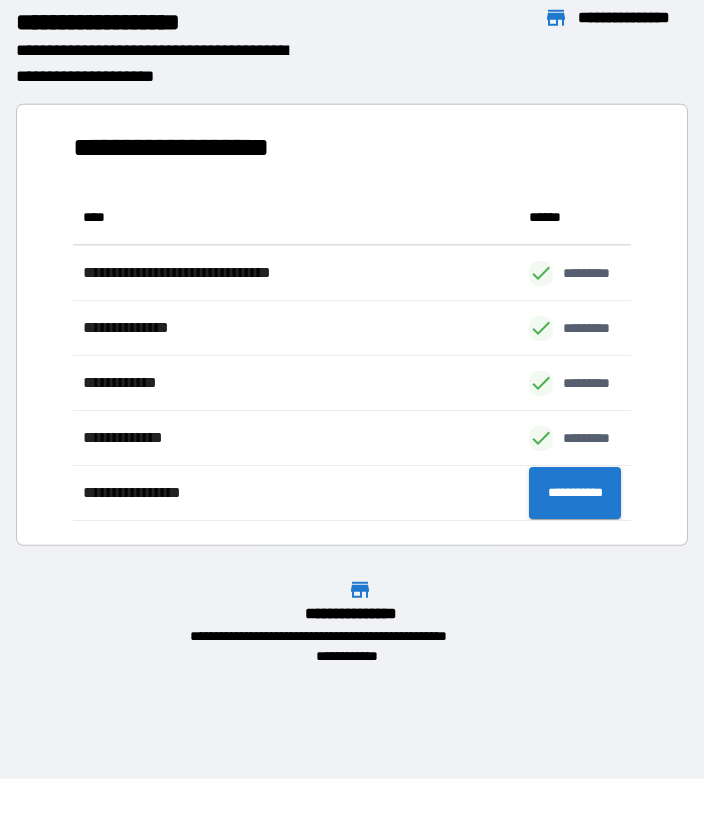 scroll, scrollTop: 331, scrollLeft: 559, axis: both 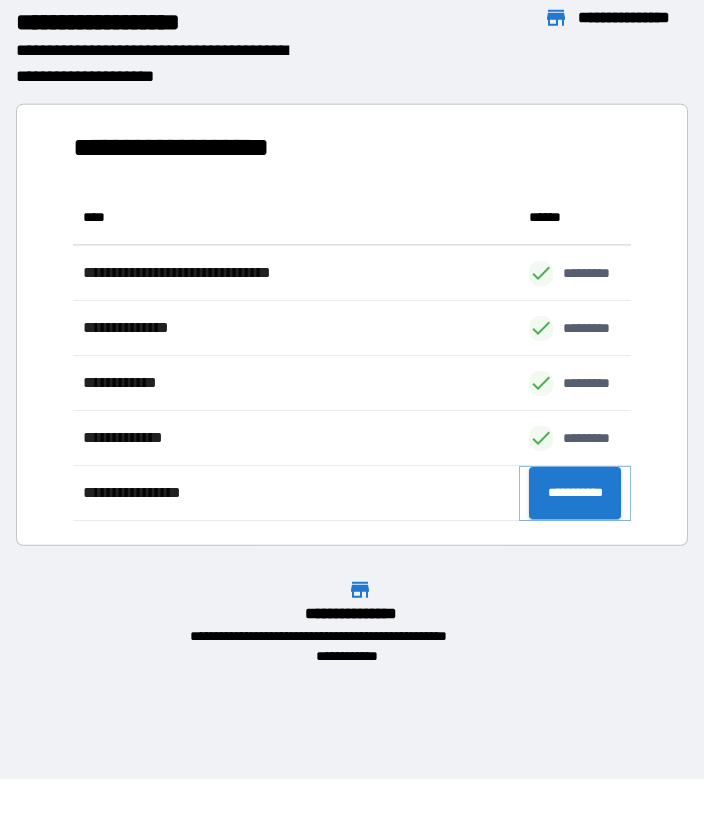 click on "**********" at bounding box center [575, 493] 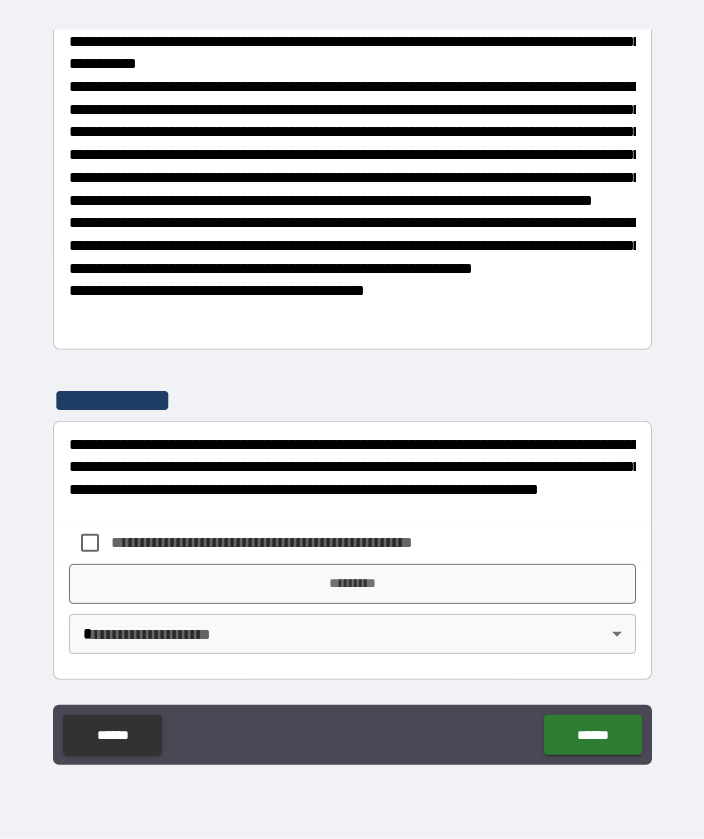 scroll, scrollTop: 991, scrollLeft: 0, axis: vertical 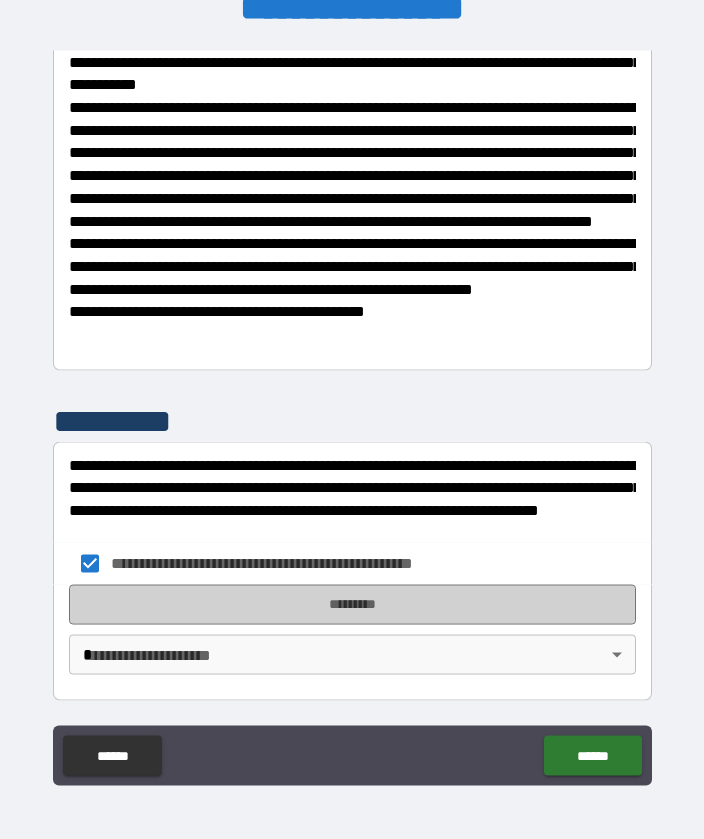 click on "*********" at bounding box center [352, 605] 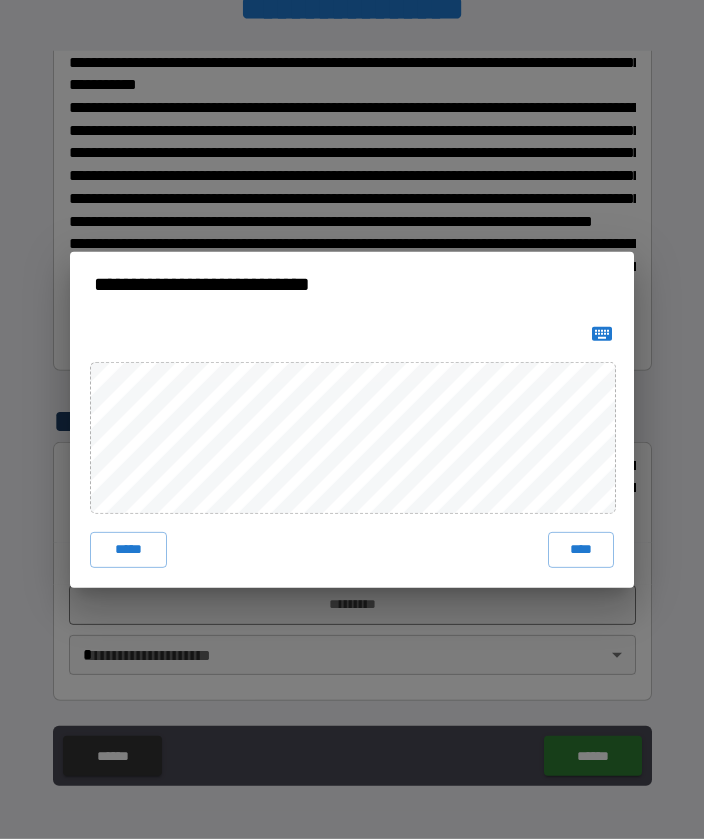 click on "****" at bounding box center (581, 550) 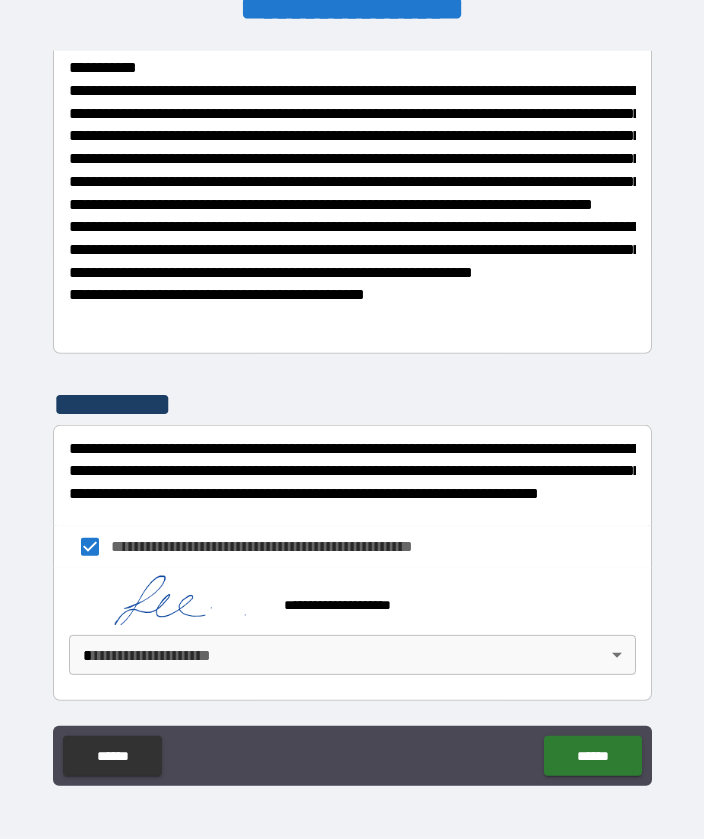 scroll, scrollTop: 981, scrollLeft: 0, axis: vertical 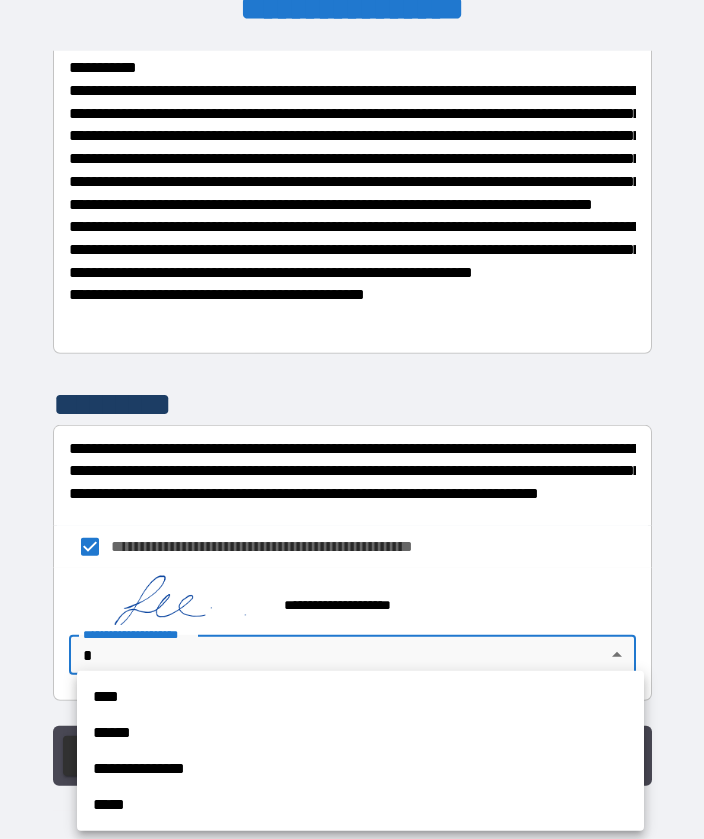 click on "****" at bounding box center (360, 697) 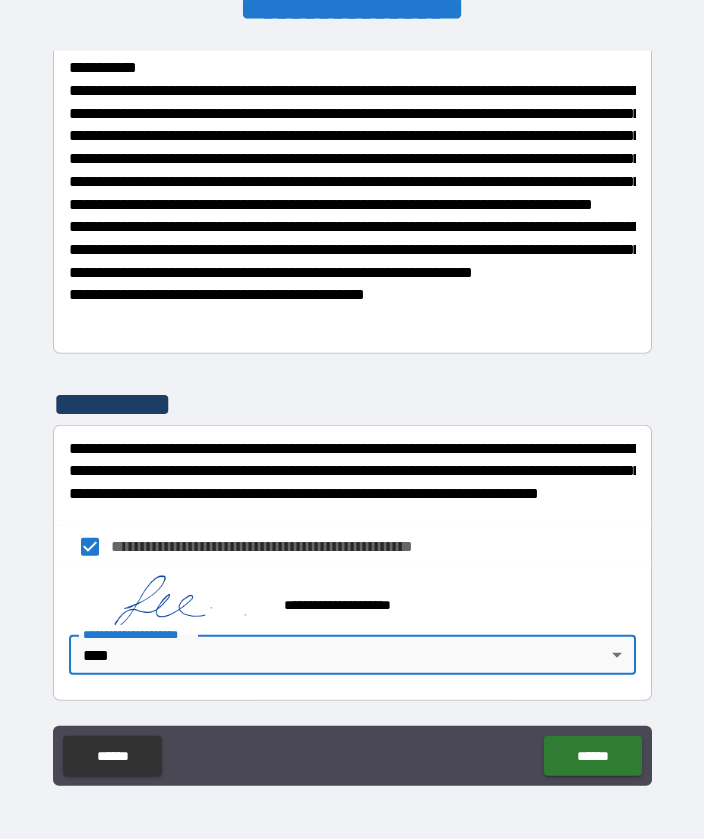 click on "******" at bounding box center (592, 756) 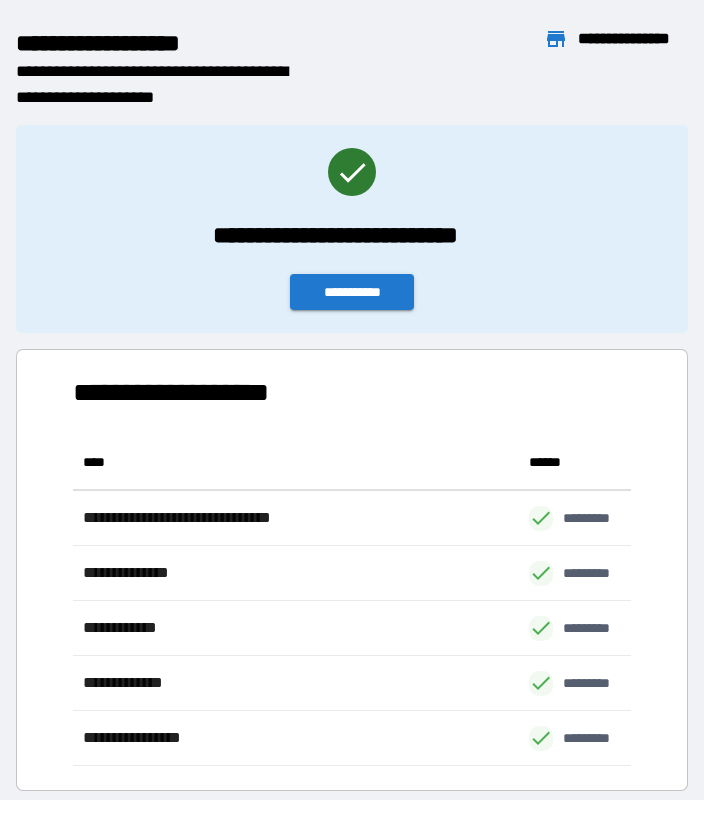 scroll, scrollTop: 1, scrollLeft: 1, axis: both 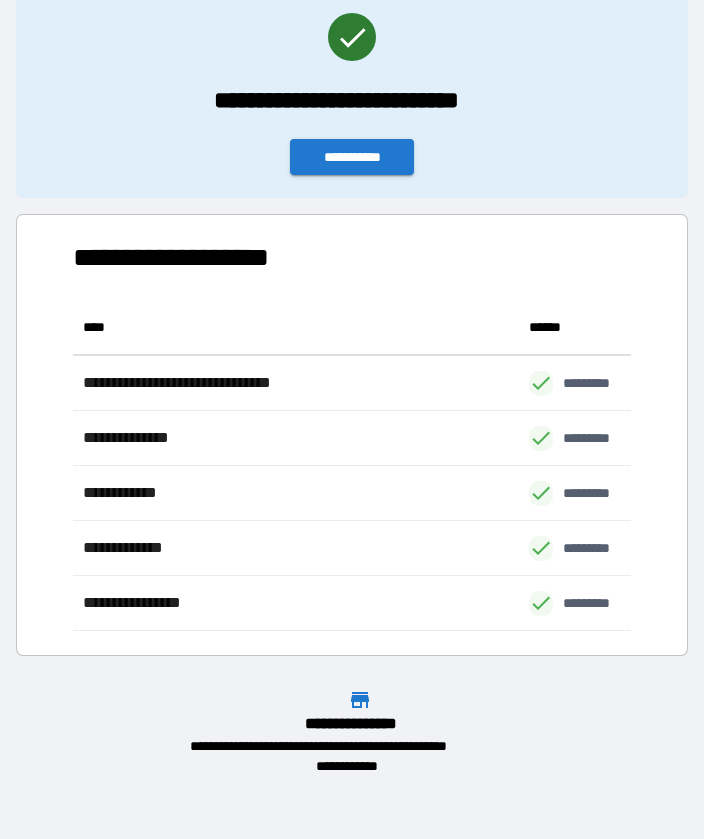 click on "**********" at bounding box center [352, 157] 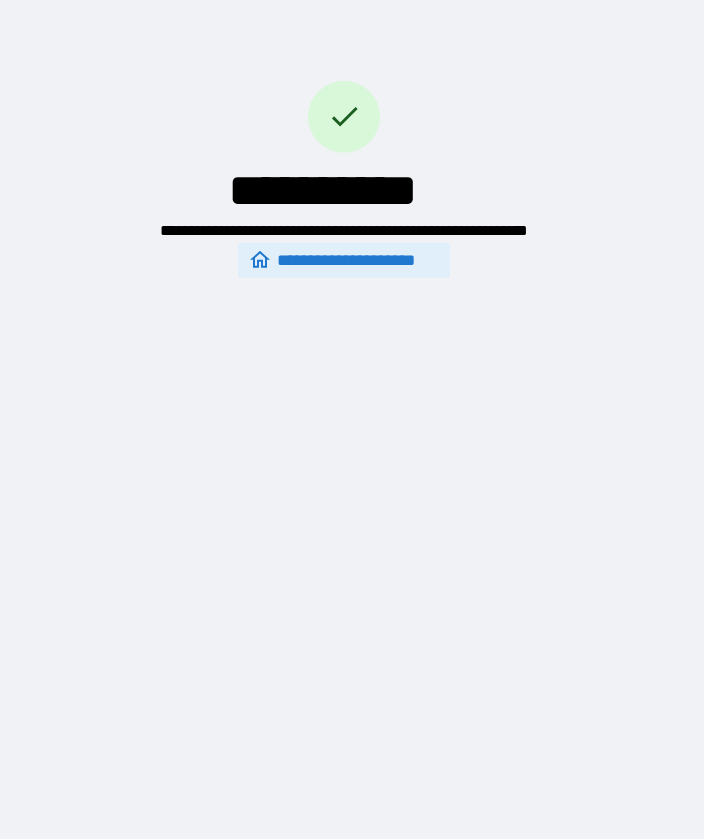 scroll, scrollTop: 0, scrollLeft: 0, axis: both 